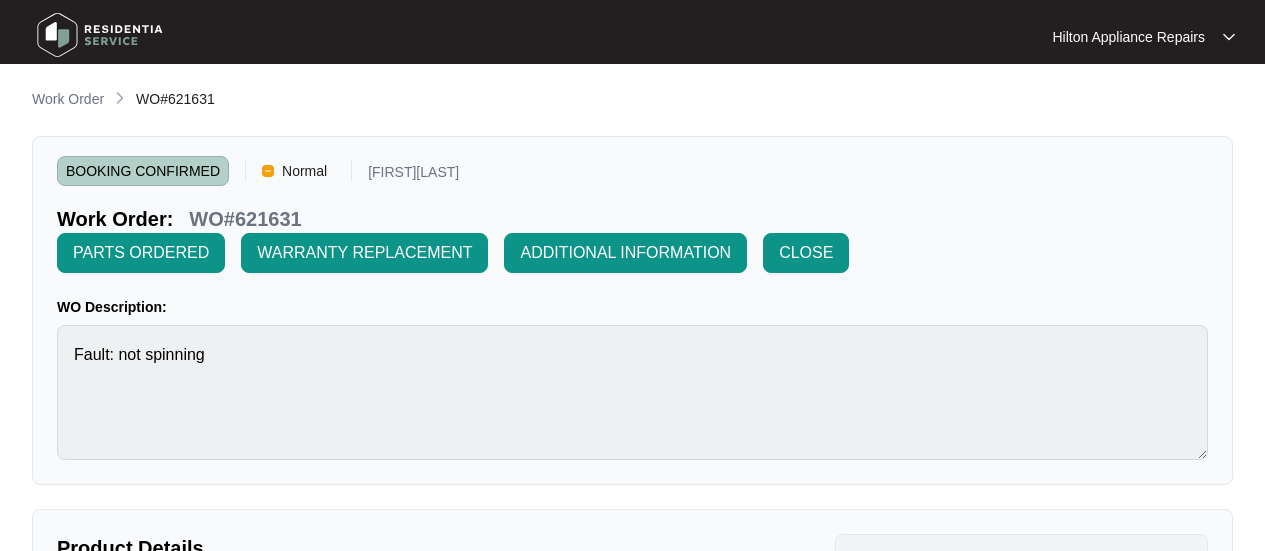 scroll, scrollTop: 0, scrollLeft: 0, axis: both 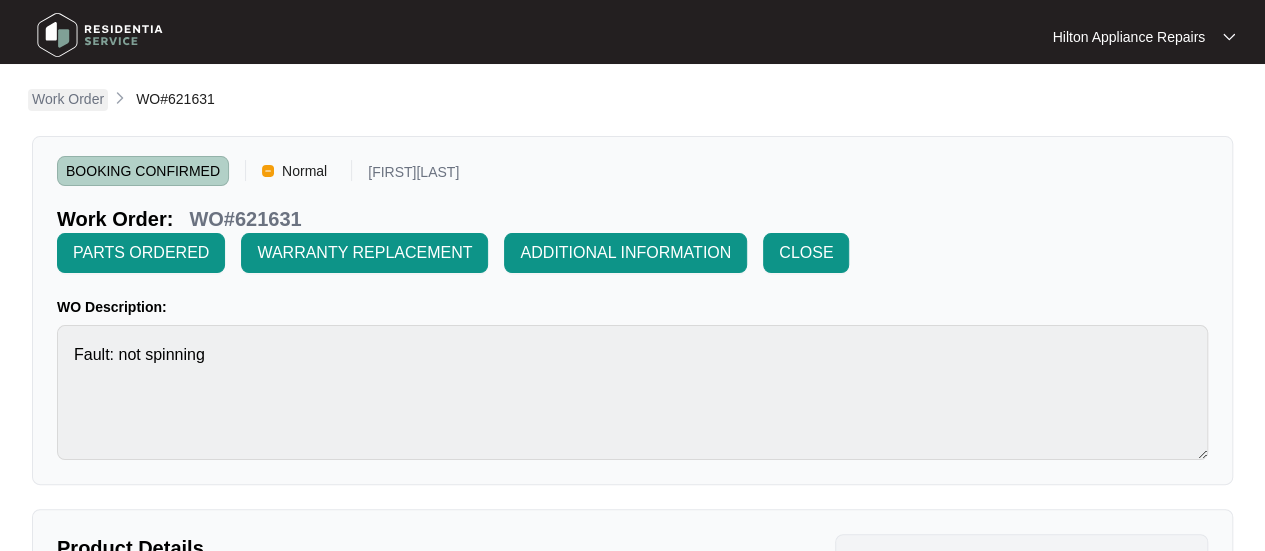 click on "Work Order" at bounding box center [68, 99] 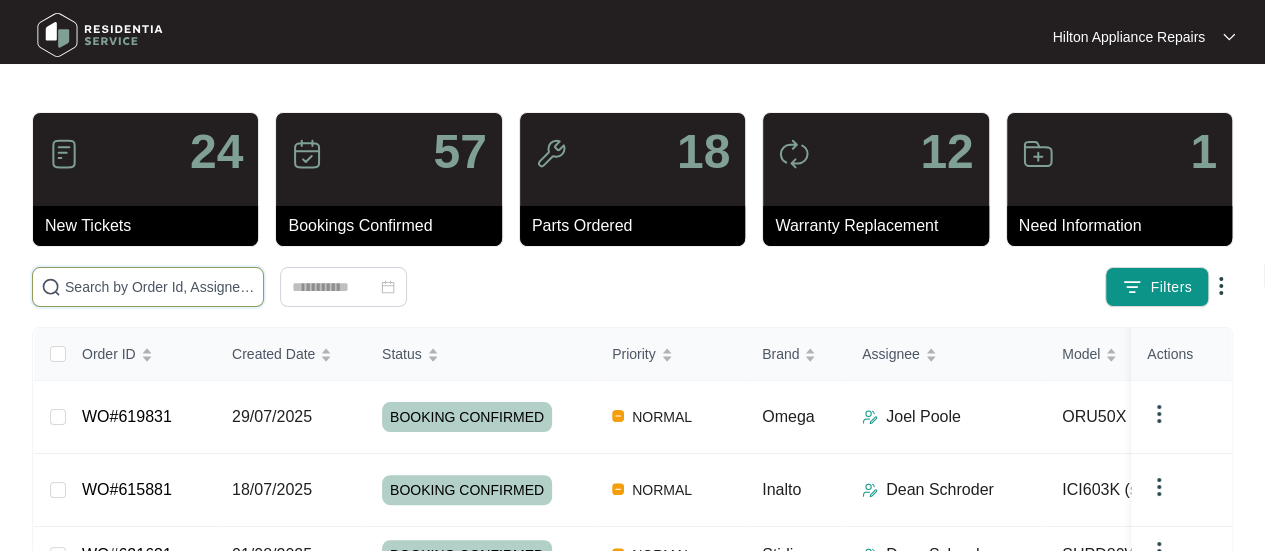 click at bounding box center [160, 287] 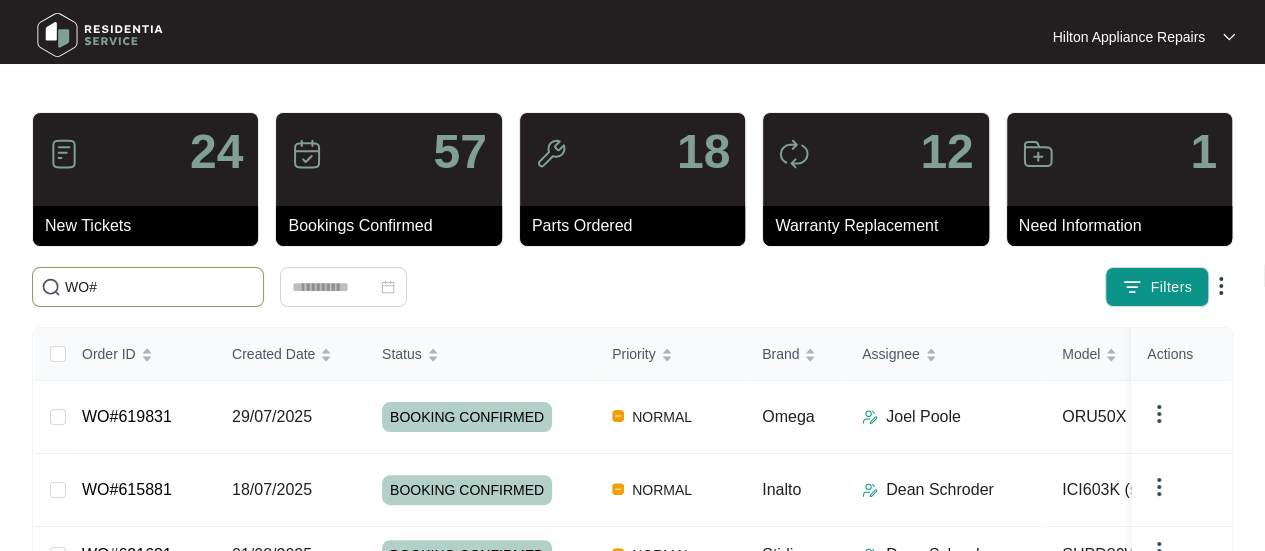 paste on "[NUMBER]" 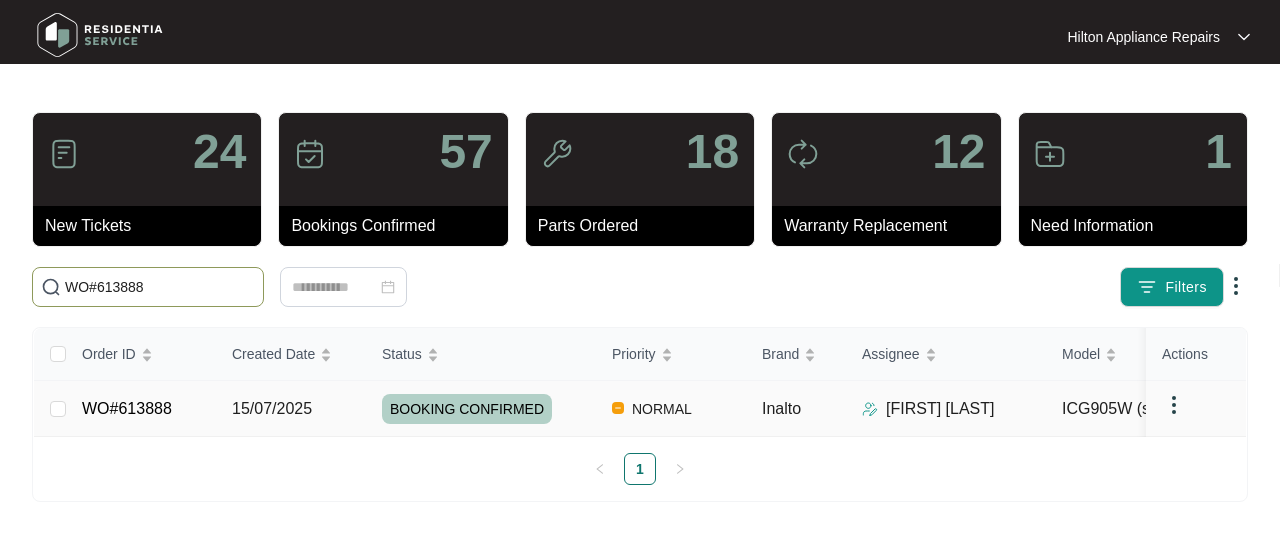 type on "WO#613888" 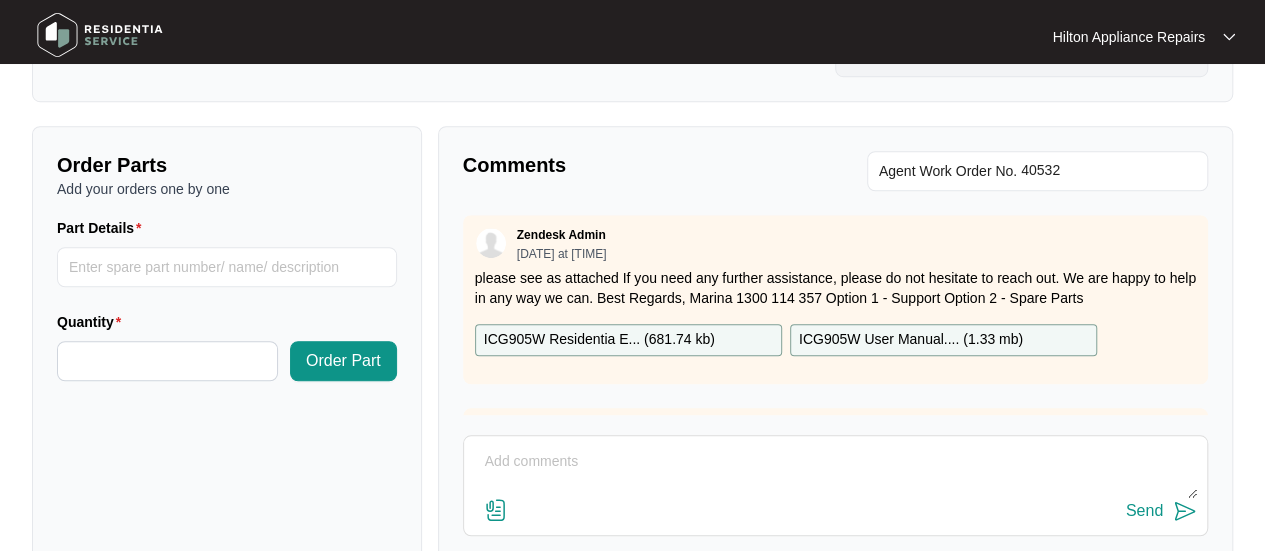 scroll, scrollTop: 800, scrollLeft: 0, axis: vertical 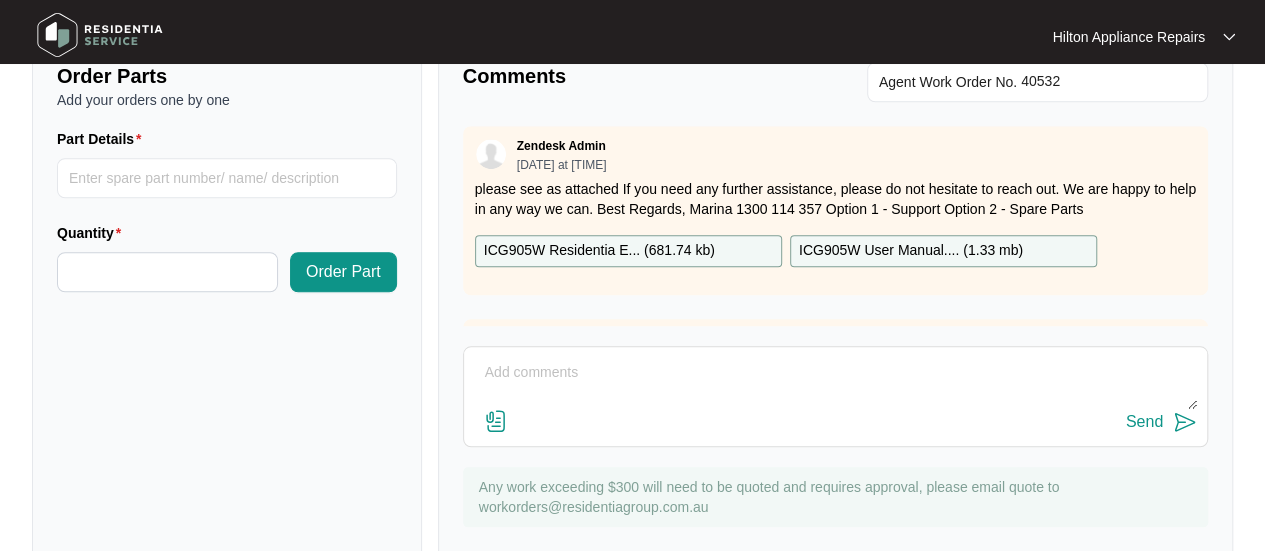 click at bounding box center (835, 383) 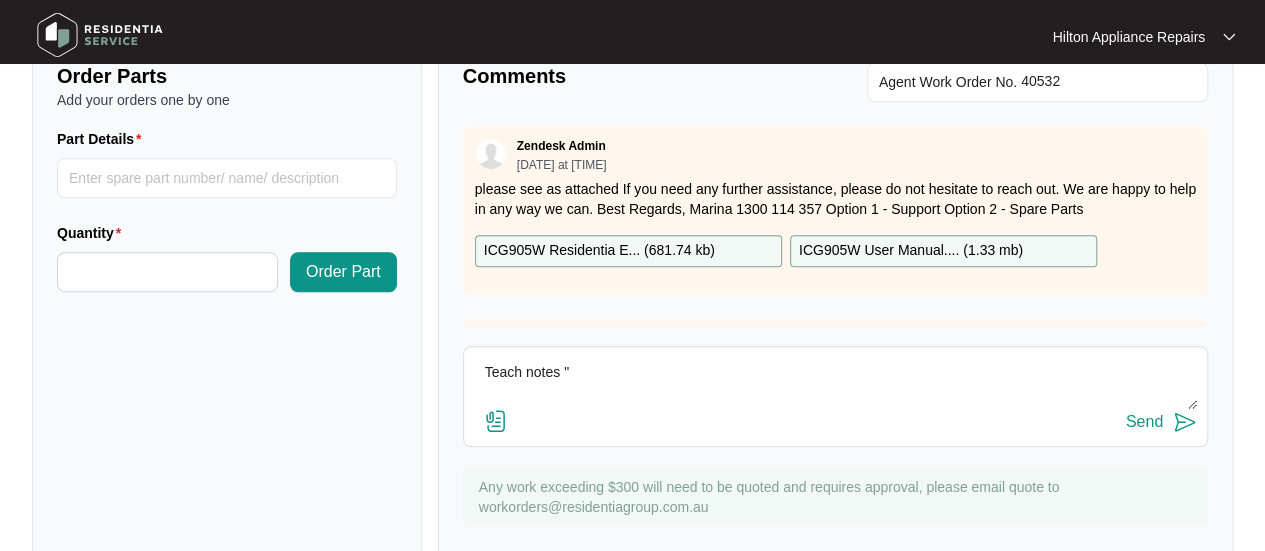 paste on "Attended prop To supply and replace ignition cable to wok burner
Also supply and replace gas rail cock to middle top burner
All tested on completion and high and low burner setting checked" 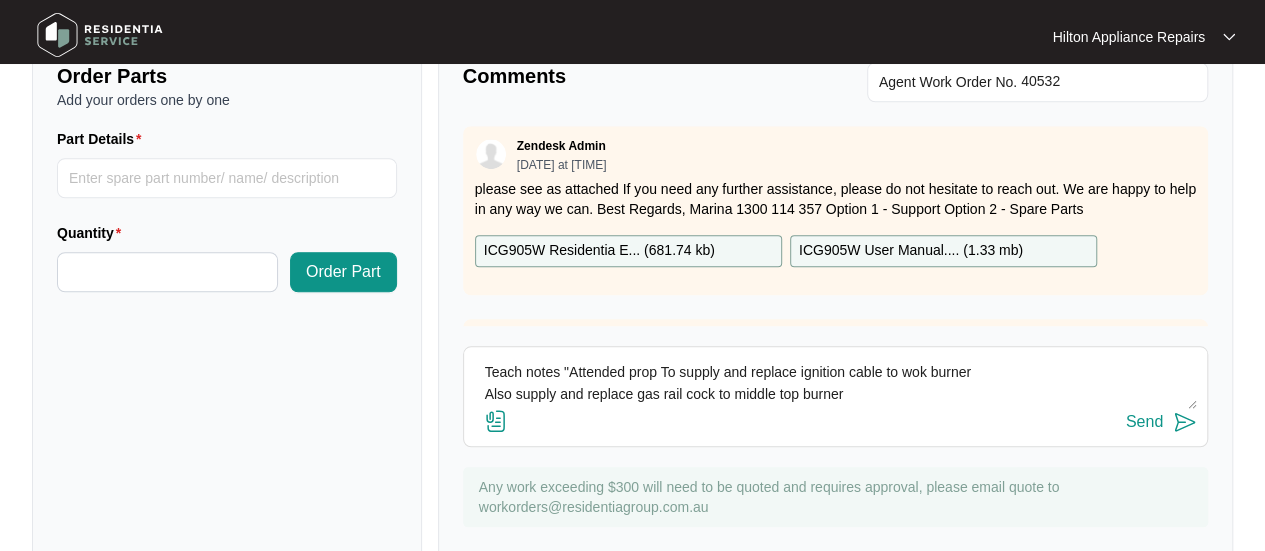 scroll, scrollTop: 14, scrollLeft: 0, axis: vertical 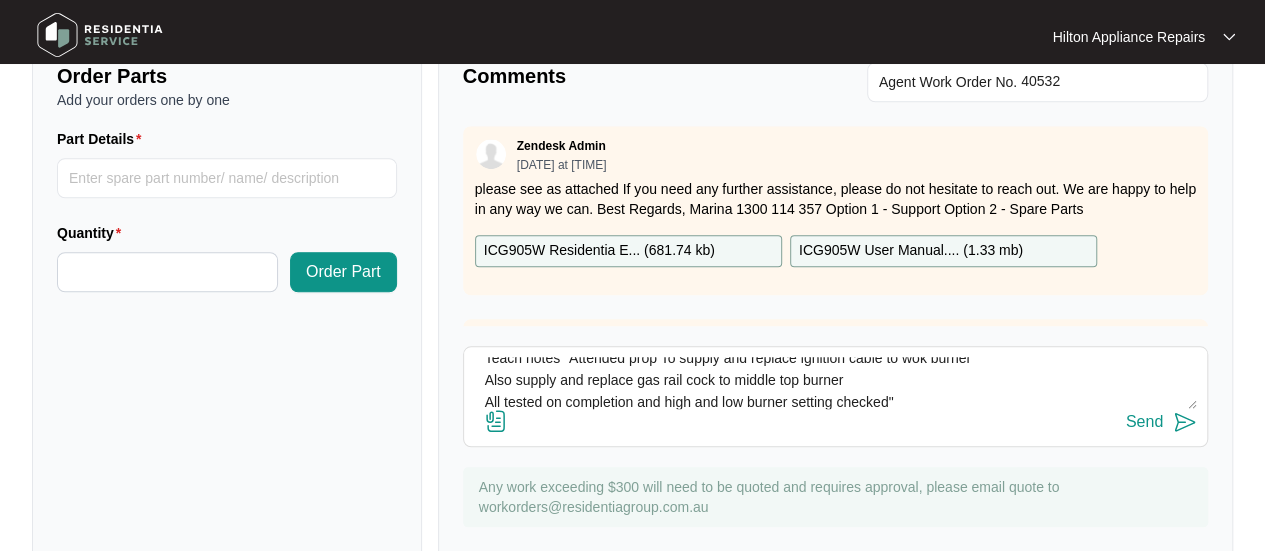 type on "Teach notes "Attended prop To supply and replace ignition cable to wok burner
Also supply and replace gas rail cock to middle top burner
All tested on completion and high and low burner setting checked"" 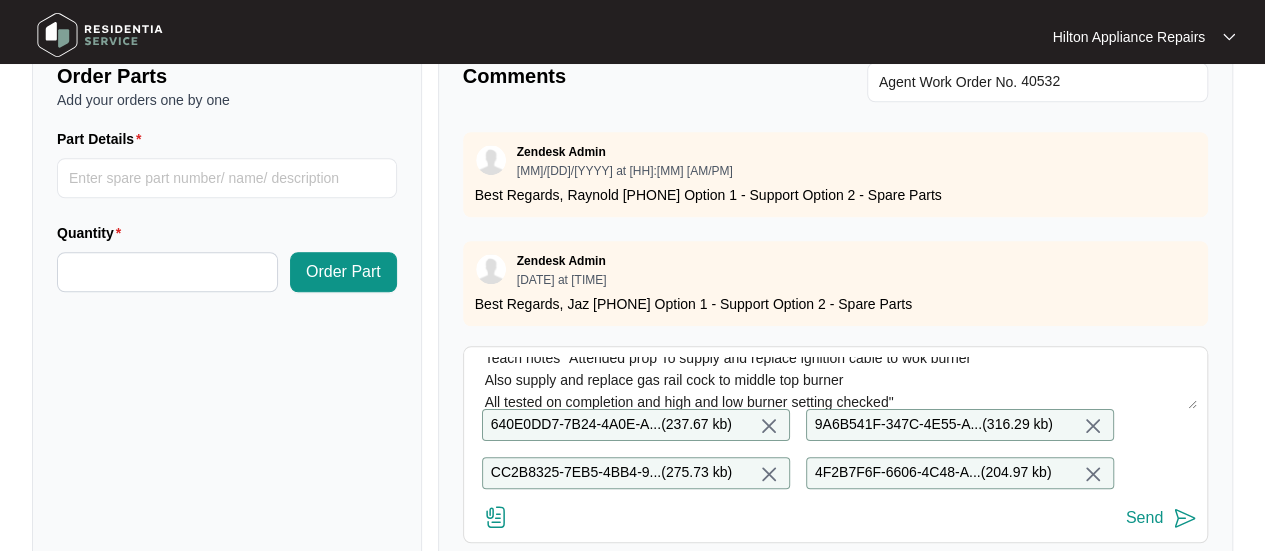 scroll, scrollTop: 981, scrollLeft: 0, axis: vertical 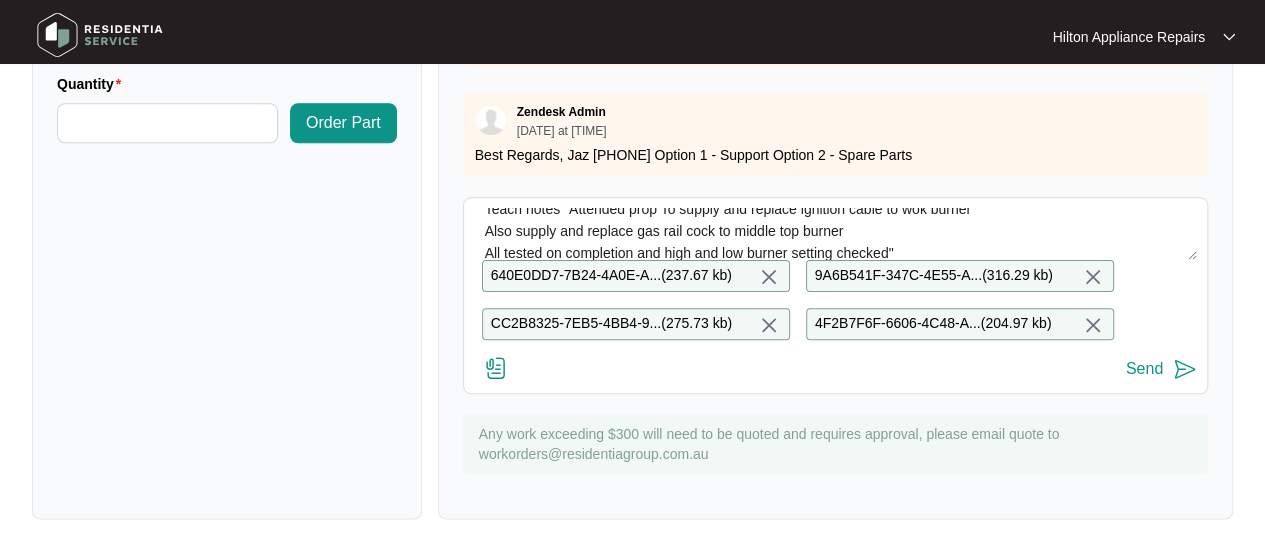 click on "Send" at bounding box center [1144, 369] 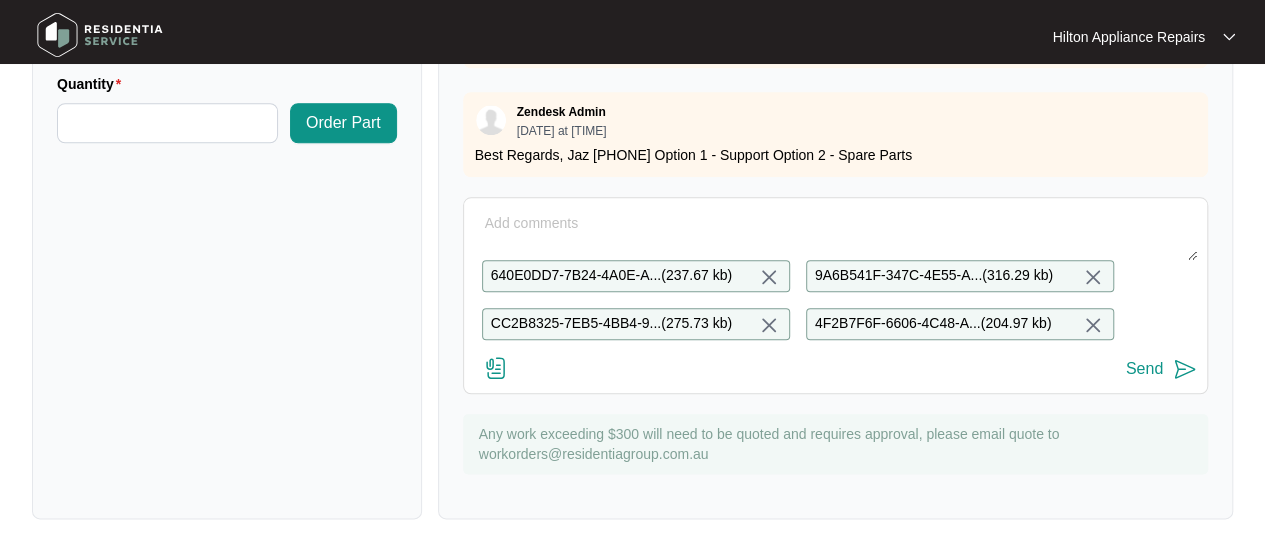 scroll, scrollTop: 0, scrollLeft: 0, axis: both 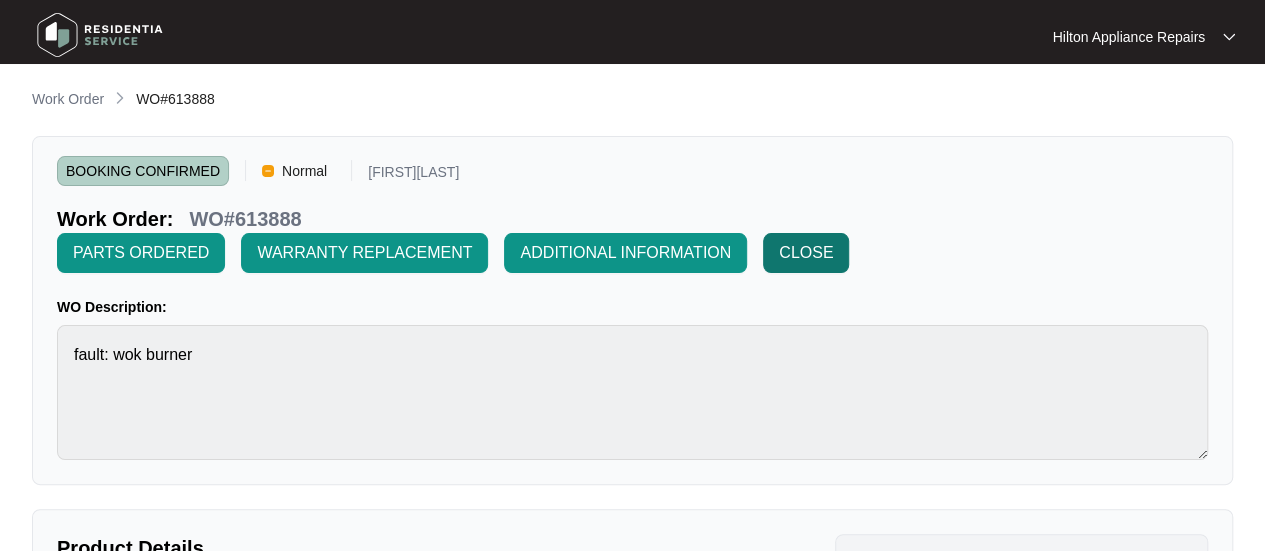 click on "CLOSE" at bounding box center (806, 253) 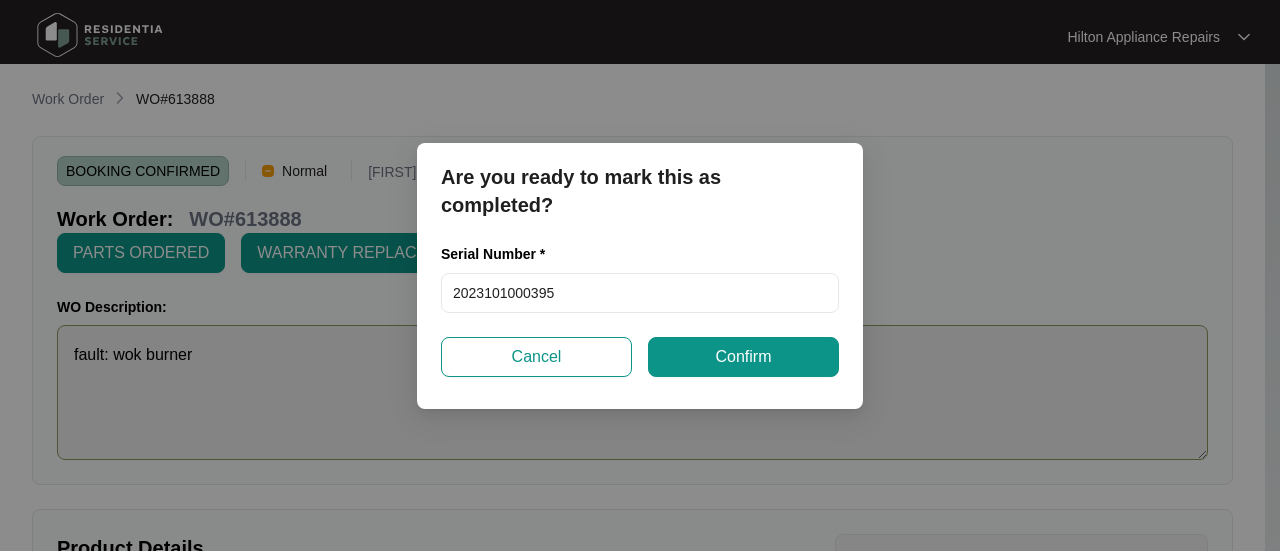click on "Confirm" at bounding box center (743, 357) 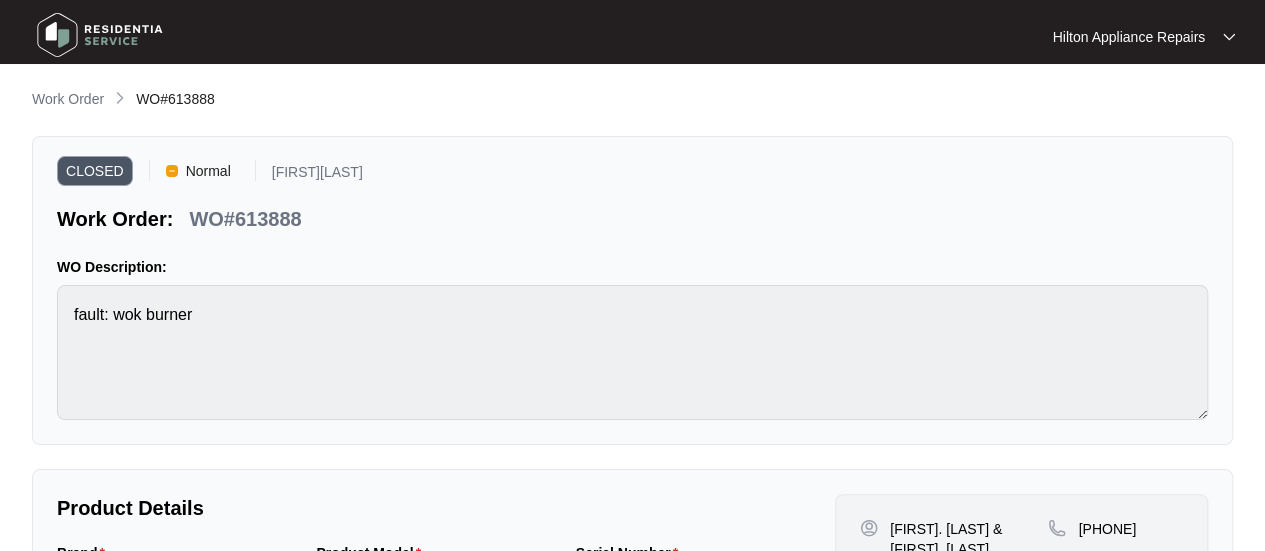 click on "Work Order" at bounding box center (68, 99) 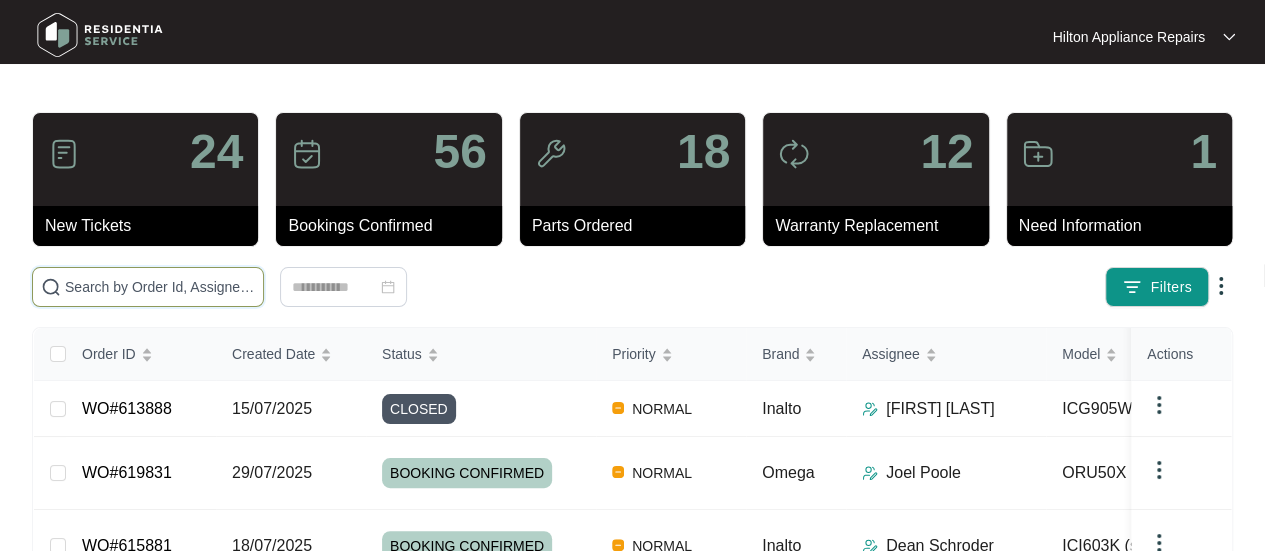 click at bounding box center (160, 287) 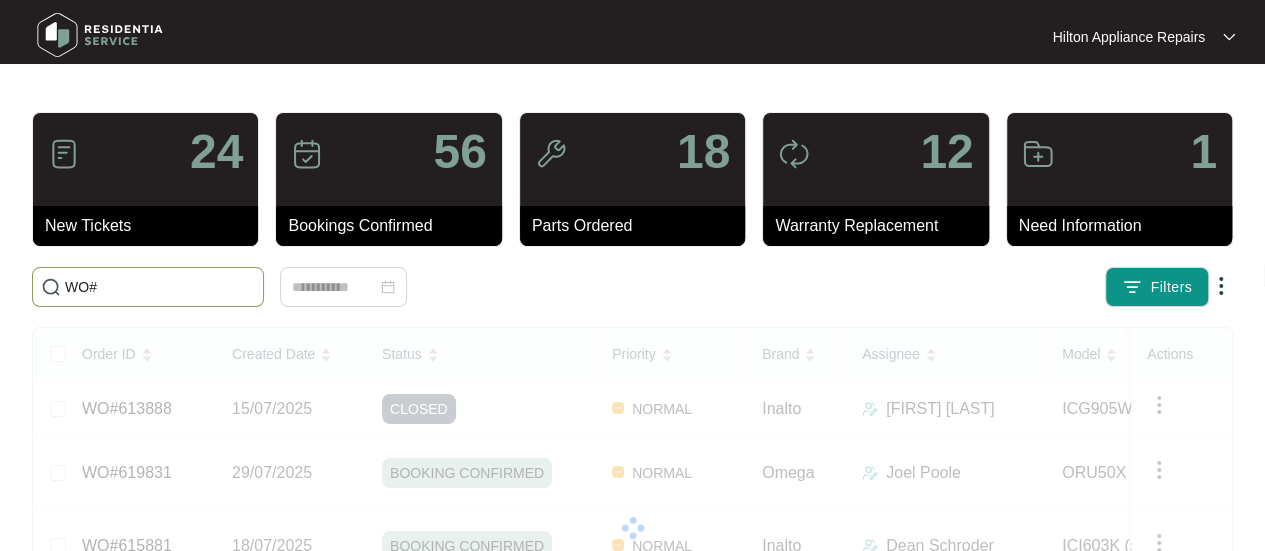 paste on "623909" 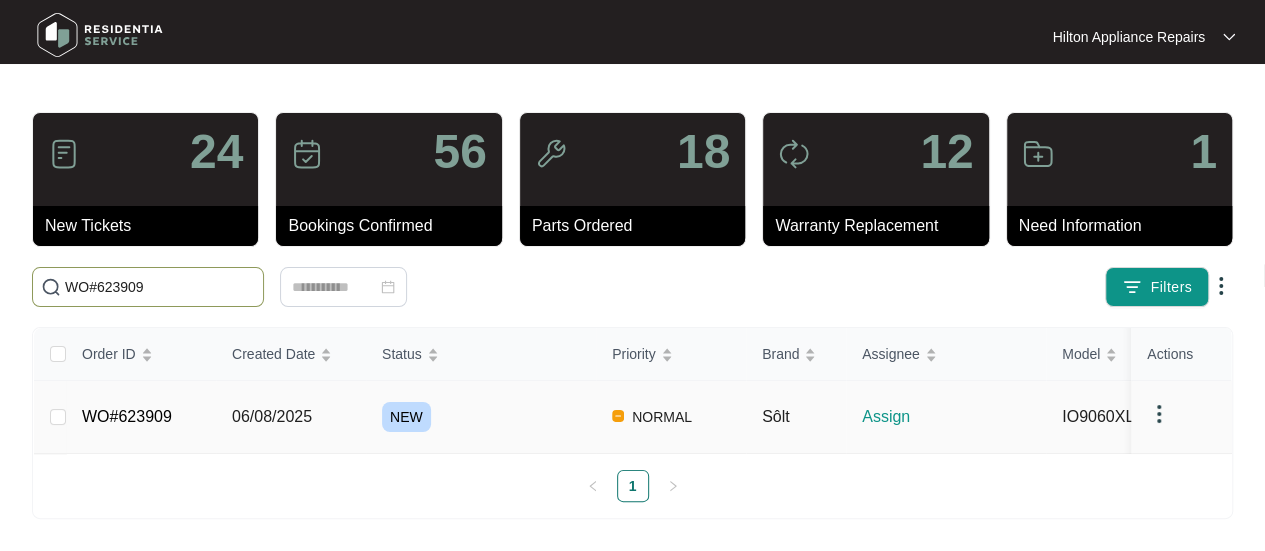 type on "WO#623909" 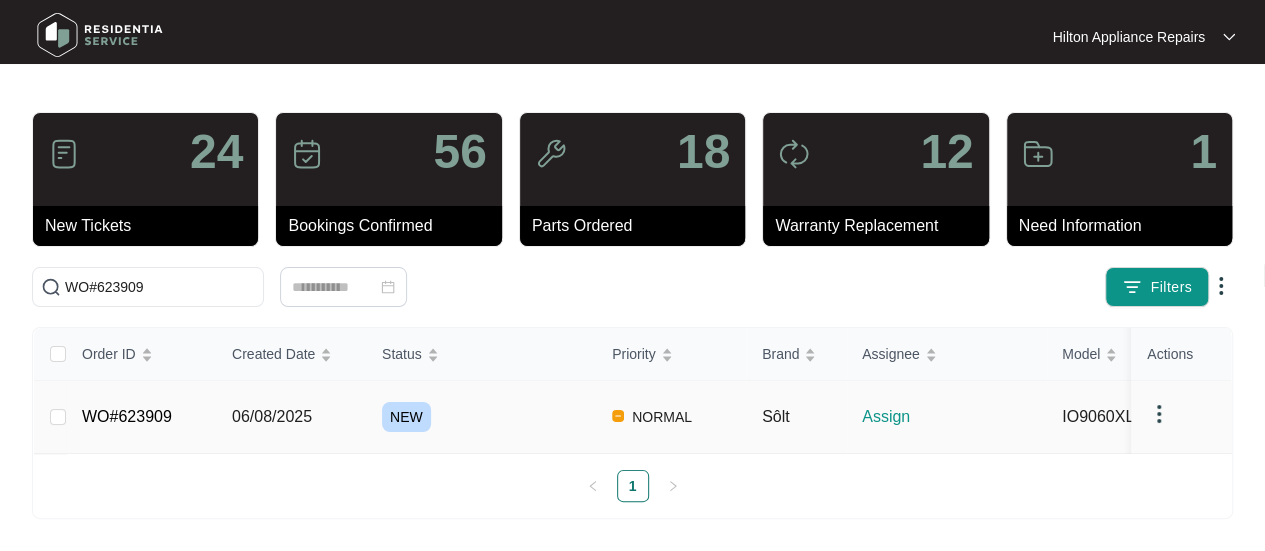 click on "06/08/2025" at bounding box center (272, 416) 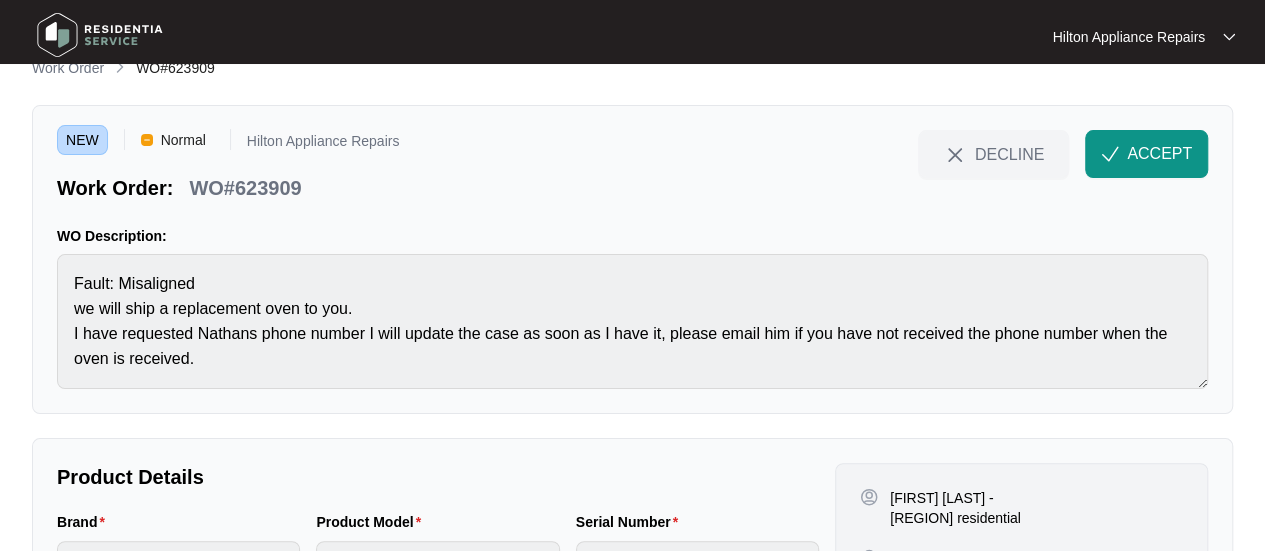 scroll, scrollTop: 0, scrollLeft: 0, axis: both 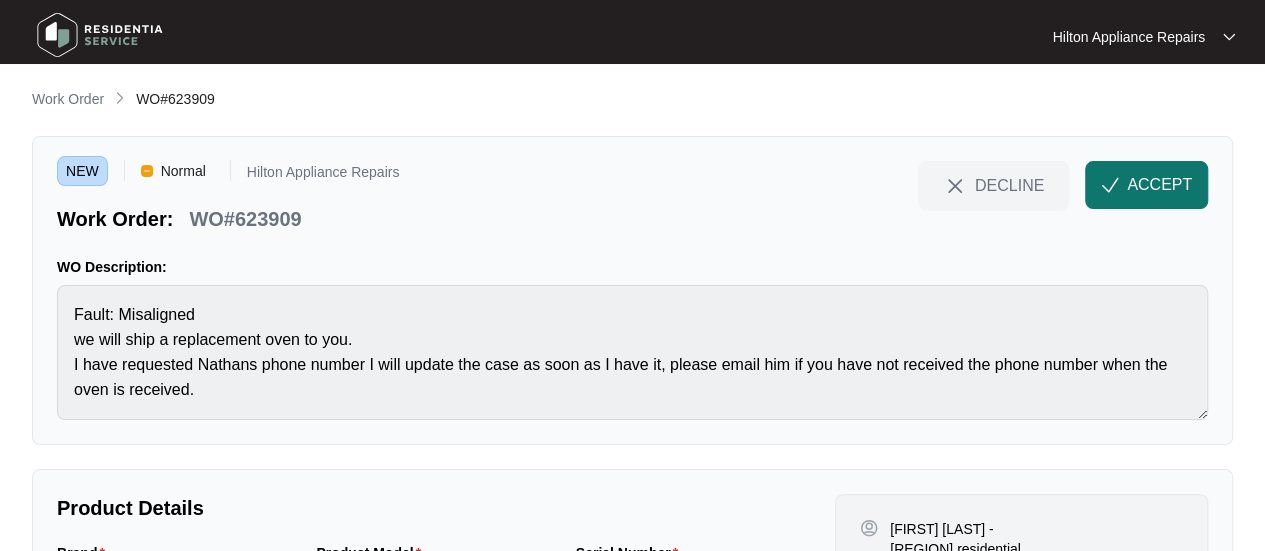 click on "ACCEPT" at bounding box center [1159, 185] 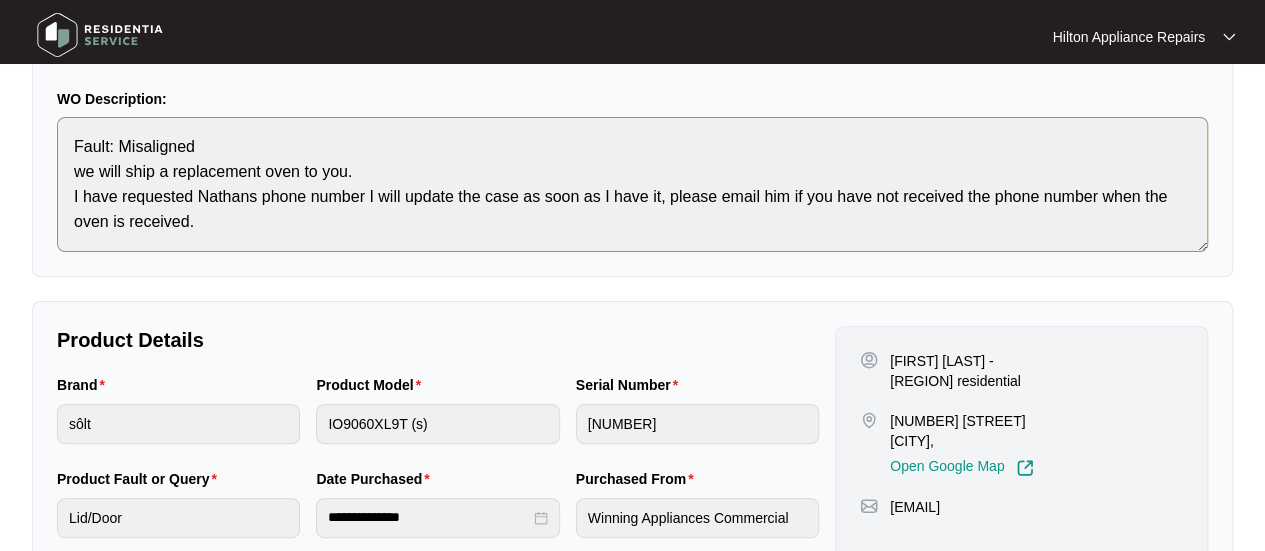 scroll, scrollTop: 200, scrollLeft: 0, axis: vertical 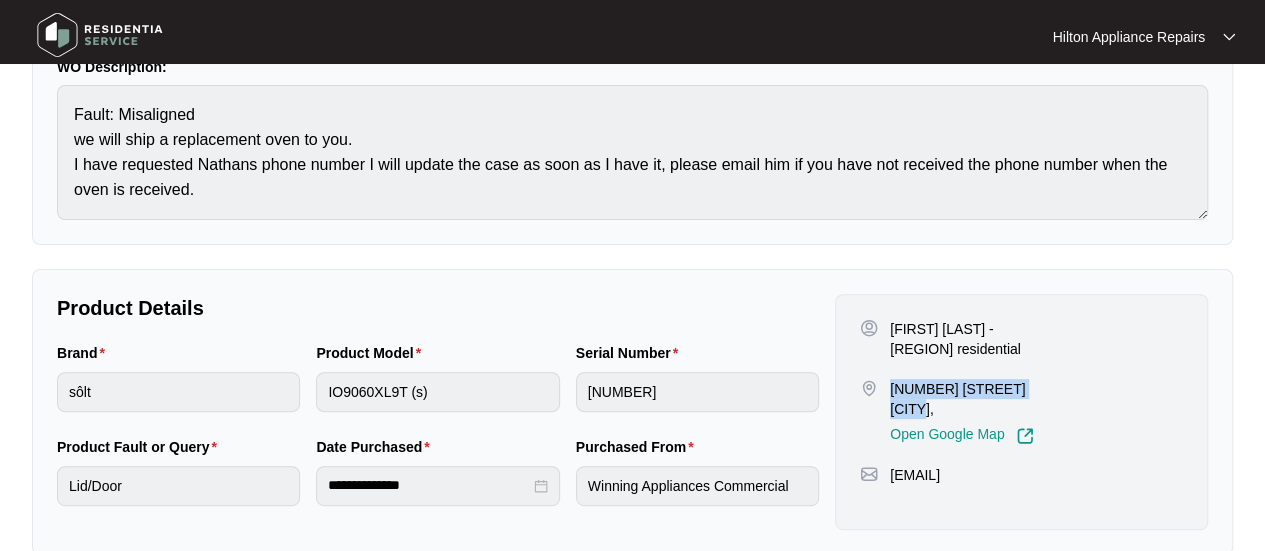 drag, startPoint x: 1042, startPoint y: 385, endPoint x: 888, endPoint y: 379, distance: 154.11684 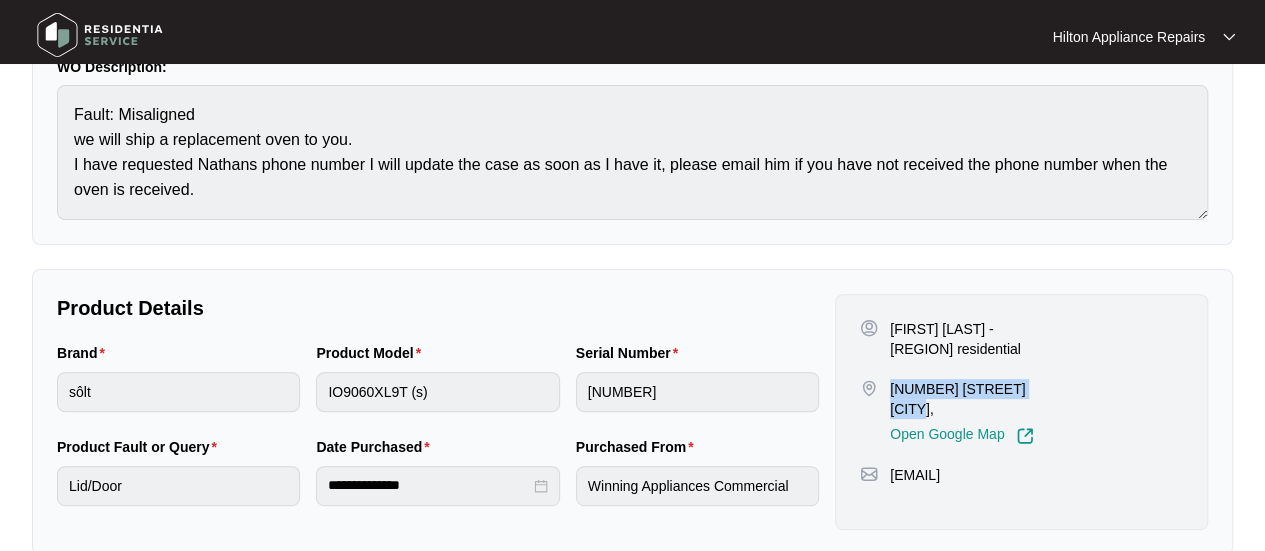 copy on "[NUMBER] [STREET] [CITY]," 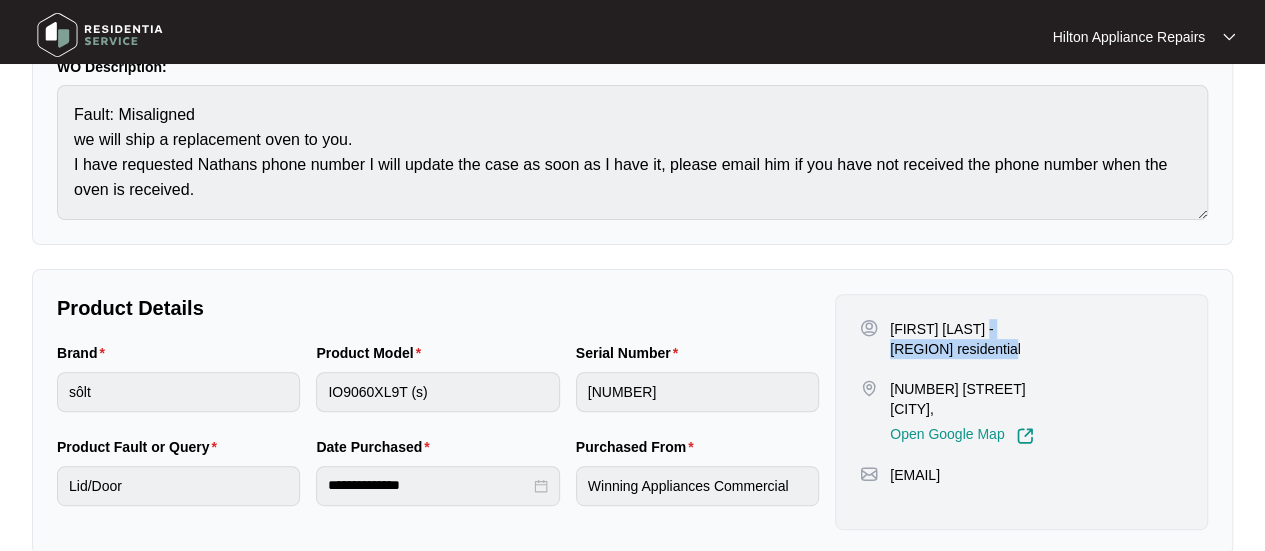 drag, startPoint x: 964, startPoint y: 348, endPoint x: 974, endPoint y: 323, distance: 26.925823 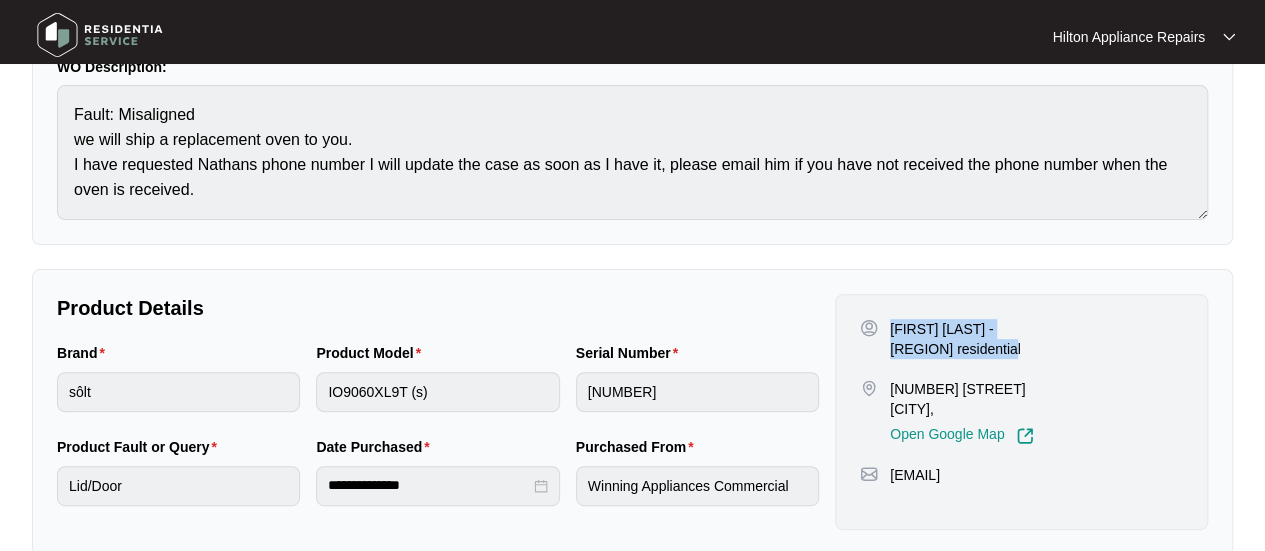 drag, startPoint x: 968, startPoint y: 349, endPoint x: 887, endPoint y: 329, distance: 83.43261 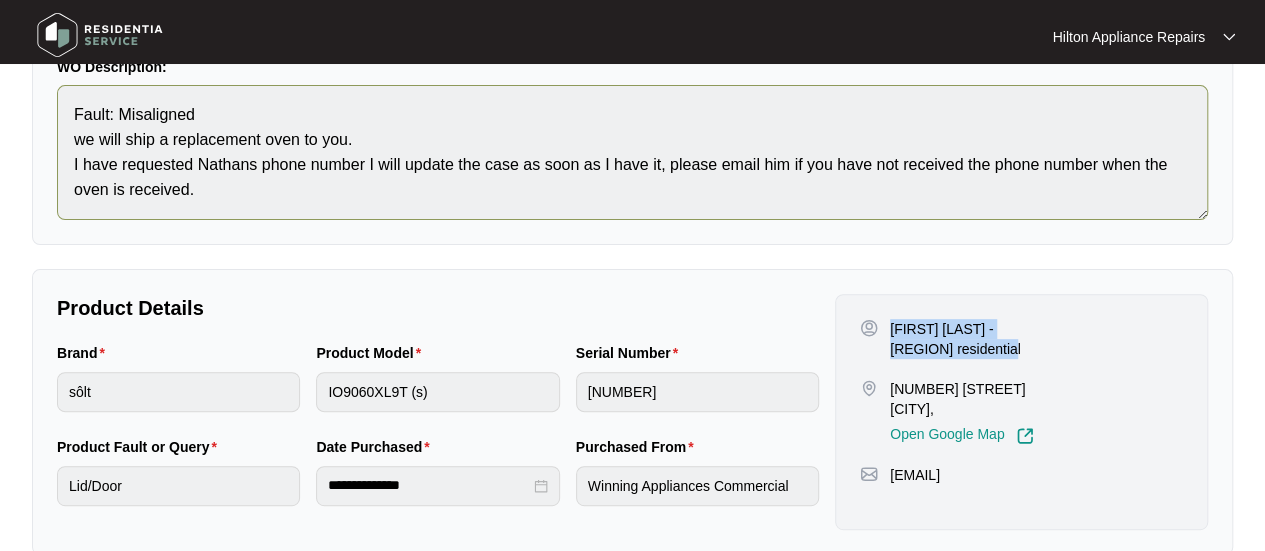 copy on "[FIRST] [LAST]  - [REGION] residential" 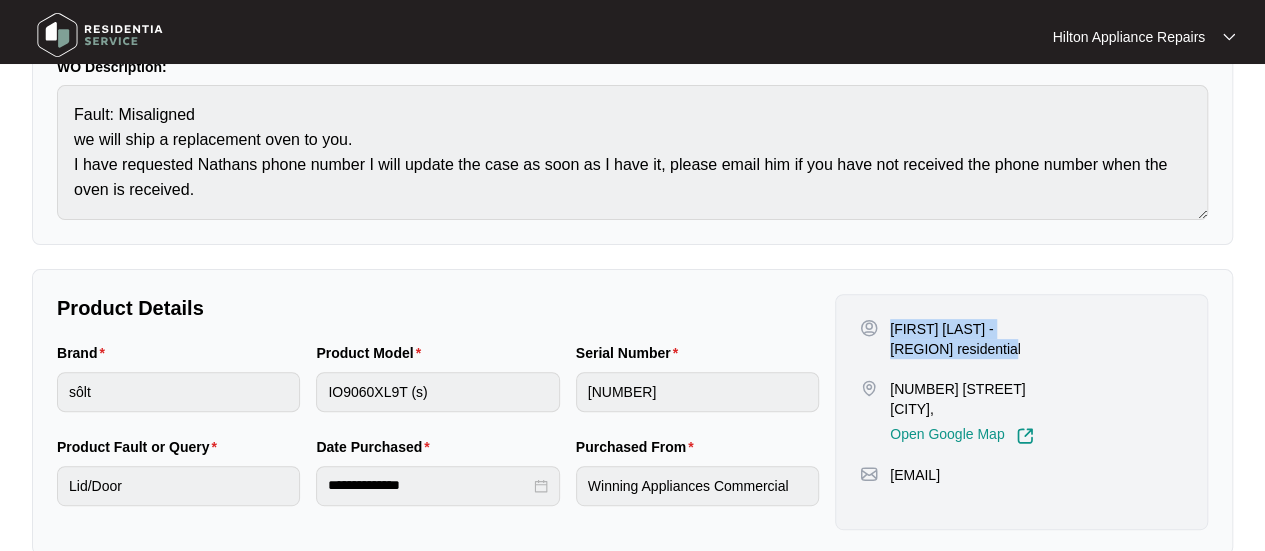 drag, startPoint x: 1135, startPoint y: 453, endPoint x: 890, endPoint y: 457, distance: 245.03265 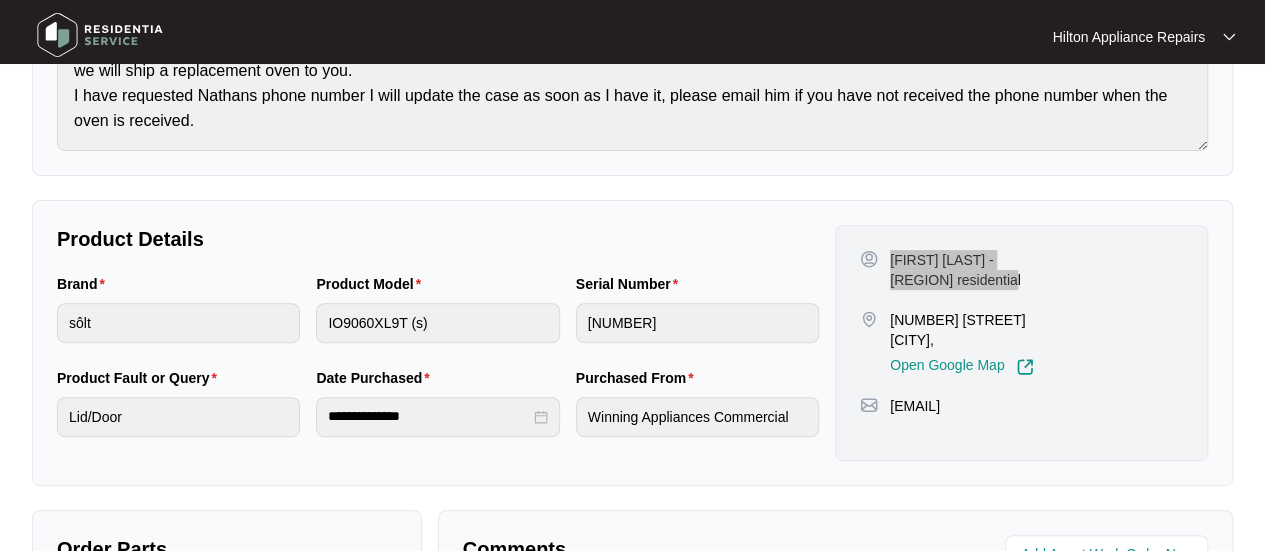 scroll, scrollTop: 300, scrollLeft: 0, axis: vertical 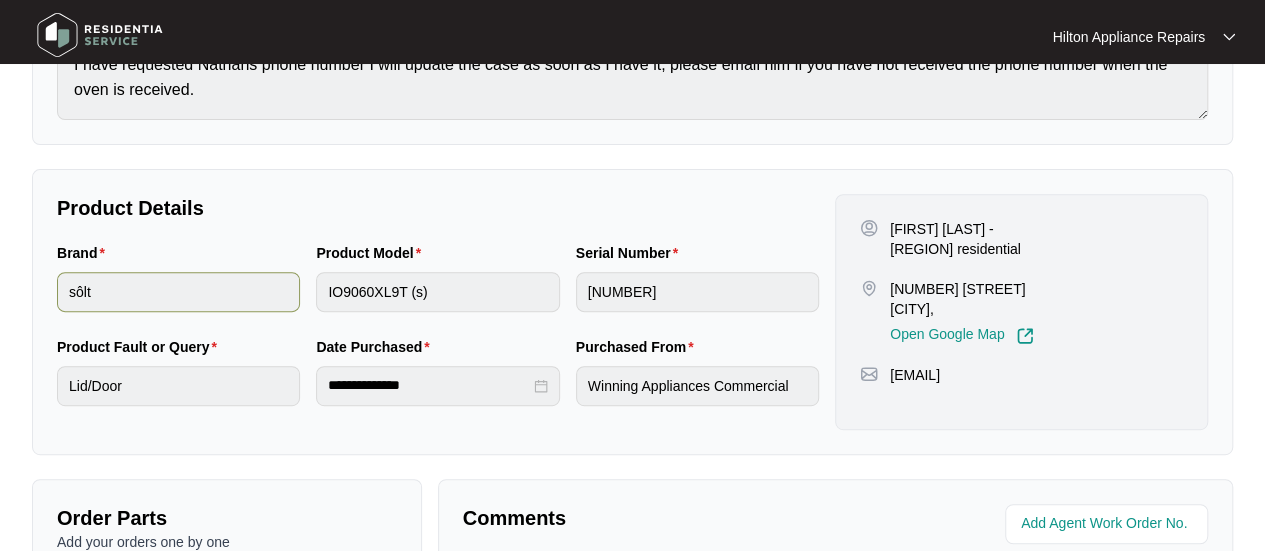 click on "Brand sôlt Product Model IO9060XL9T (s) Serial Number [SERIAL]" at bounding box center (438, 289) 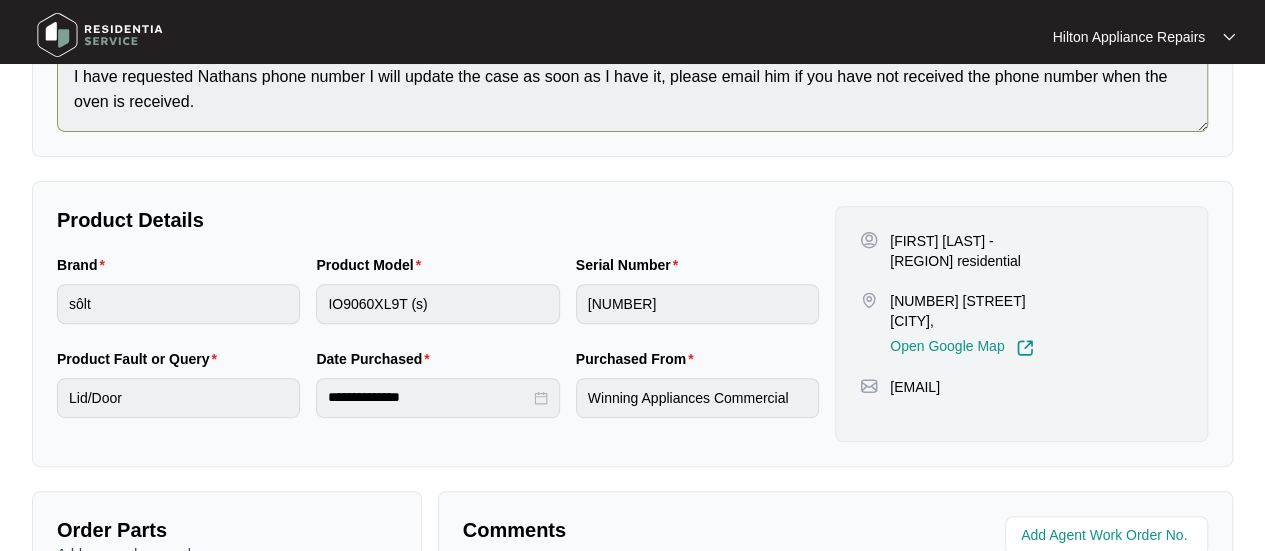scroll, scrollTop: 100, scrollLeft: 0, axis: vertical 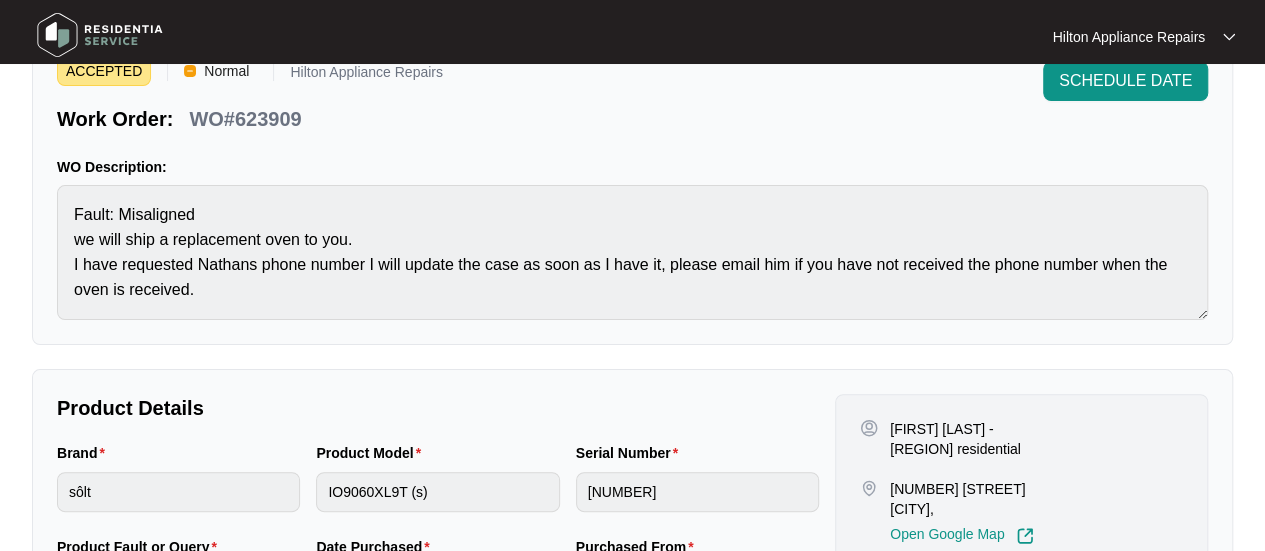 click on "Work Order: WO#[NUMBER]" at bounding box center [250, 115] 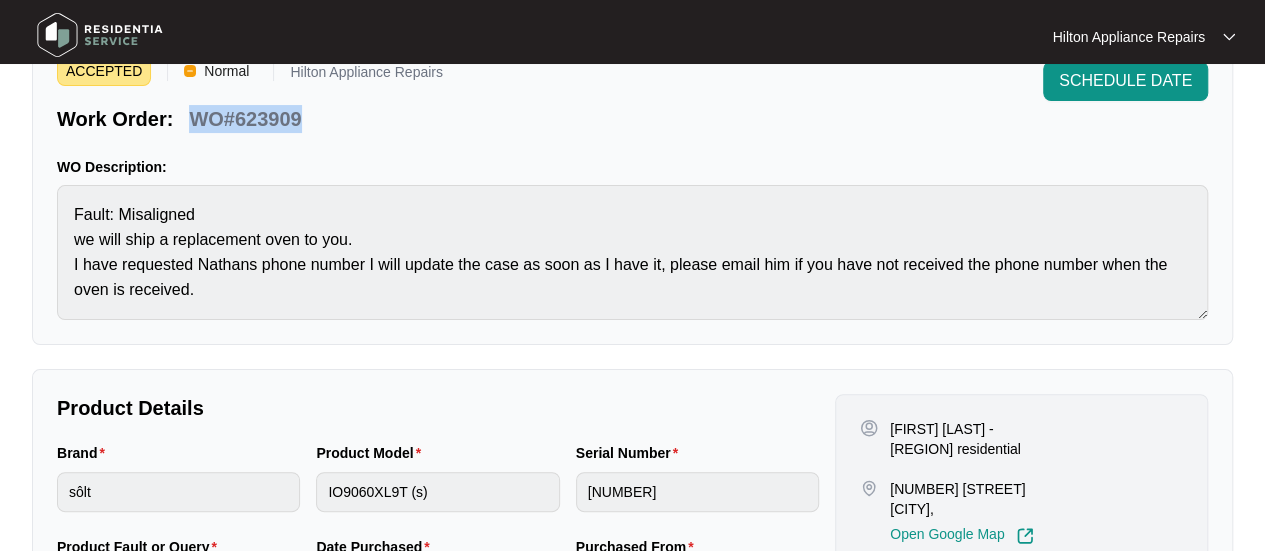drag, startPoint x: 308, startPoint y: 120, endPoint x: 191, endPoint y: 118, distance: 117.01709 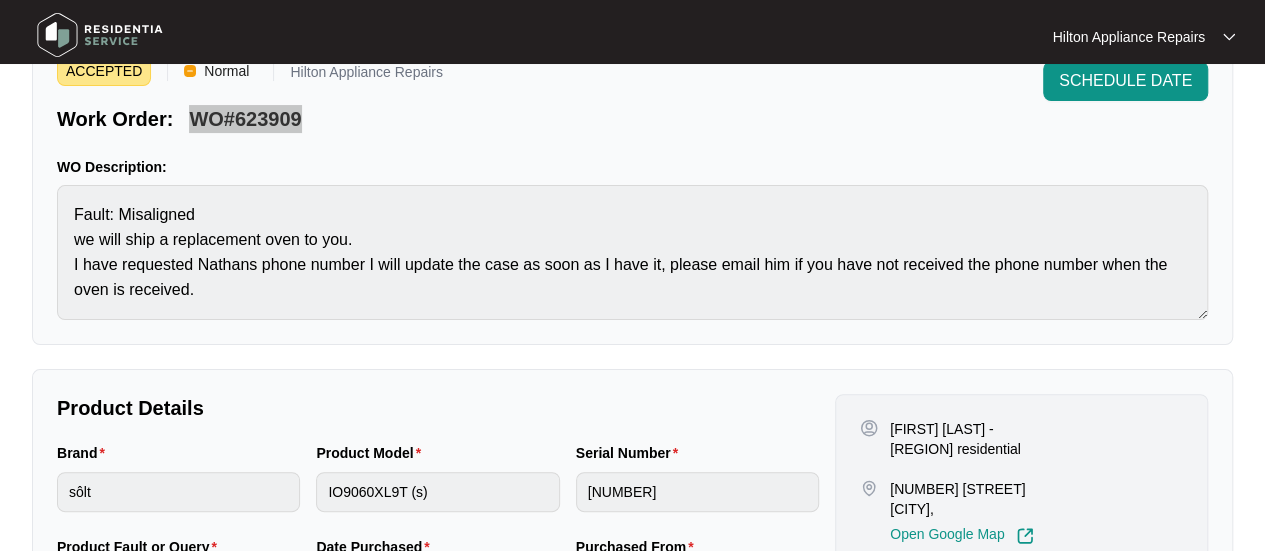 scroll, scrollTop: 0, scrollLeft: 0, axis: both 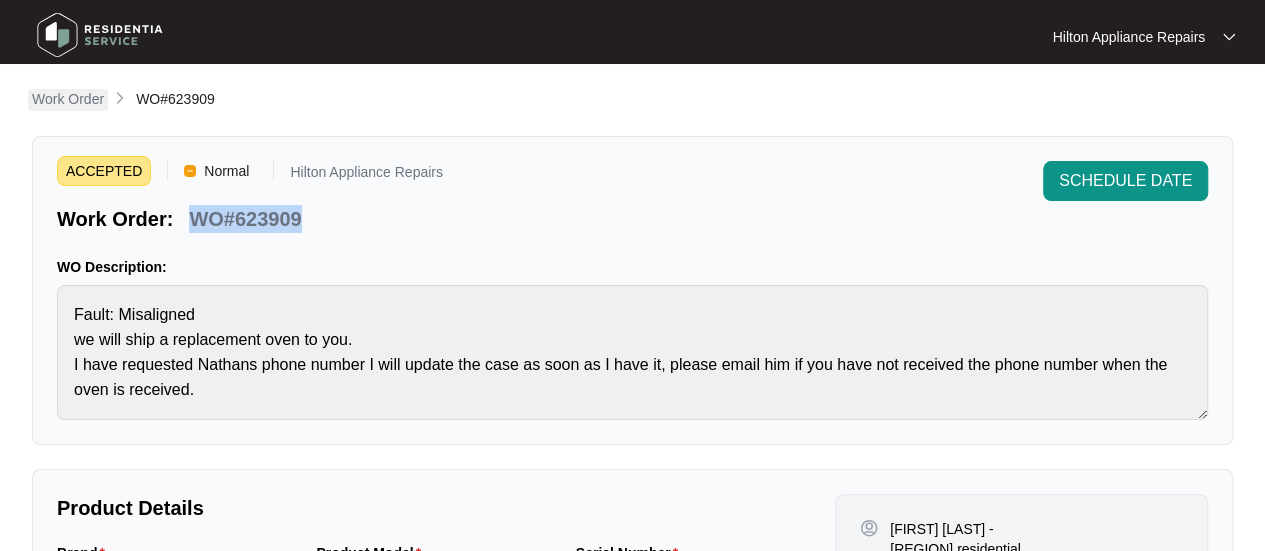 click on "Work Order" at bounding box center (68, 99) 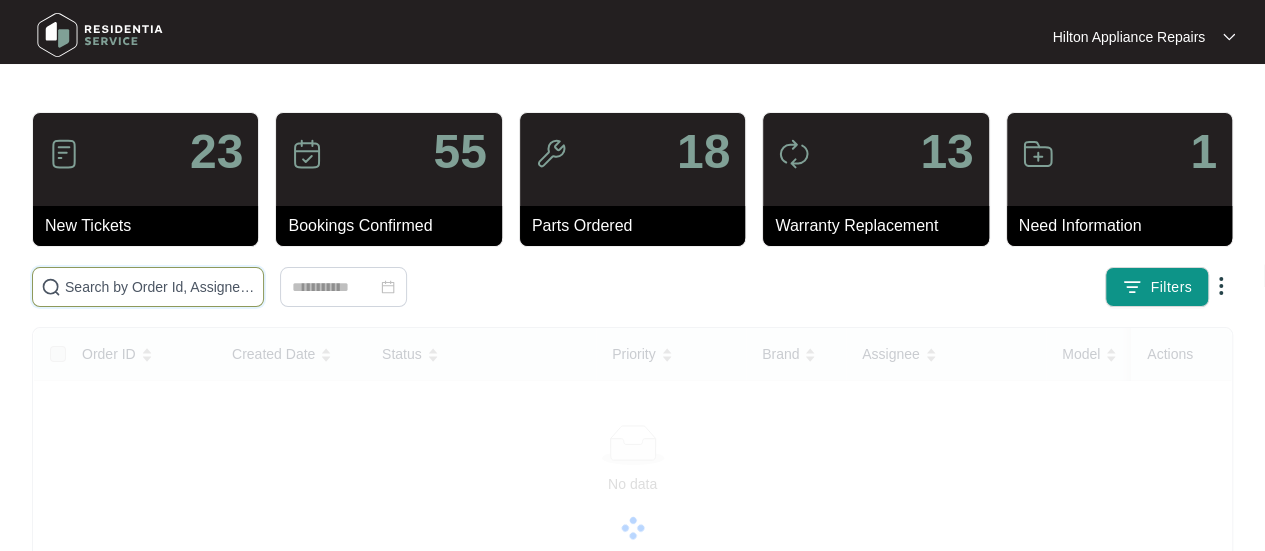 click at bounding box center (160, 287) 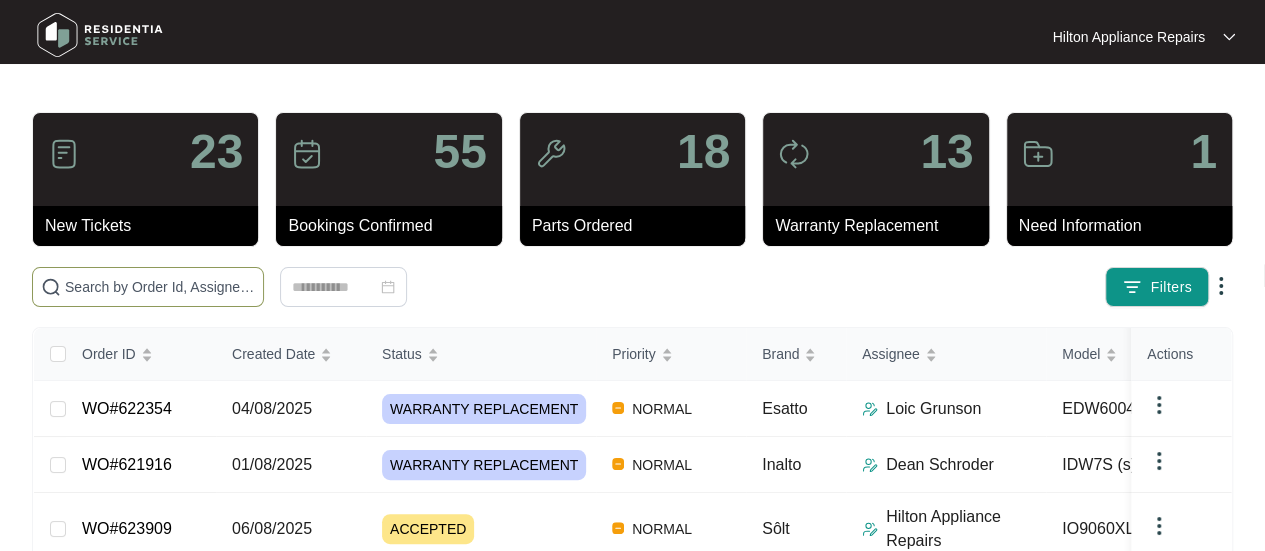 paste on "623923" 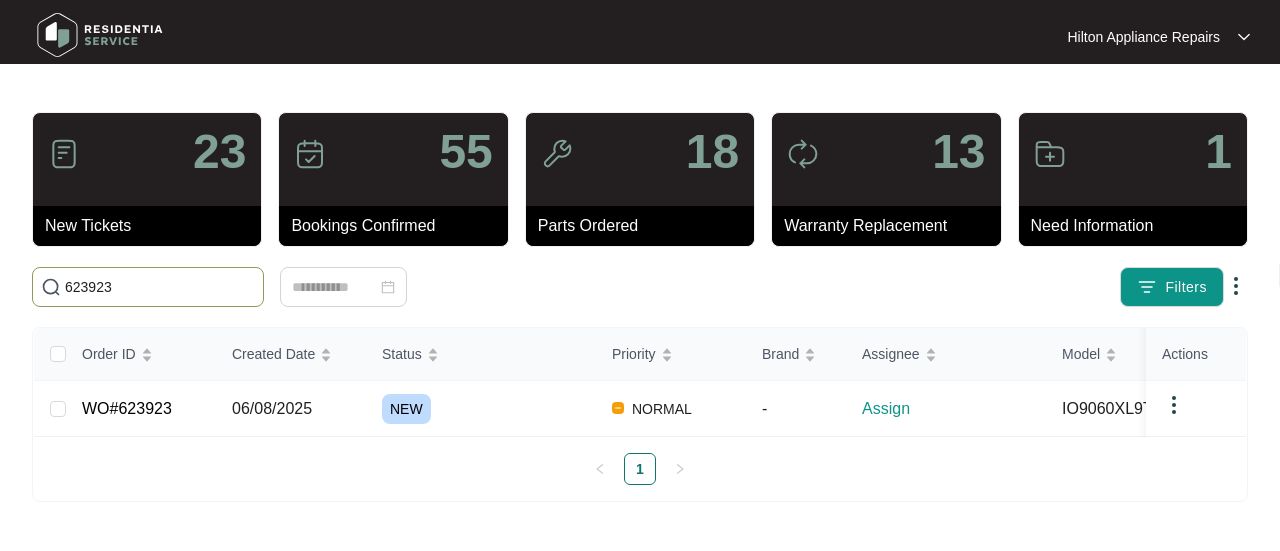 drag, startPoint x: 34, startPoint y: 292, endPoint x: 7, endPoint y: 297, distance: 27.45906 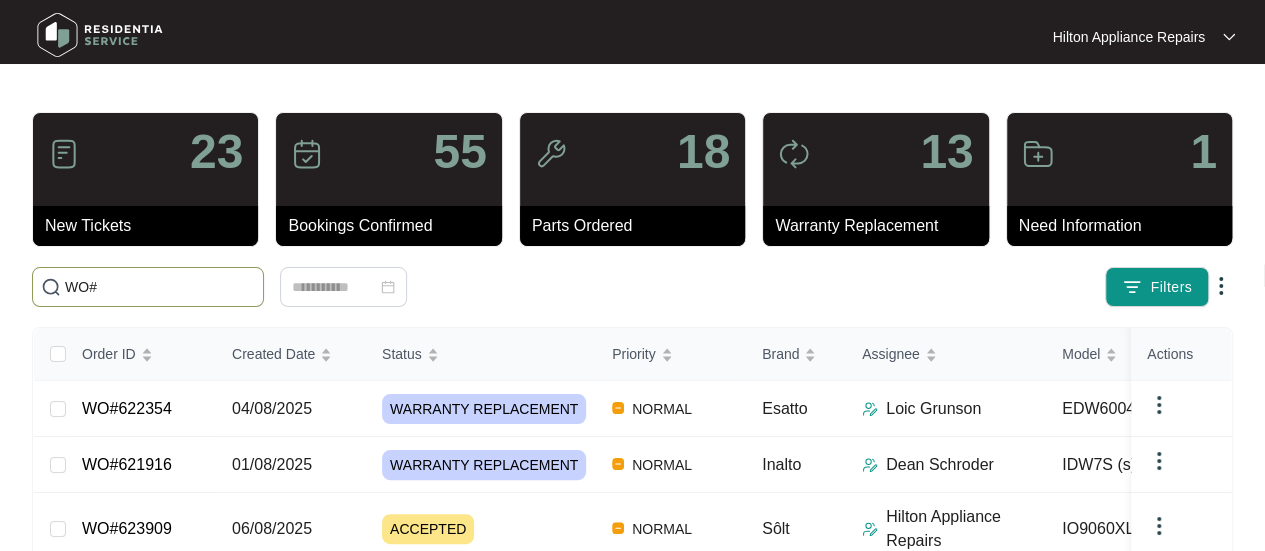 paste on "623923" 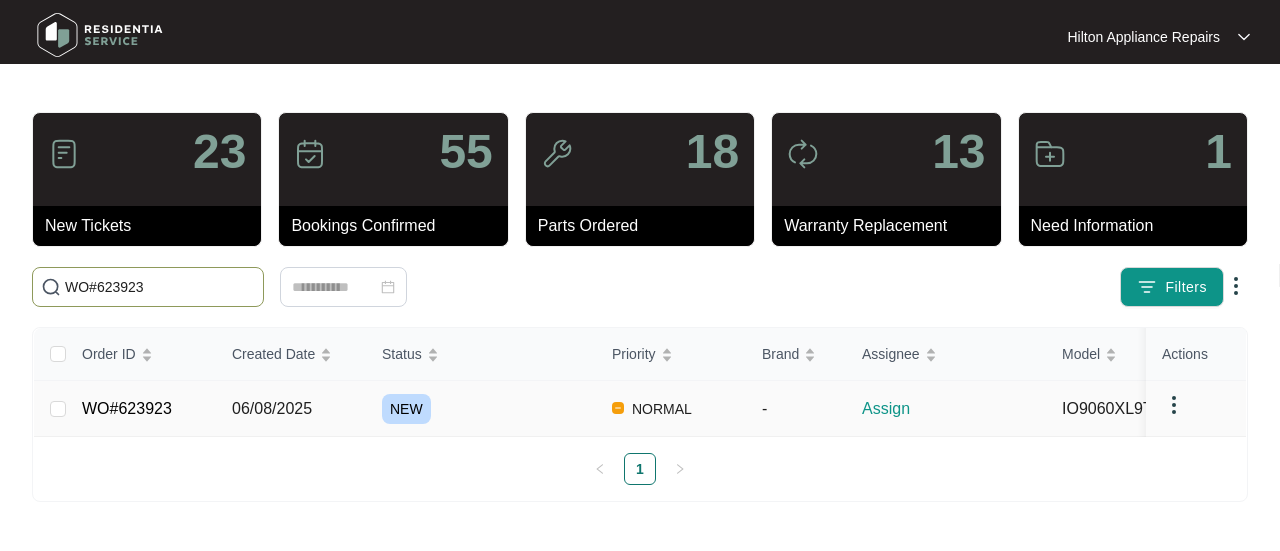 type on "WO#623923" 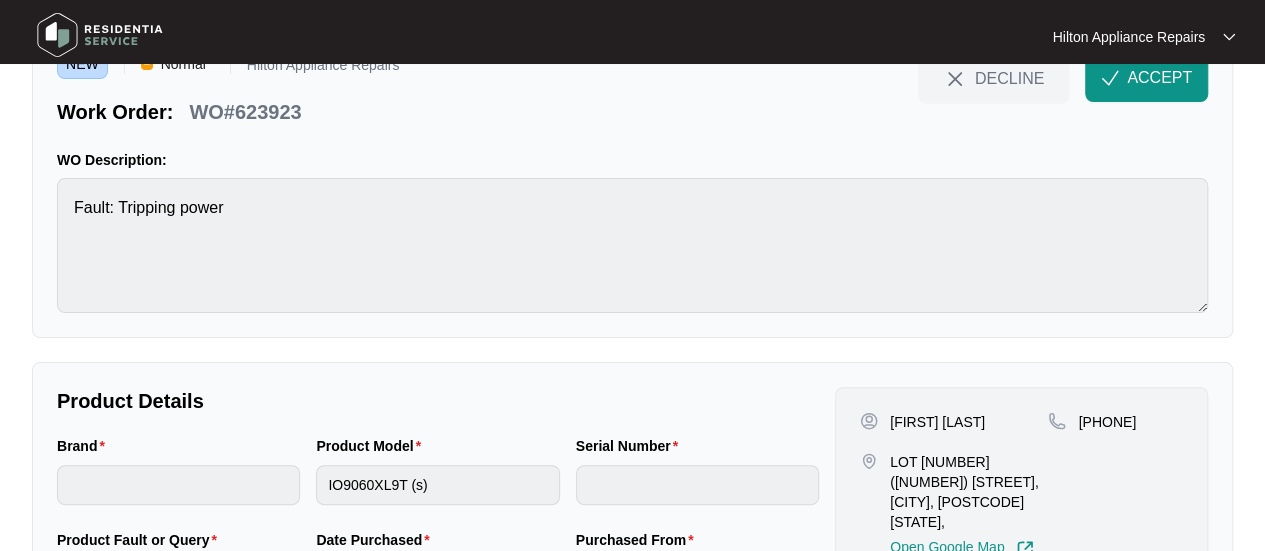 scroll, scrollTop: 0, scrollLeft: 0, axis: both 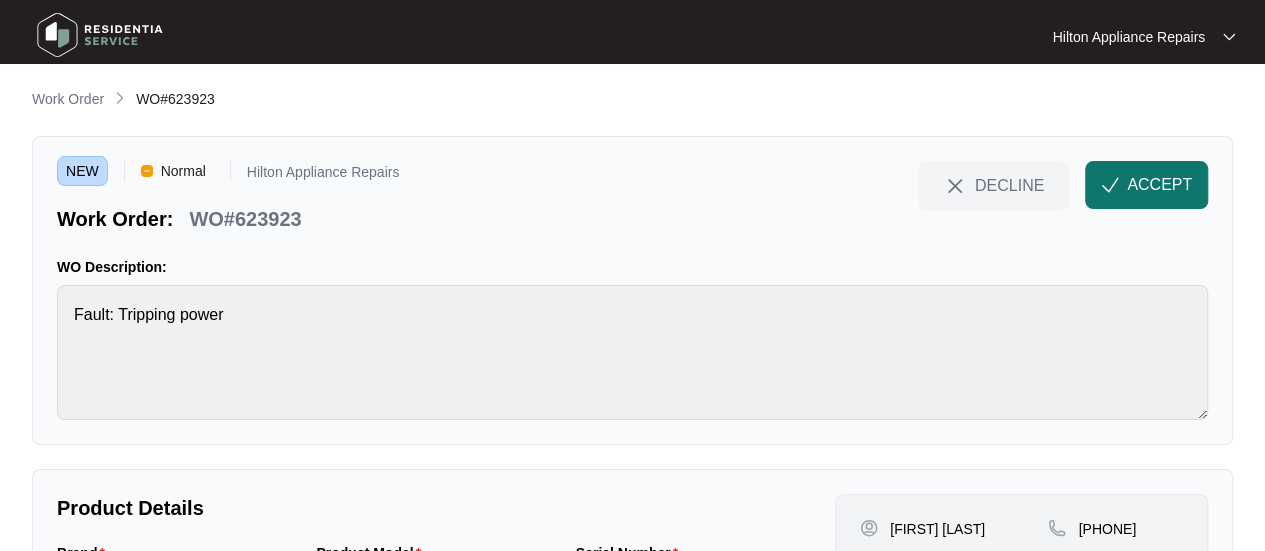click on "ACCEPT" at bounding box center (1159, 185) 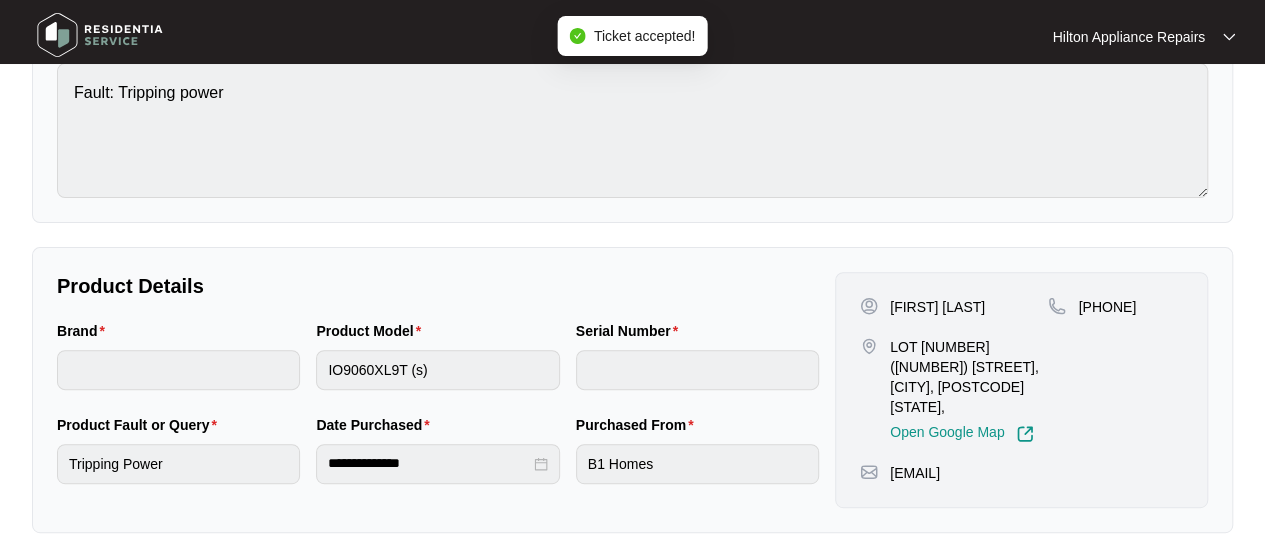 scroll, scrollTop: 300, scrollLeft: 0, axis: vertical 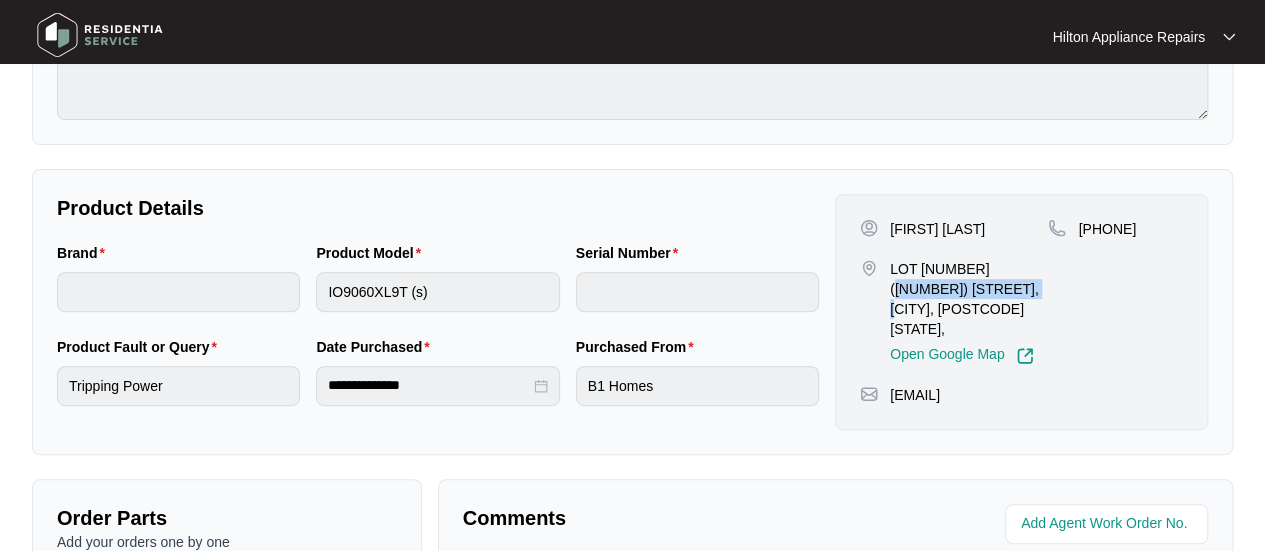 drag, startPoint x: 982, startPoint y: 285, endPoint x: 983, endPoint y: 267, distance: 18.027756 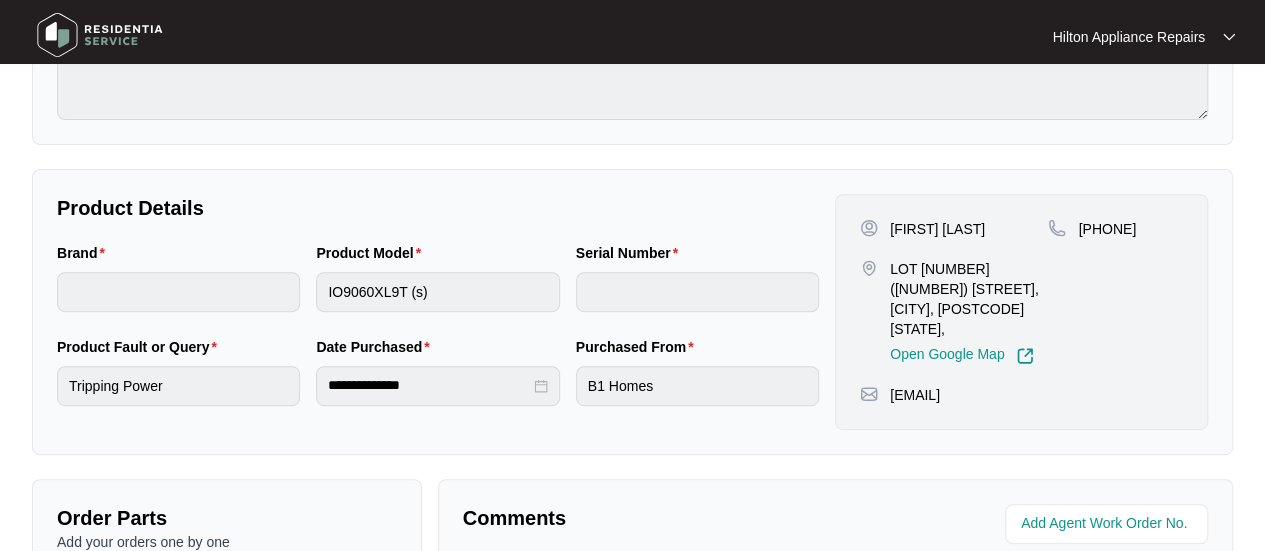 click on "Brand Product Model IO9060XL9T (s) Serial Number" at bounding box center [438, 289] 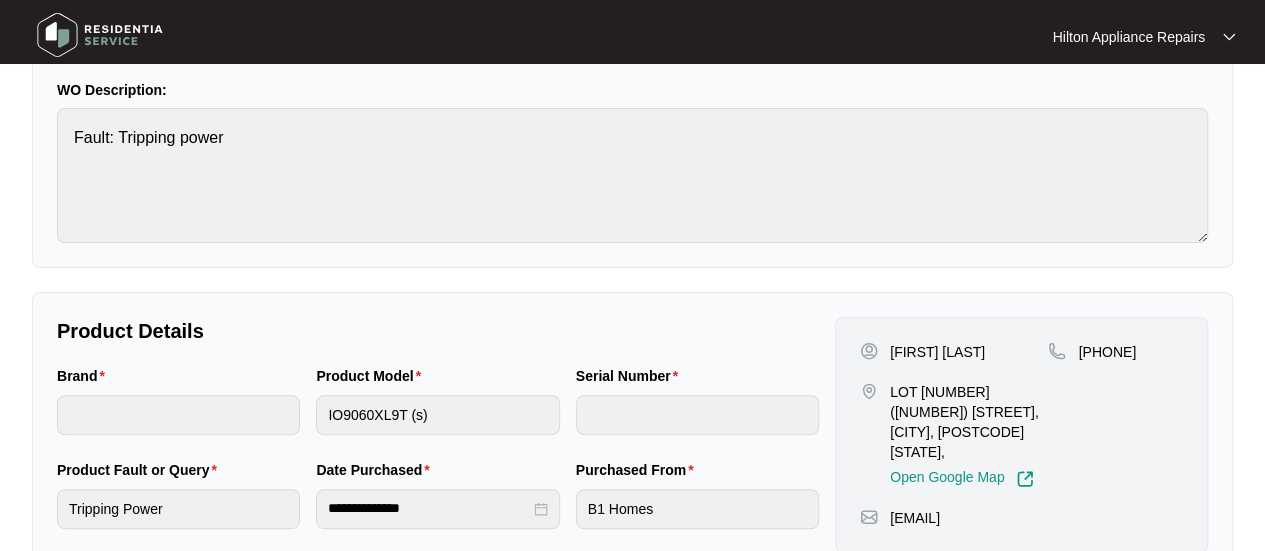 scroll, scrollTop: 300, scrollLeft: 0, axis: vertical 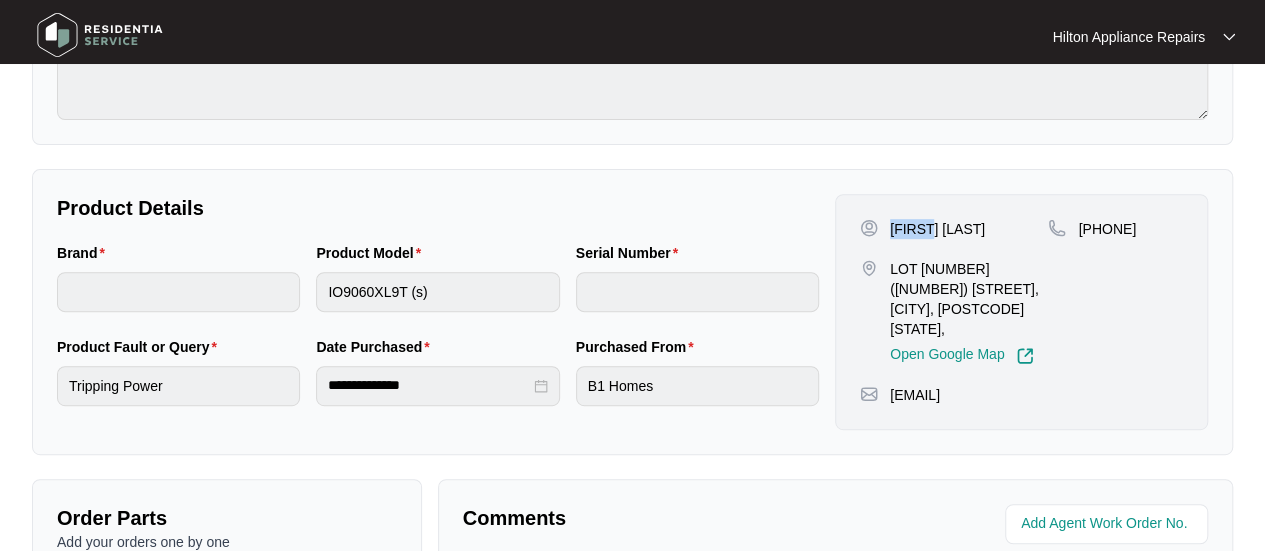 drag, startPoint x: 925, startPoint y: 223, endPoint x: 889, endPoint y: 224, distance: 36.013885 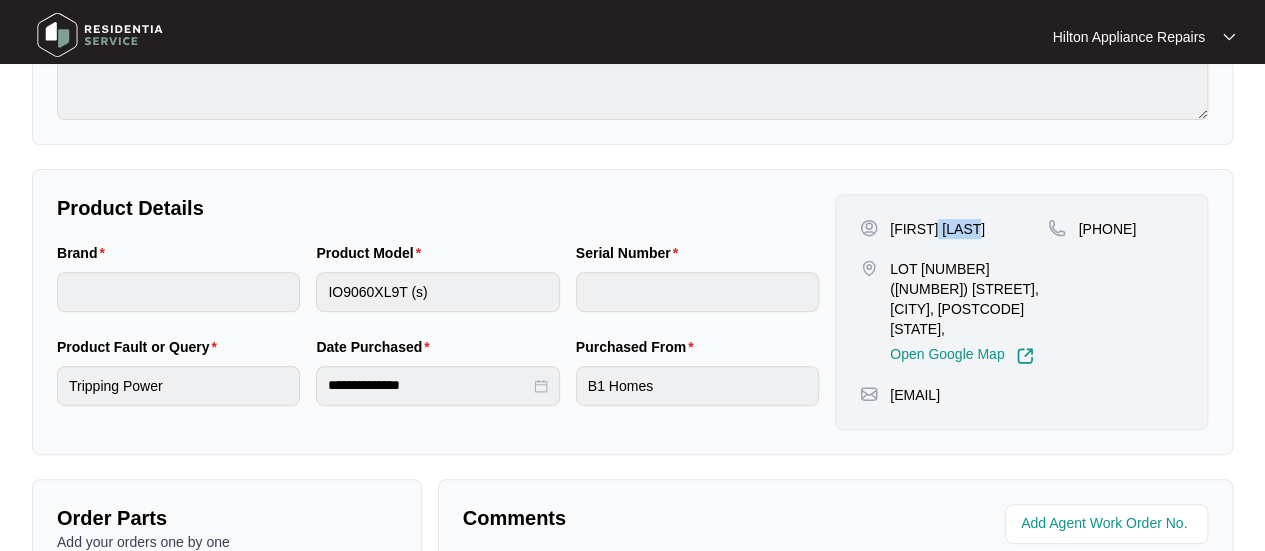 drag, startPoint x: 982, startPoint y: 227, endPoint x: 930, endPoint y: 223, distance: 52.153618 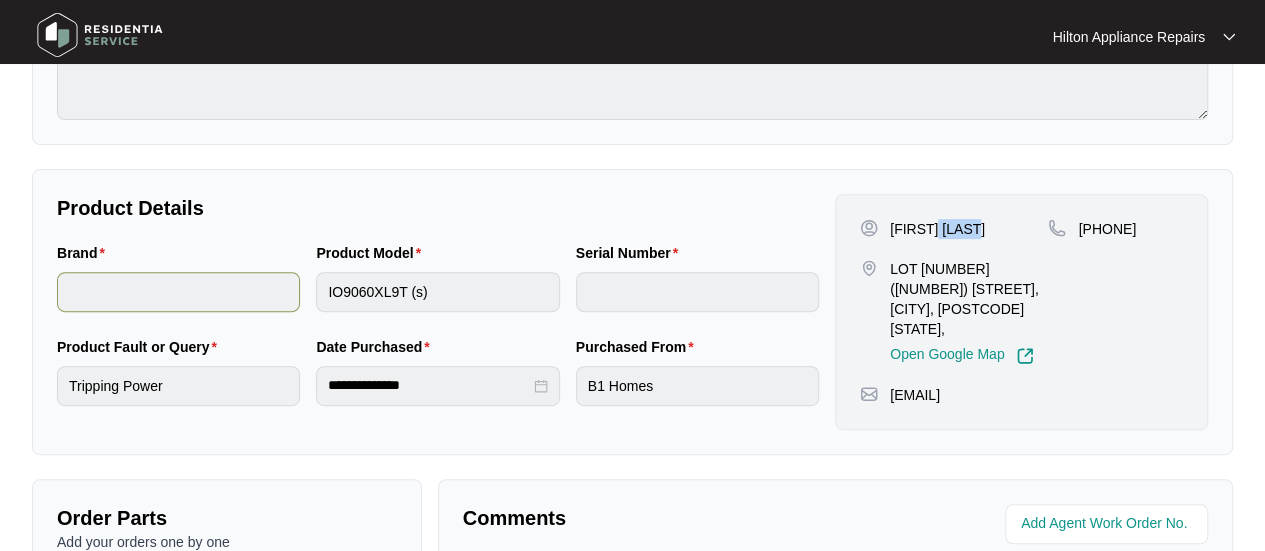 copy on "[PHONE]" 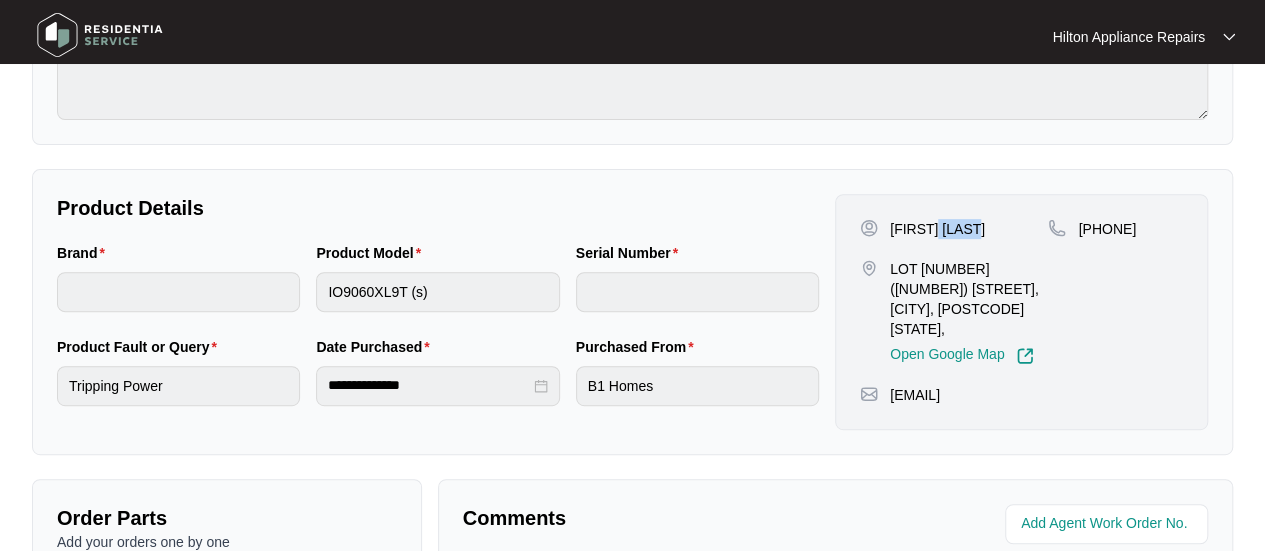 drag, startPoint x: 1074, startPoint y: 375, endPoint x: 889, endPoint y: 373, distance: 185.0108 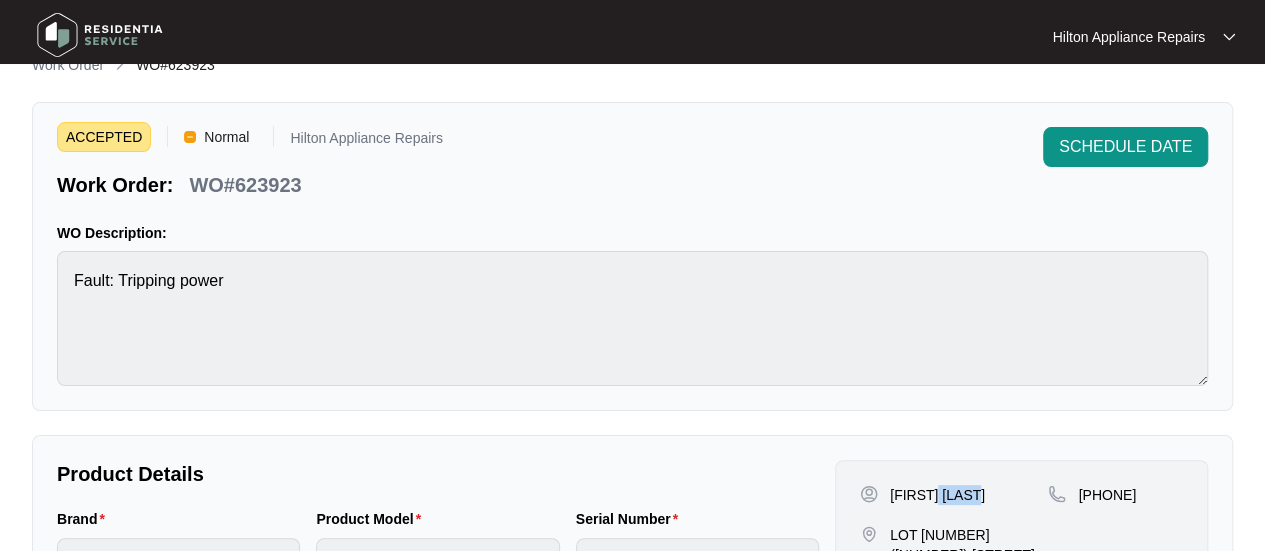 scroll, scrollTop: 0, scrollLeft: 0, axis: both 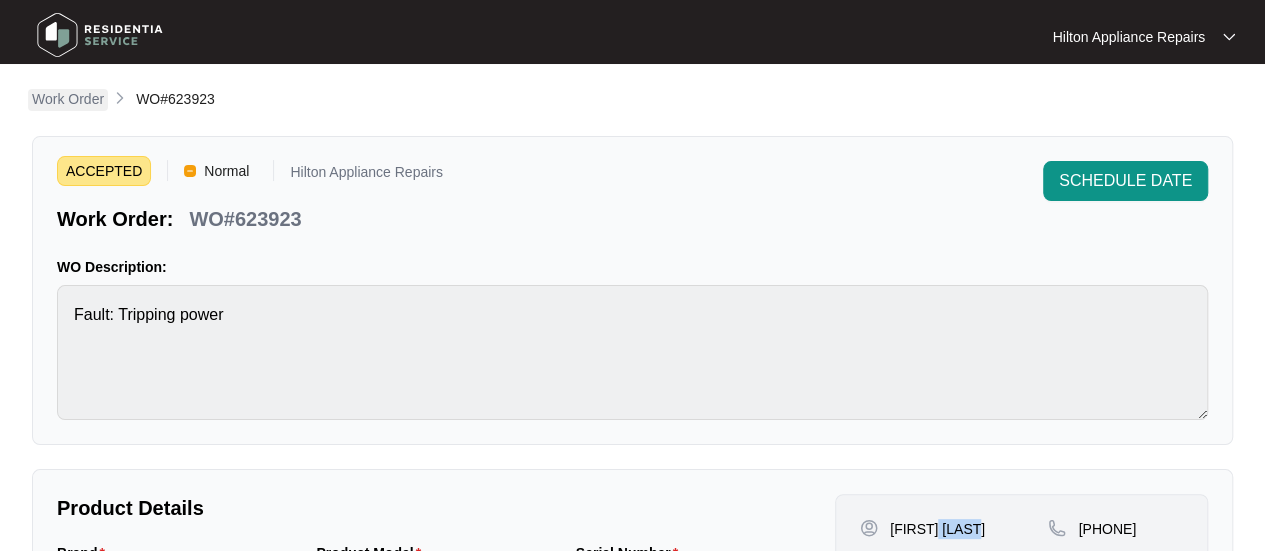click on "Work Order" at bounding box center (68, 99) 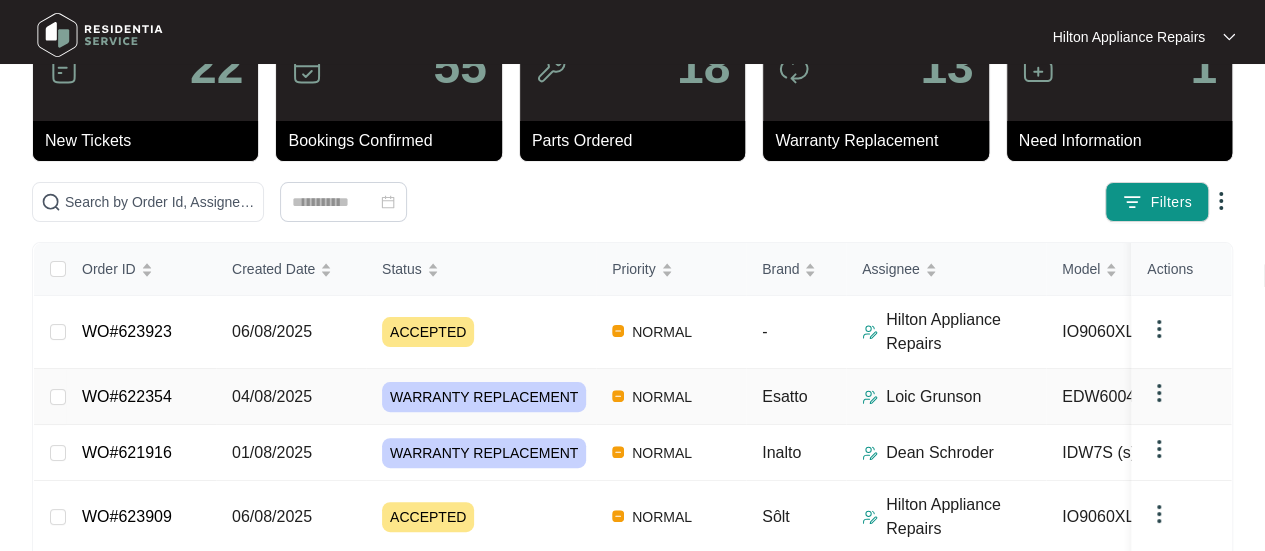 scroll, scrollTop: 0, scrollLeft: 0, axis: both 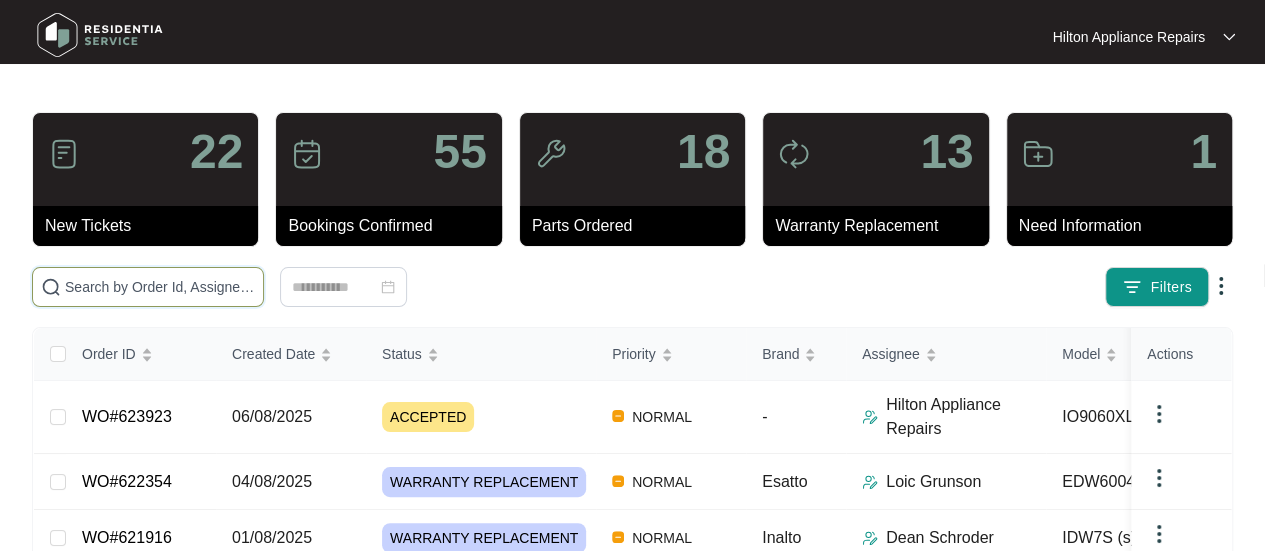 click at bounding box center [160, 287] 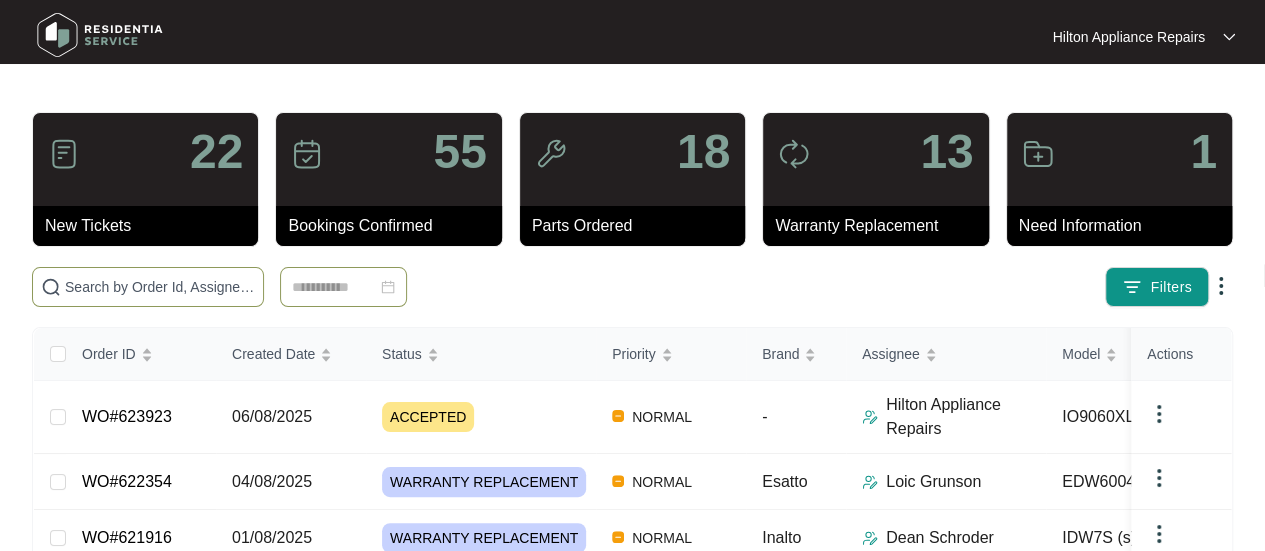 paste on "WO#621631" 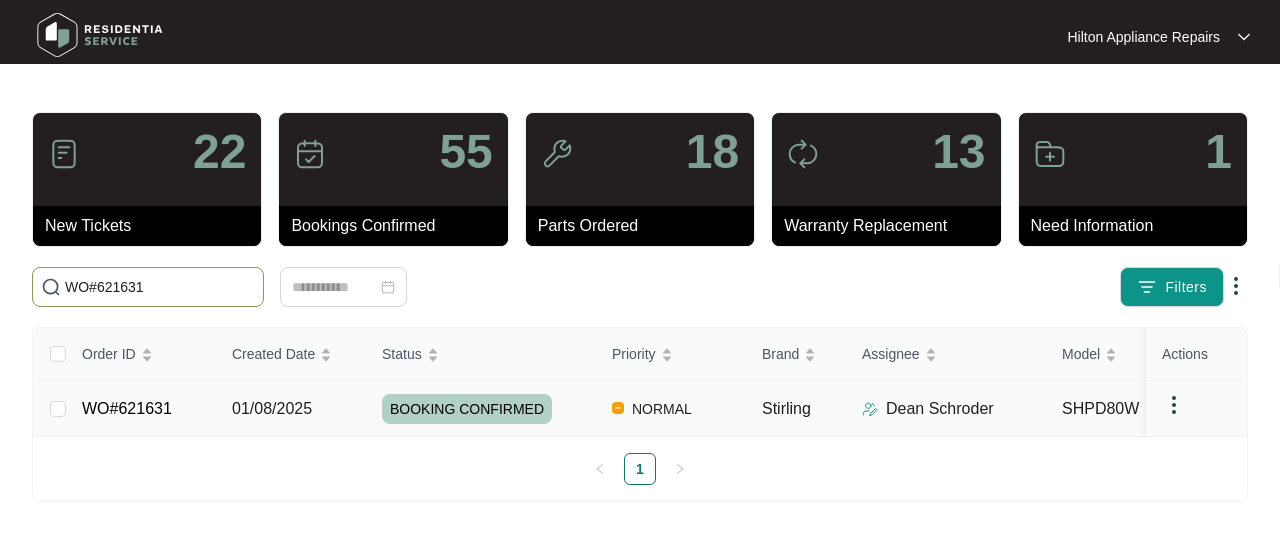 type on "WO#621631" 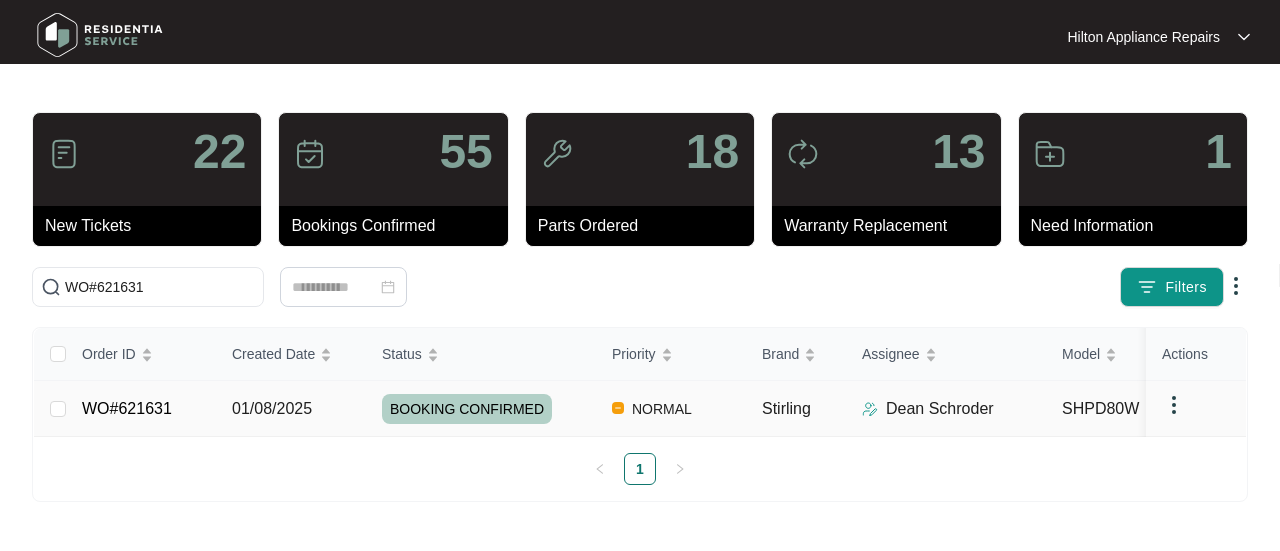 click on "01/08/2025" at bounding box center (272, 408) 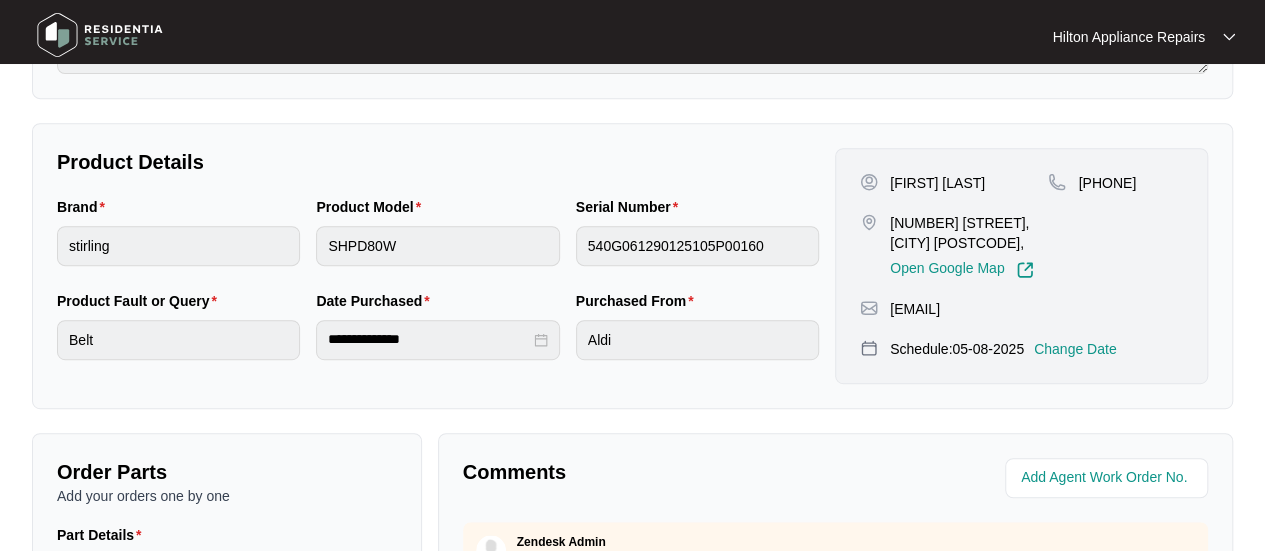 scroll, scrollTop: 400, scrollLeft: 0, axis: vertical 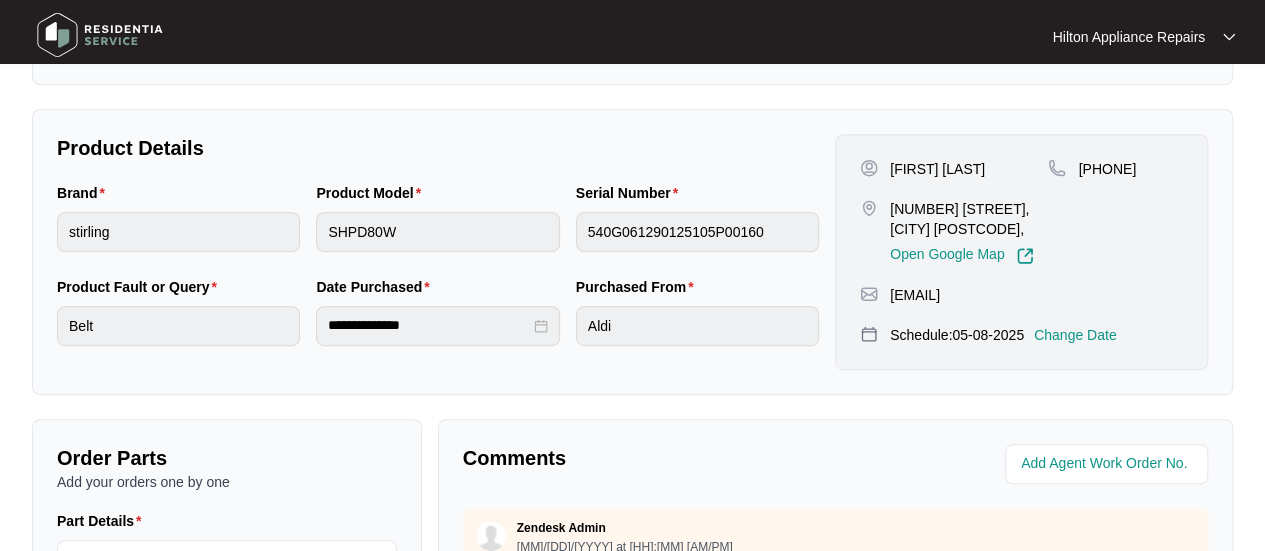click on "Change Date" at bounding box center (1075, 335) 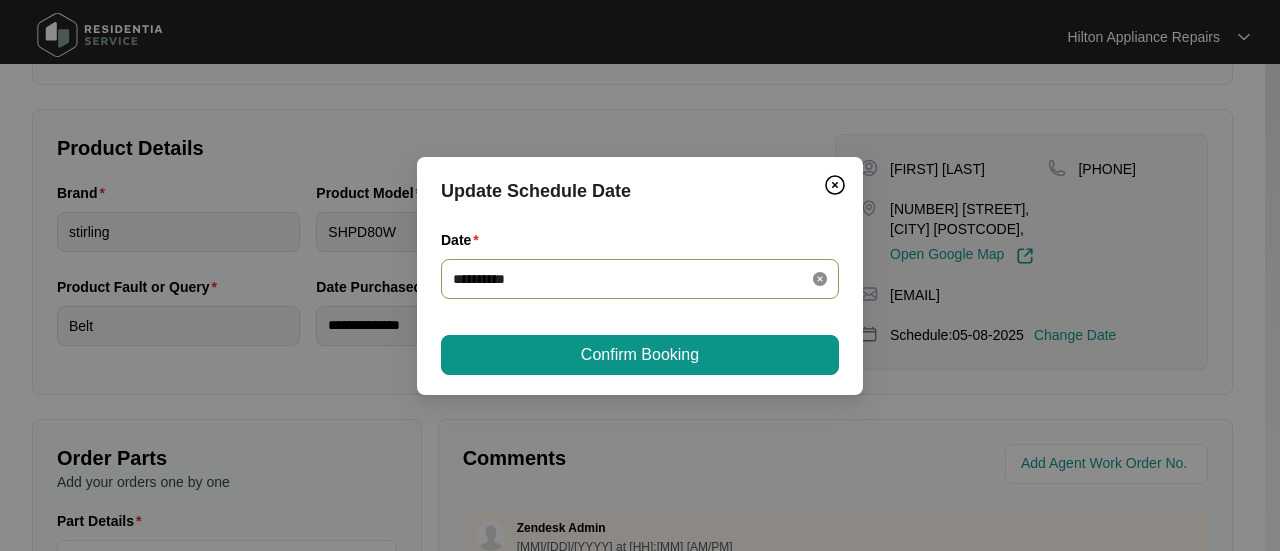 click 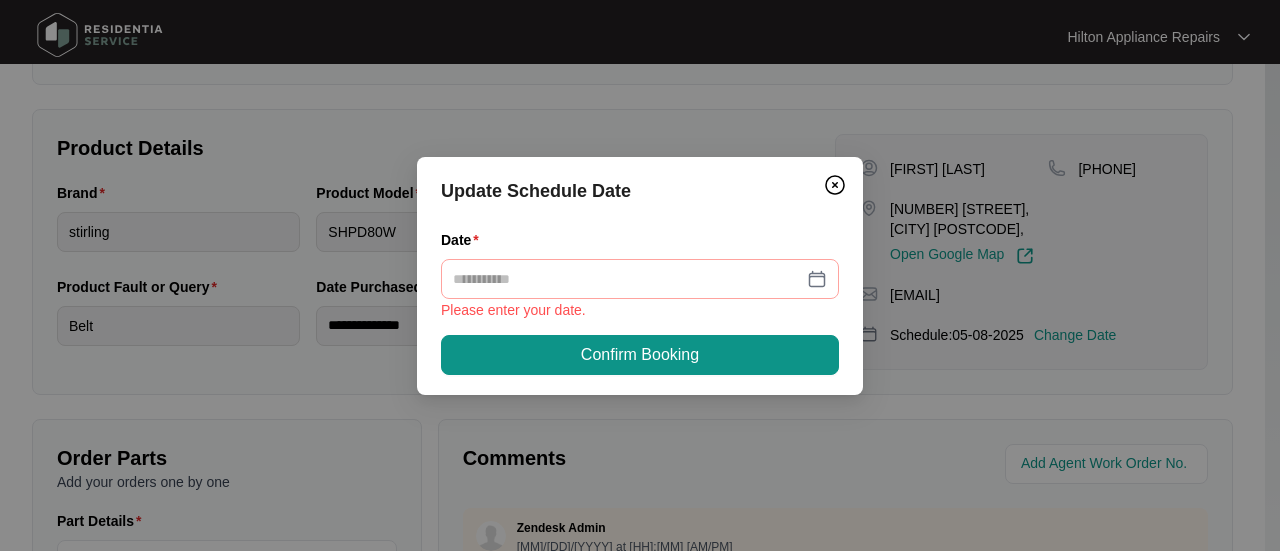 click at bounding box center [640, 279] 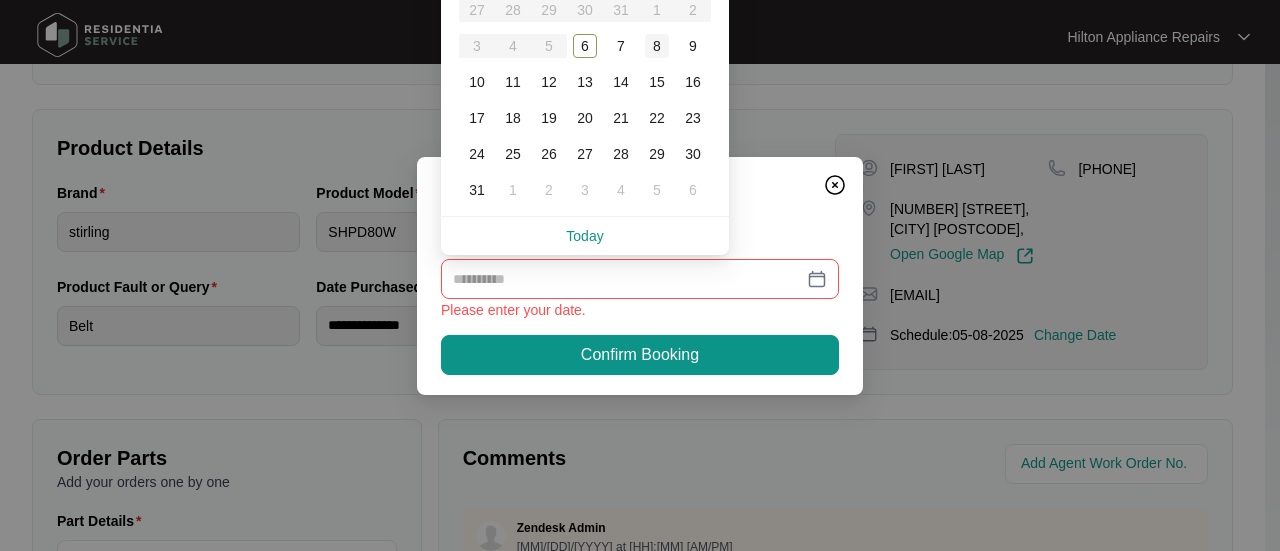 click on "8" at bounding box center [657, 46] 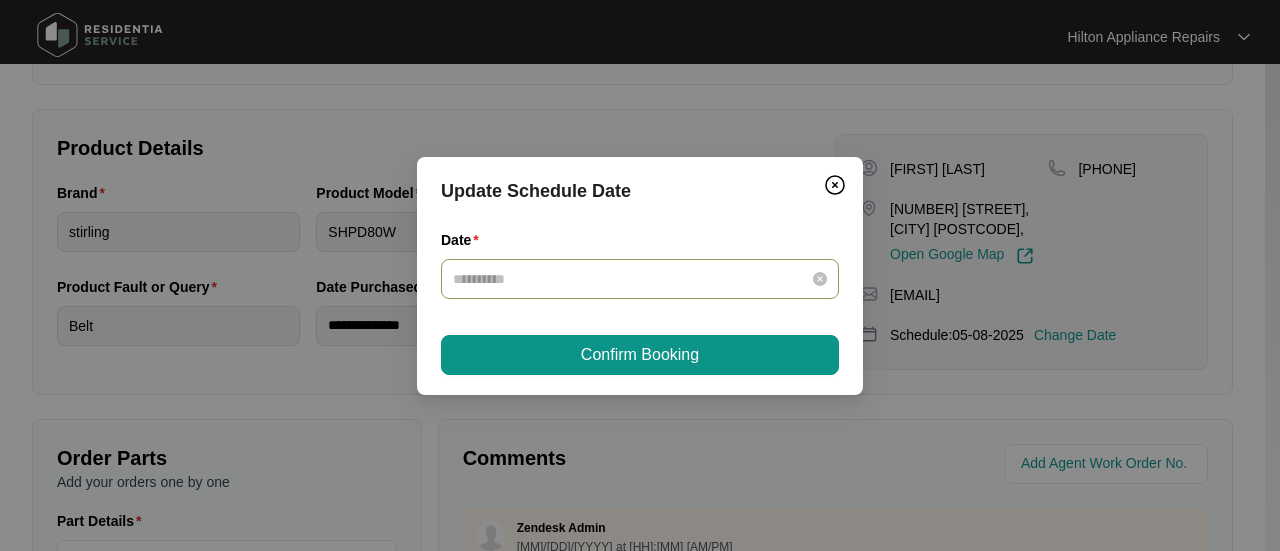 type on "**********" 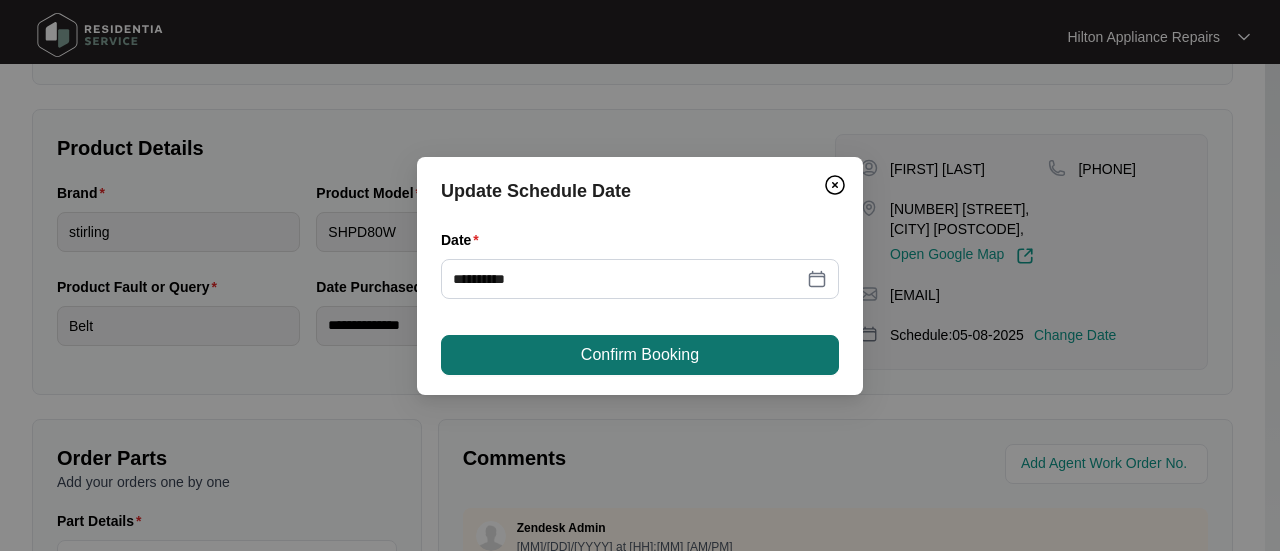 click on "Confirm Booking" at bounding box center [640, 355] 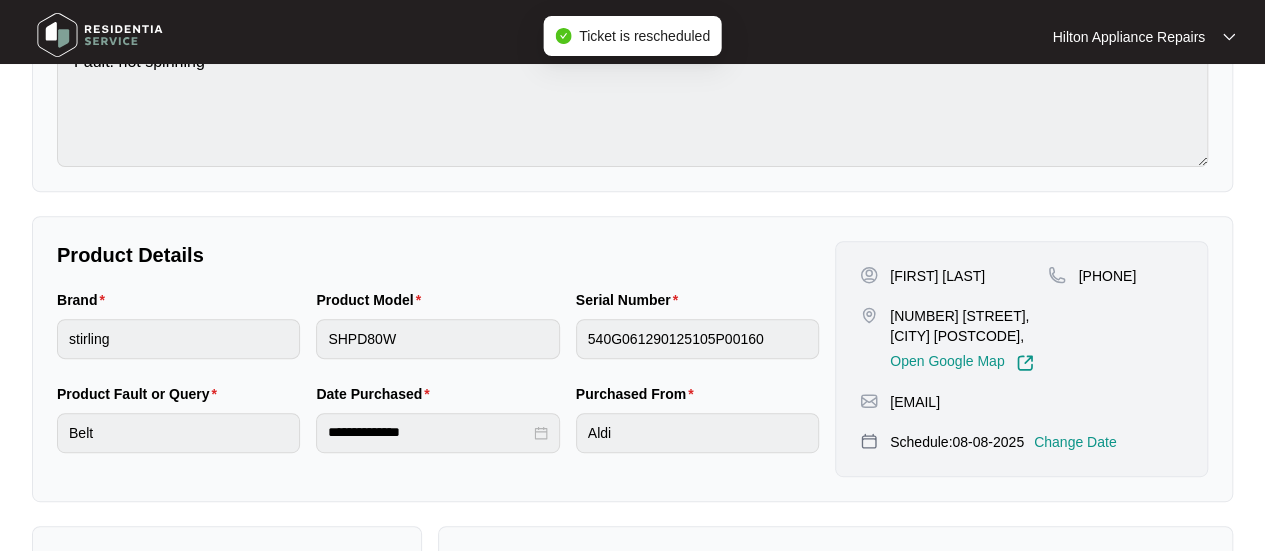 scroll, scrollTop: 400, scrollLeft: 0, axis: vertical 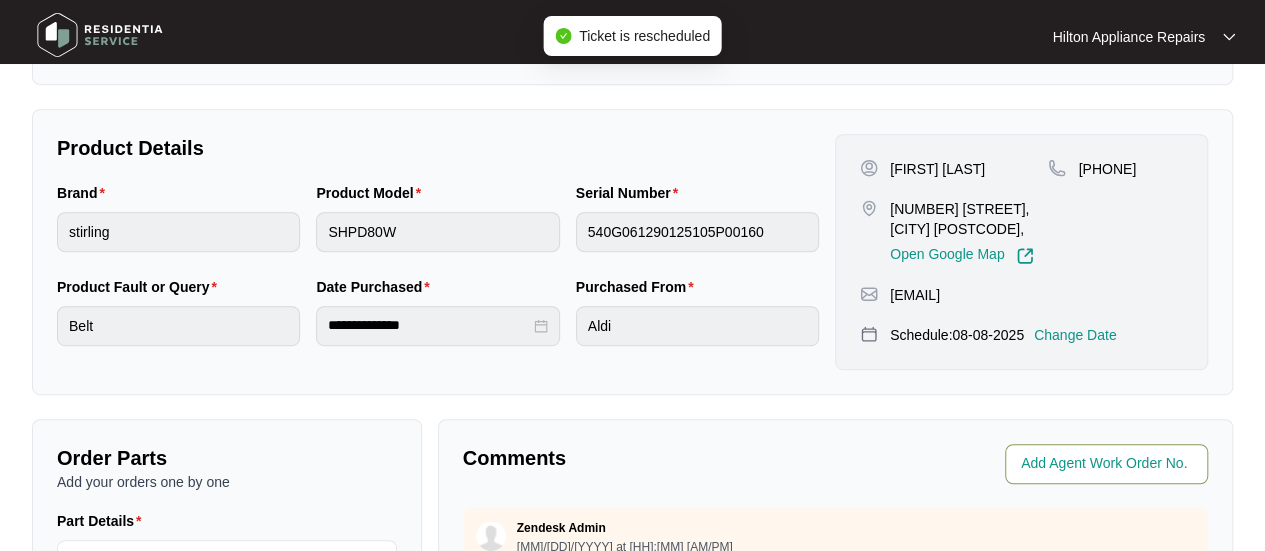 click at bounding box center (1108, 464) 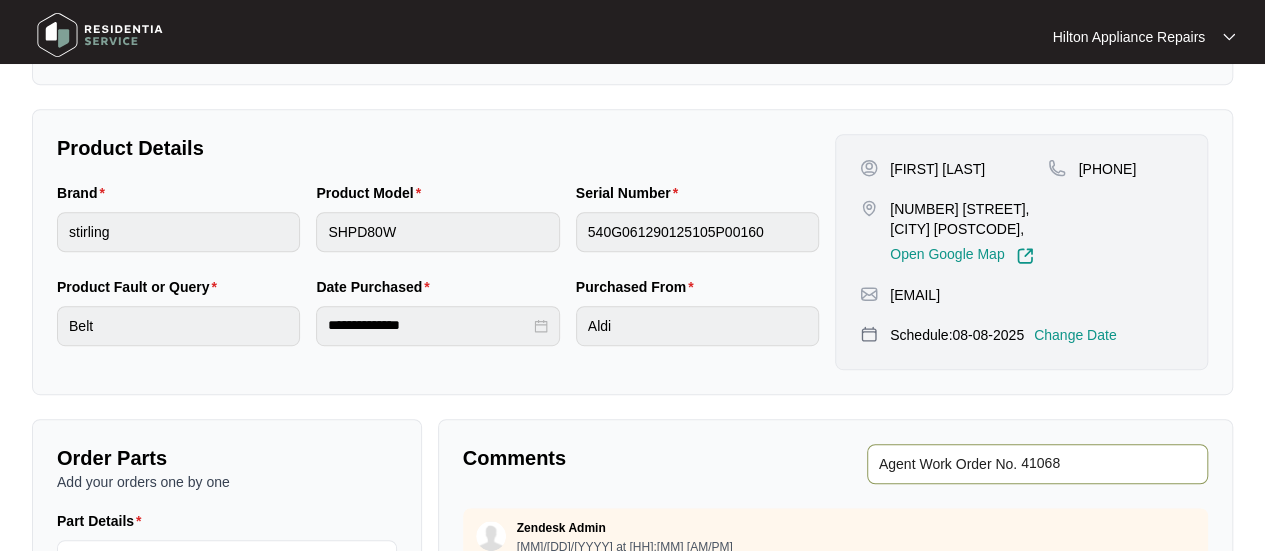 type on "41068" 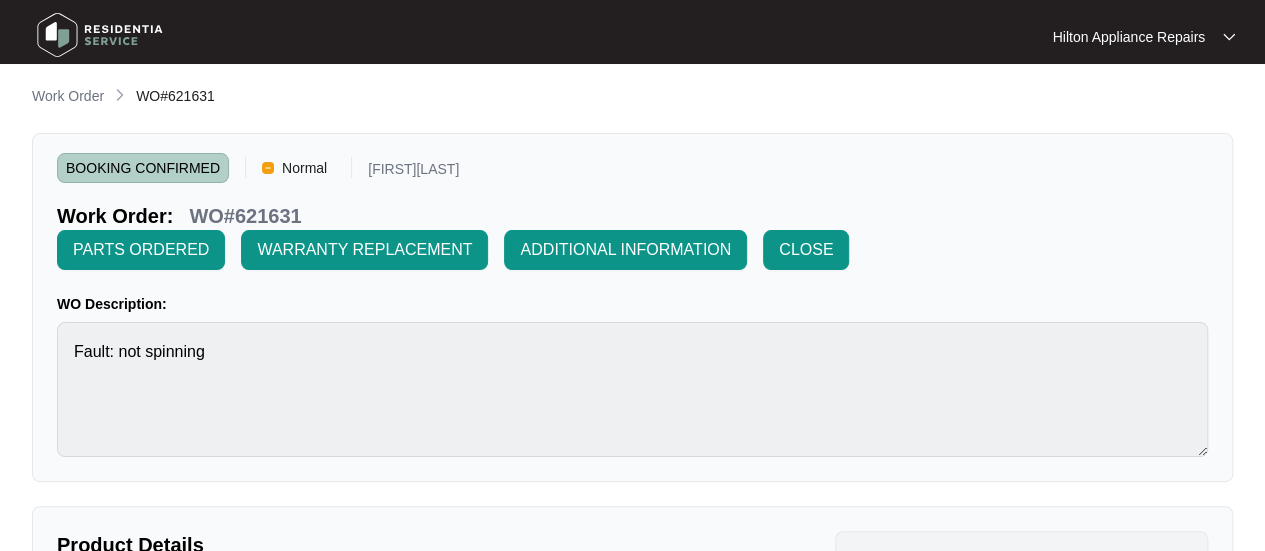 scroll, scrollTop: 0, scrollLeft: 0, axis: both 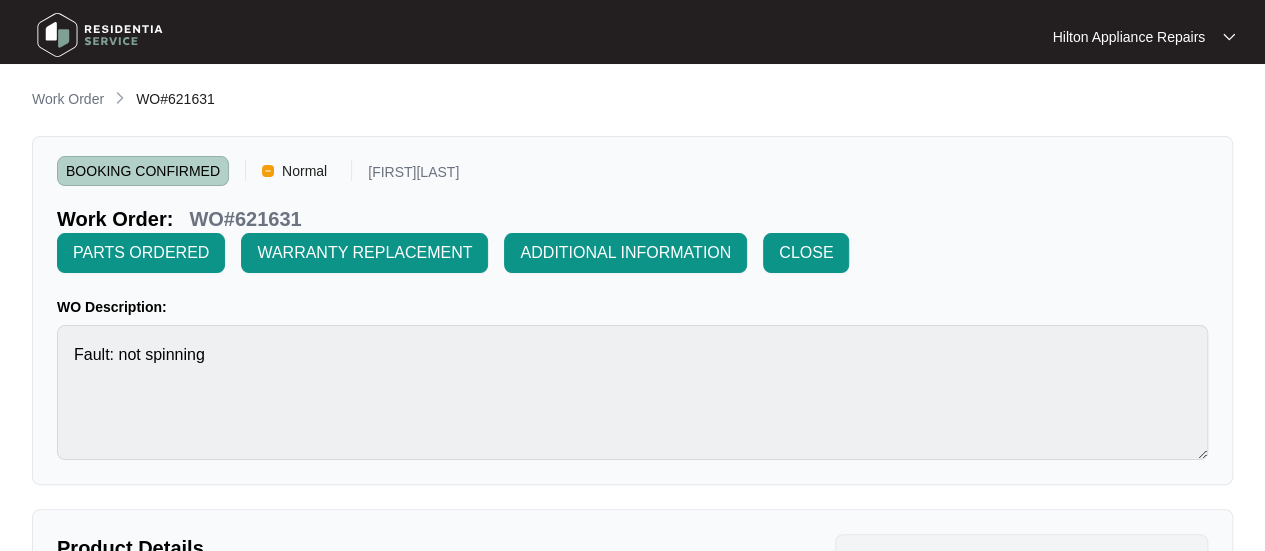 drag, startPoint x: 40, startPoint y: 94, endPoint x: 76, endPoint y: 107, distance: 38.27532 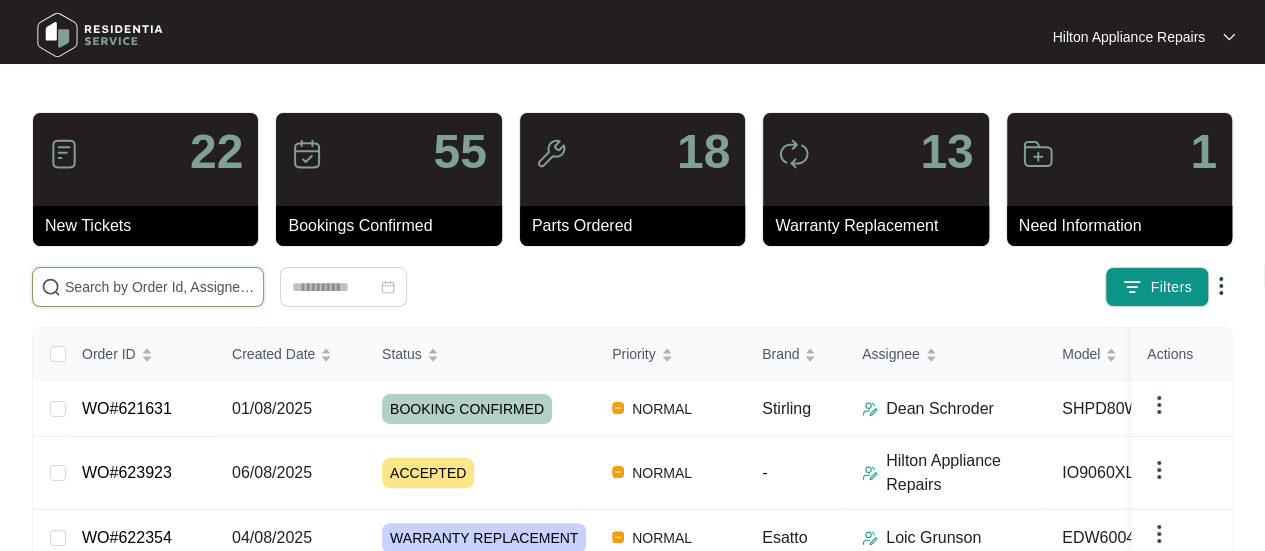 click at bounding box center [160, 287] 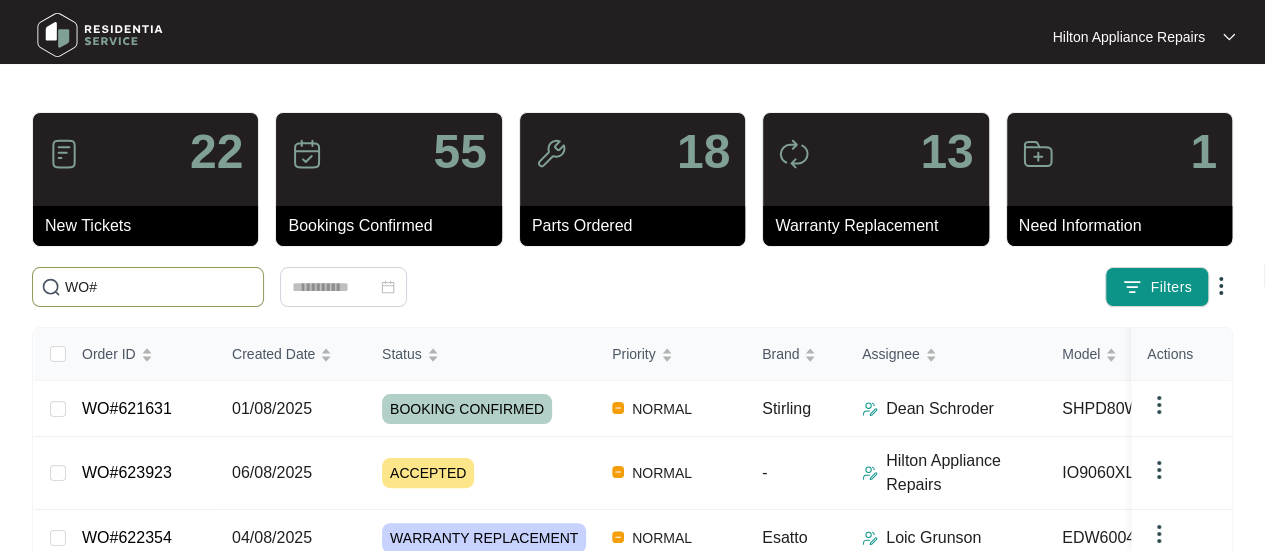 paste on "623923" 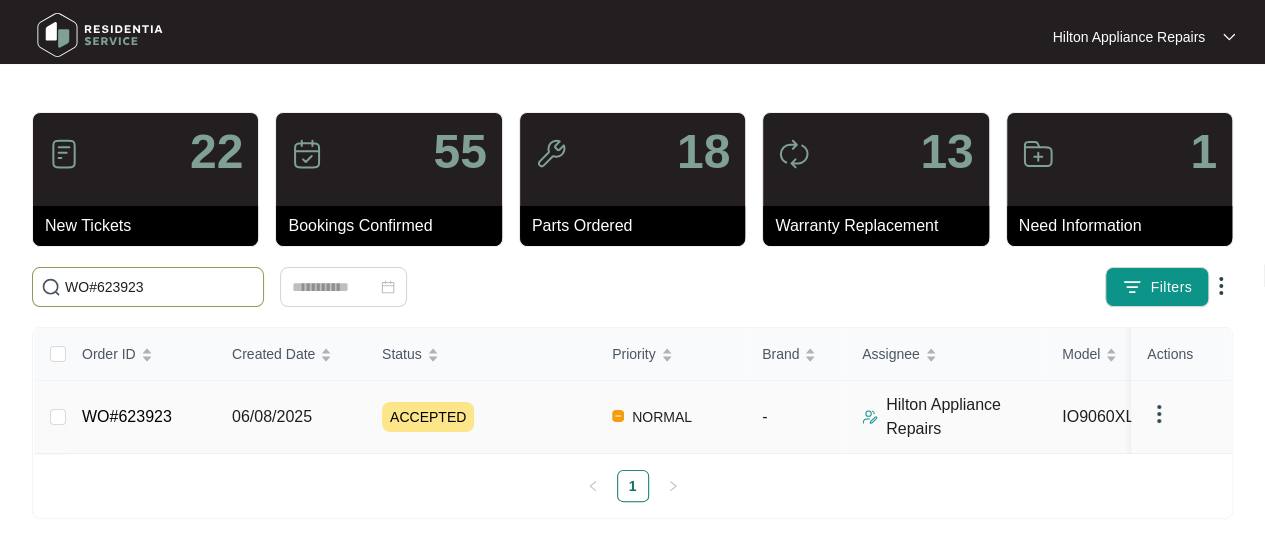 type on "WO#623923" 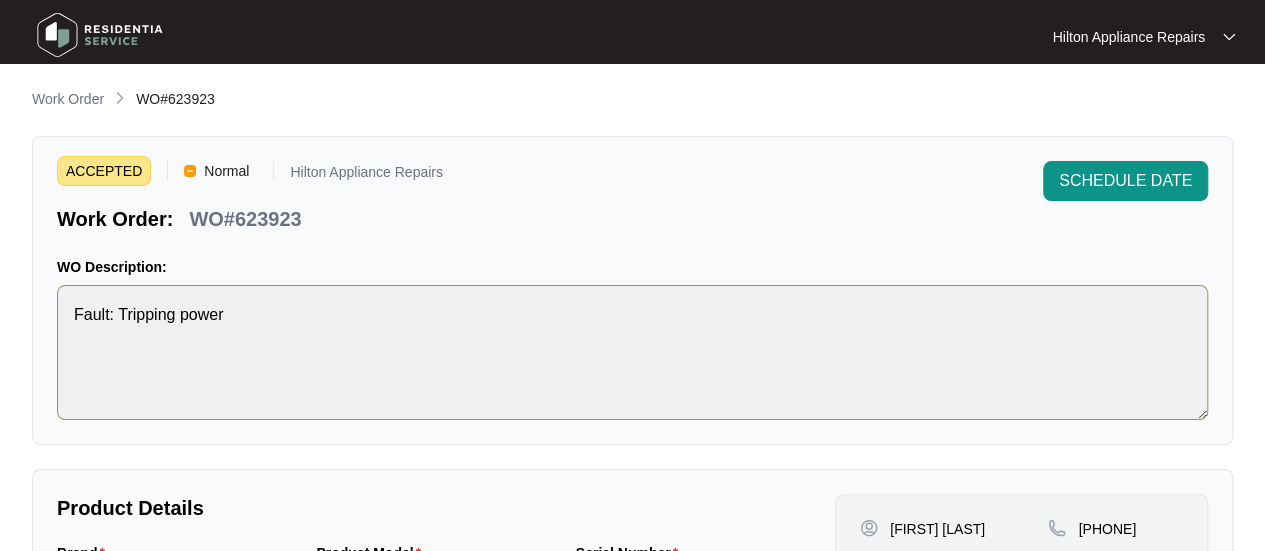 scroll, scrollTop: 200, scrollLeft: 0, axis: vertical 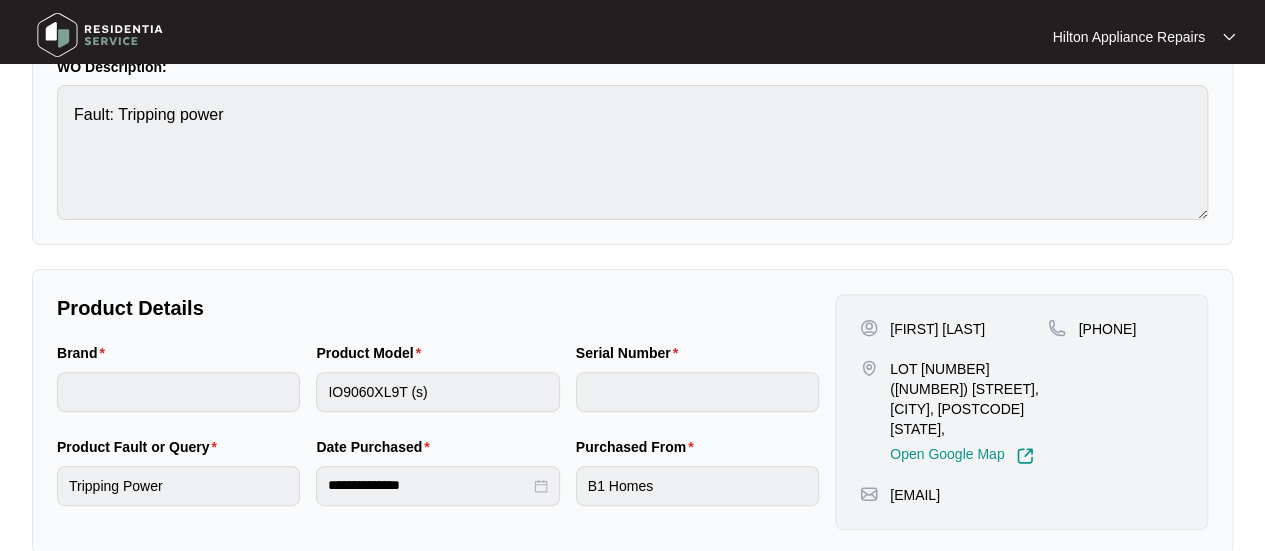 click on "Brand Product Model IO9060XL9T (s) Serial Number" at bounding box center [438, 389] 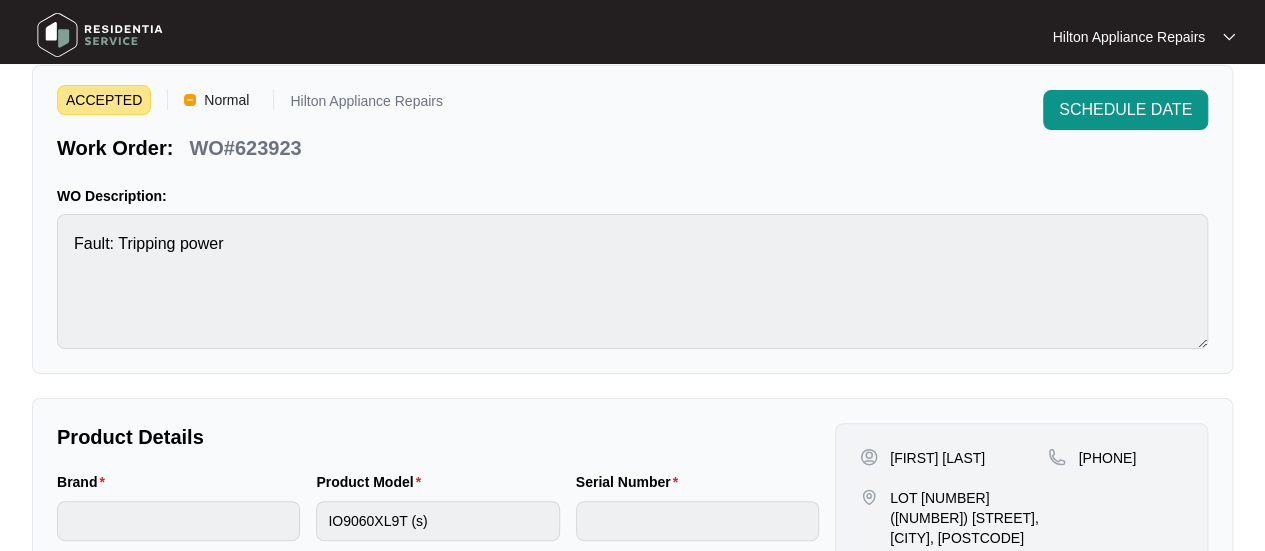 scroll, scrollTop: 0, scrollLeft: 0, axis: both 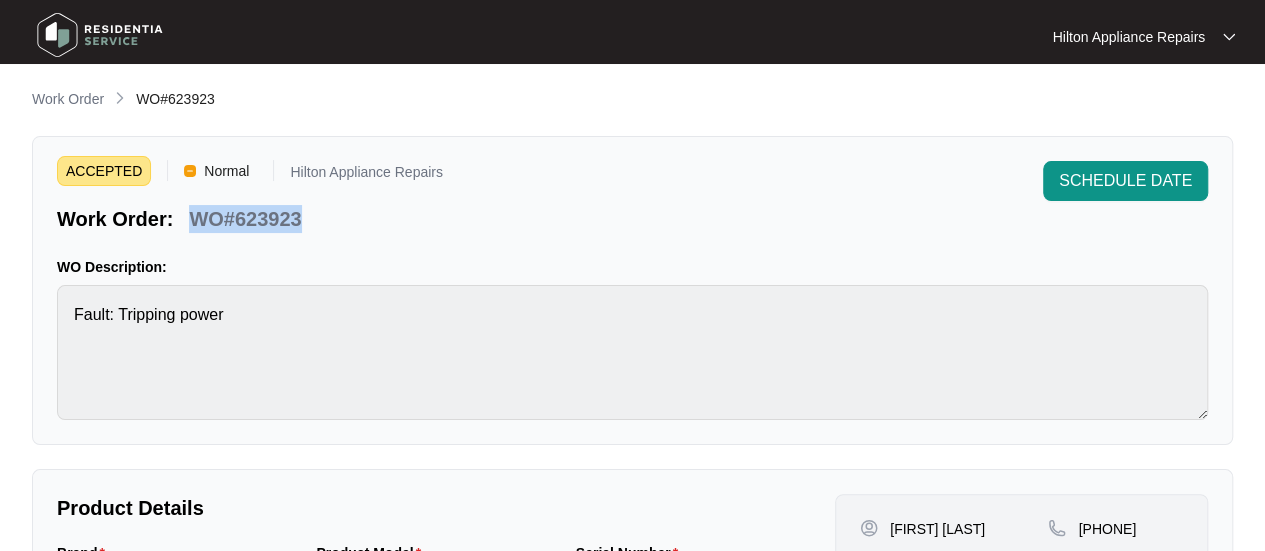 drag, startPoint x: 319, startPoint y: 223, endPoint x: 191, endPoint y: 219, distance: 128.06248 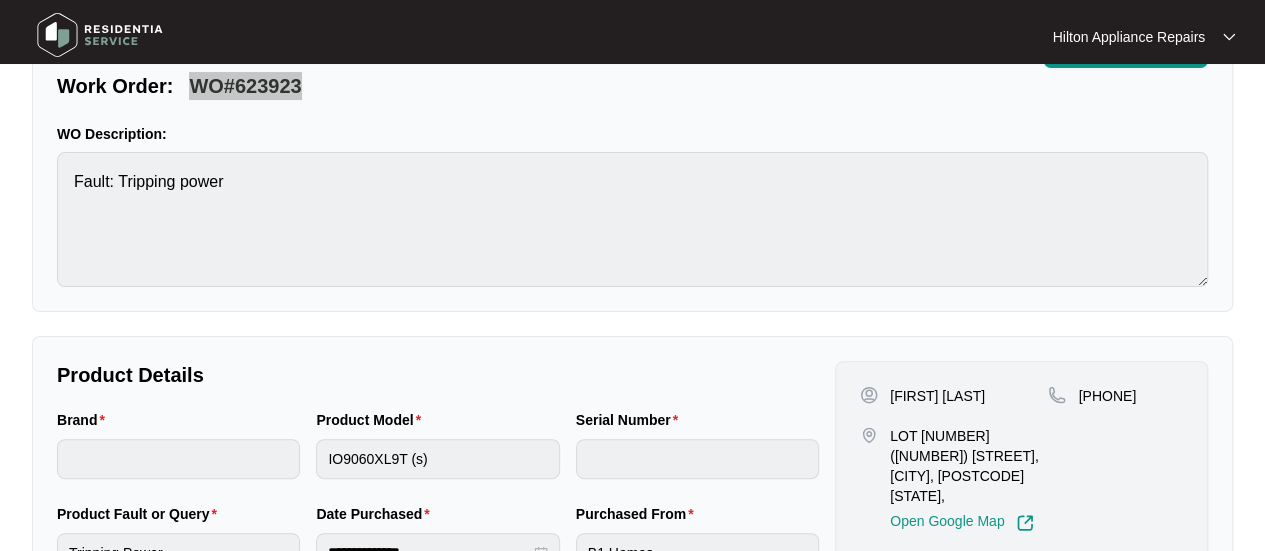 scroll, scrollTop: 200, scrollLeft: 0, axis: vertical 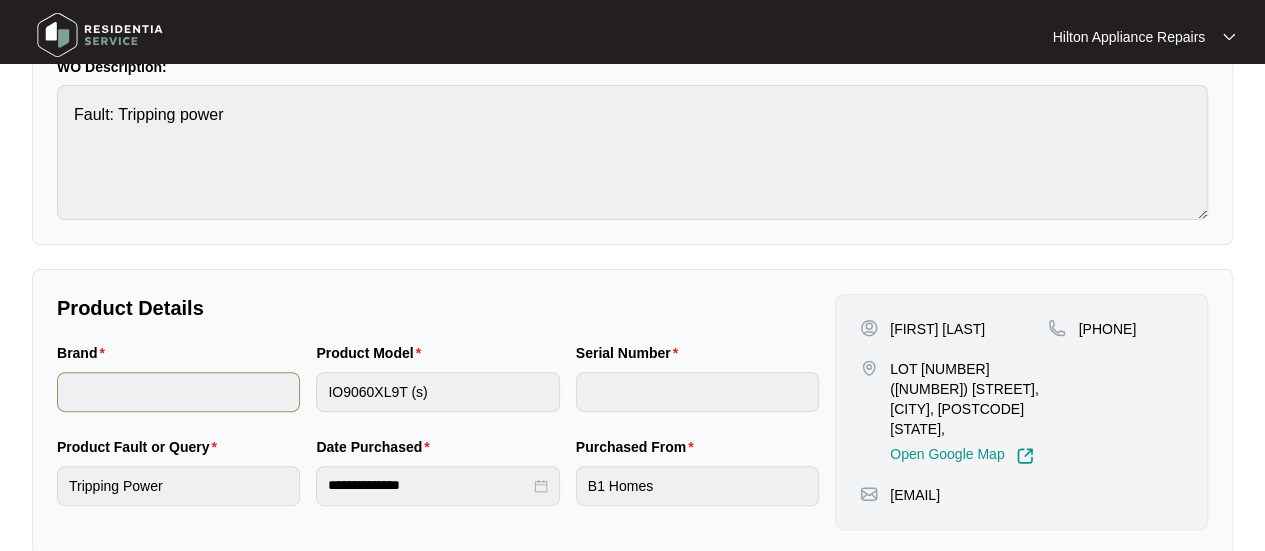 click on "Brand Product Model IO9060XL9T (s) Serial Number" at bounding box center (438, 389) 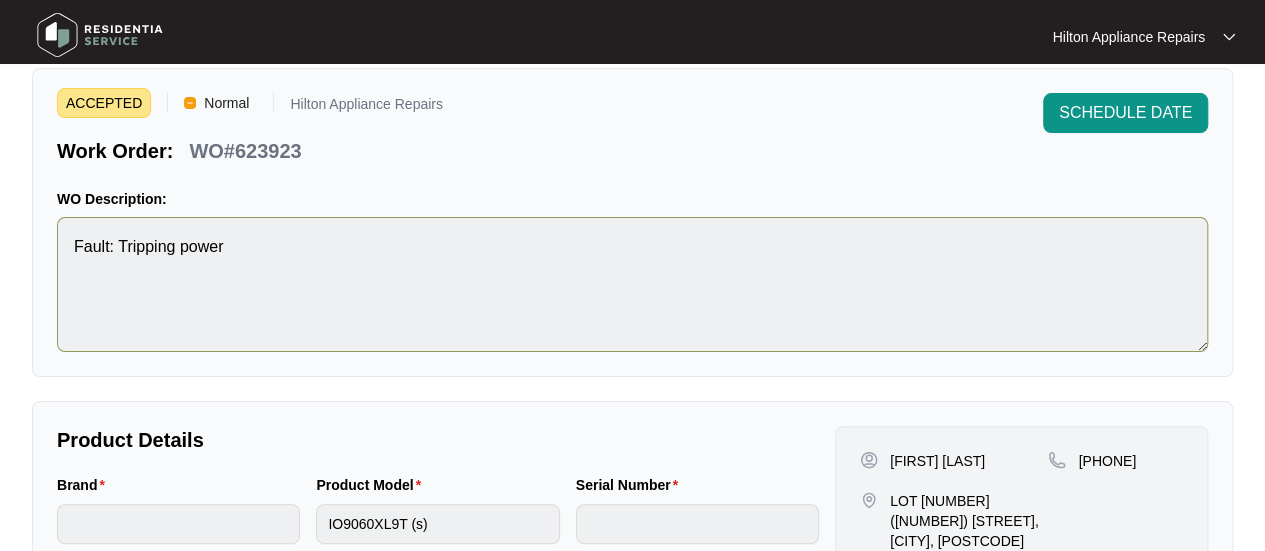 scroll, scrollTop: 0, scrollLeft: 0, axis: both 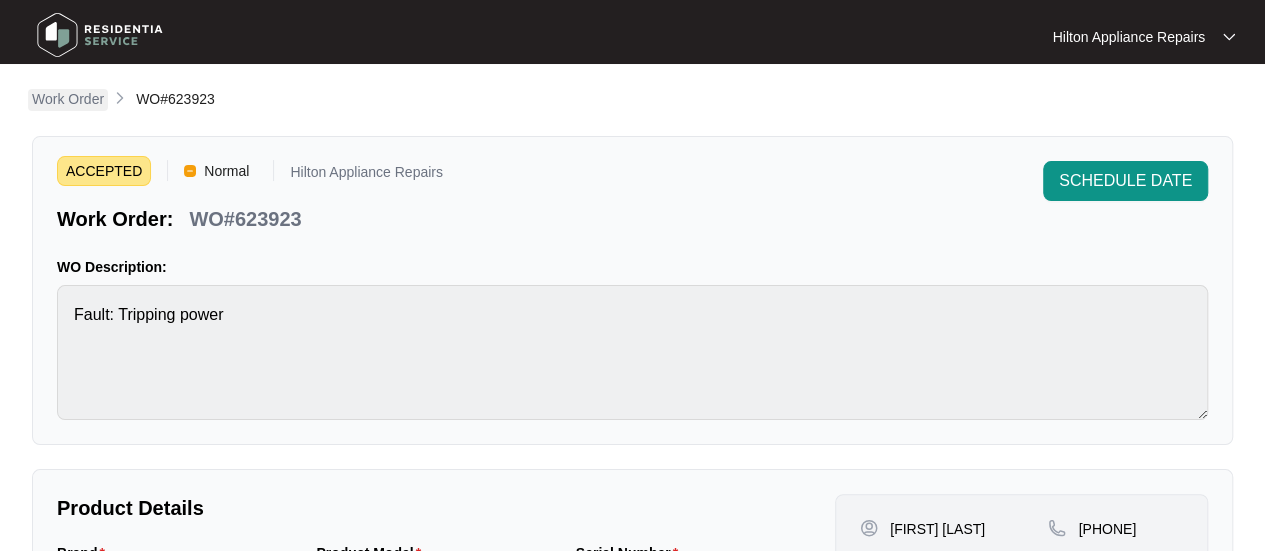 click on "Work Order" at bounding box center (68, 99) 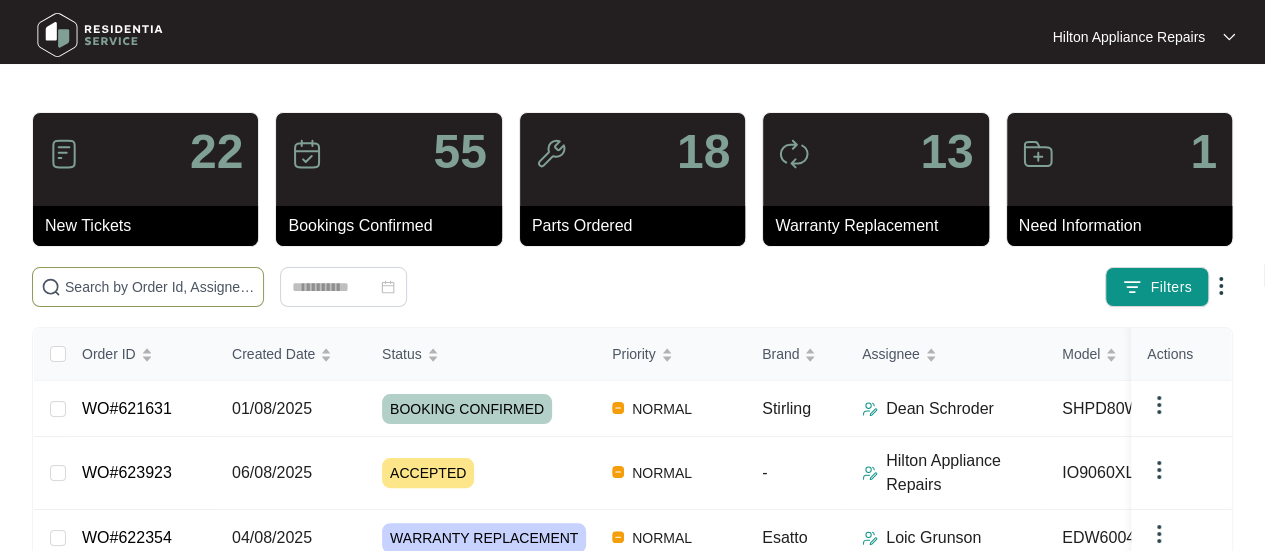 click at bounding box center [160, 287] 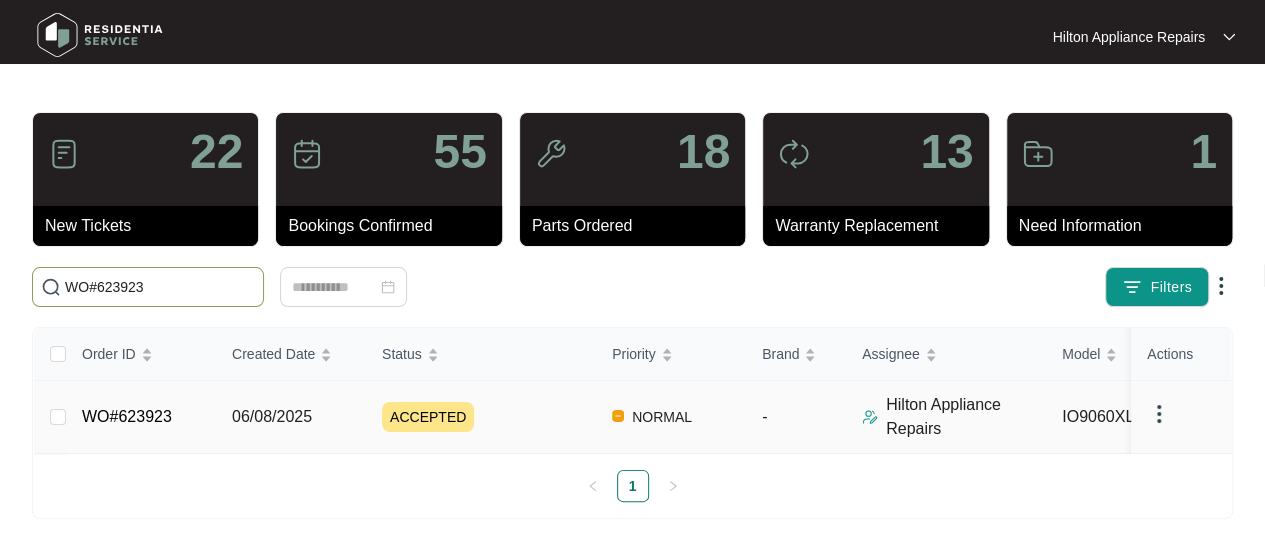 type on "WO#623923" 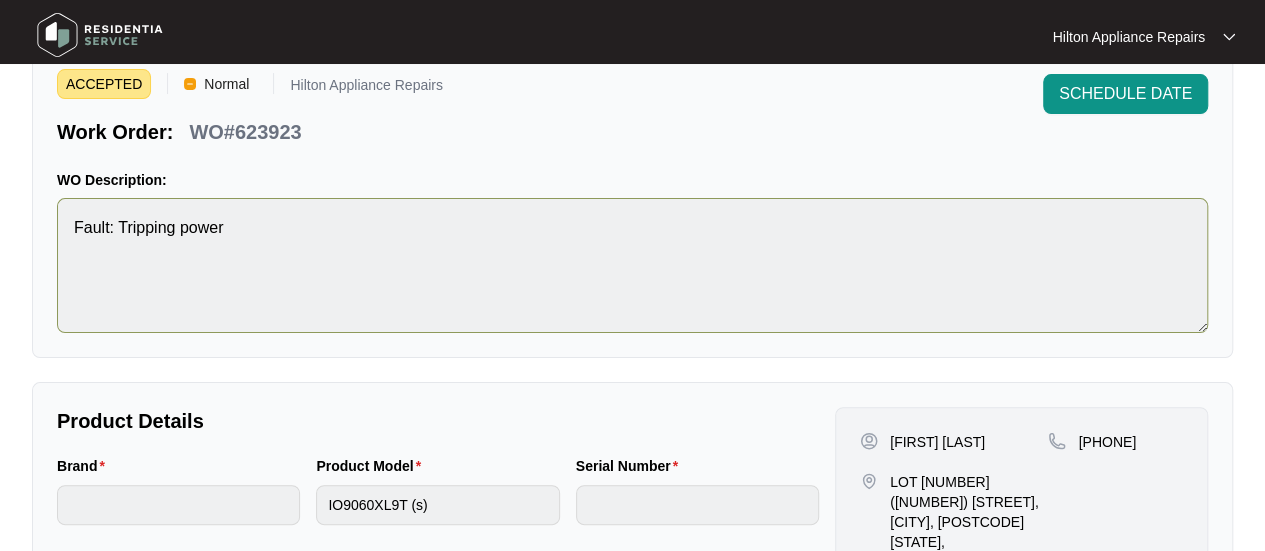 scroll, scrollTop: 0, scrollLeft: 0, axis: both 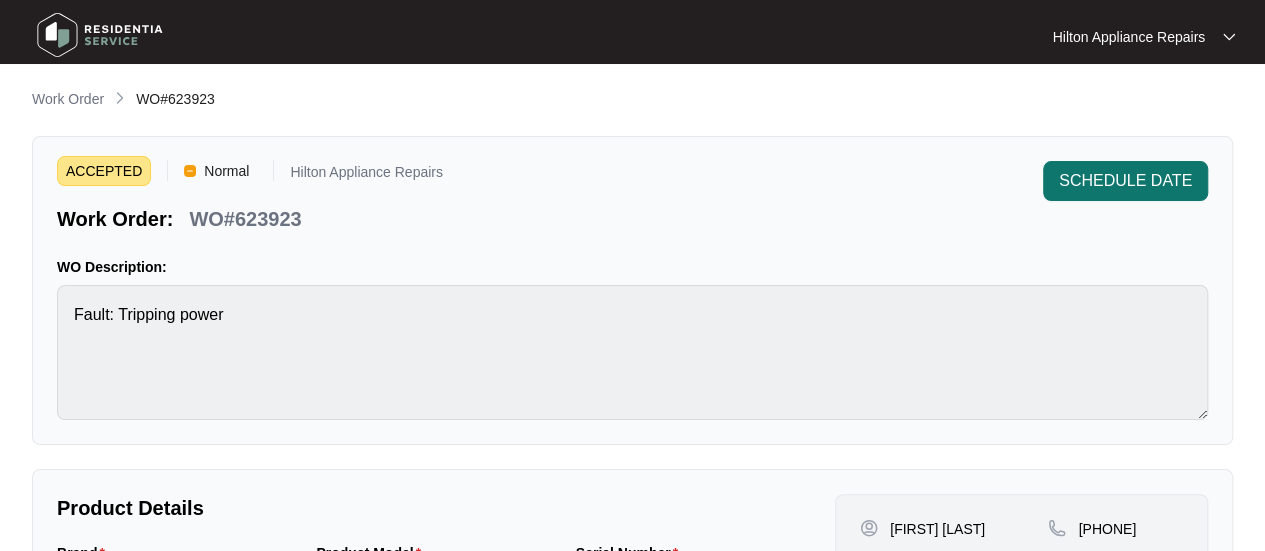 click on "SCHEDULE DATE" at bounding box center (1125, 181) 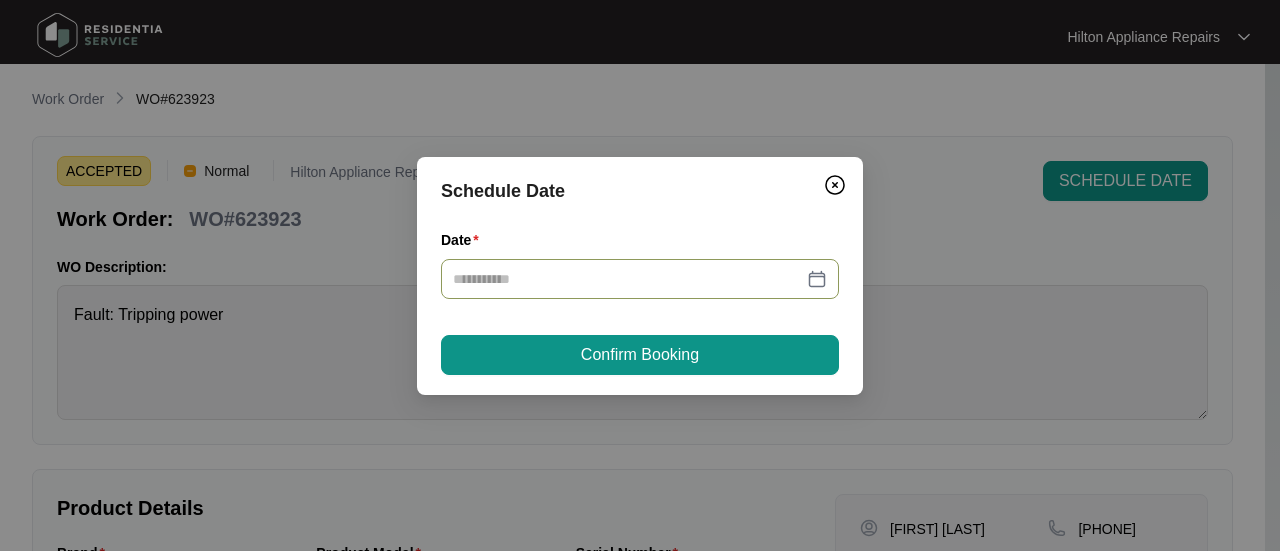 click at bounding box center [640, 279] 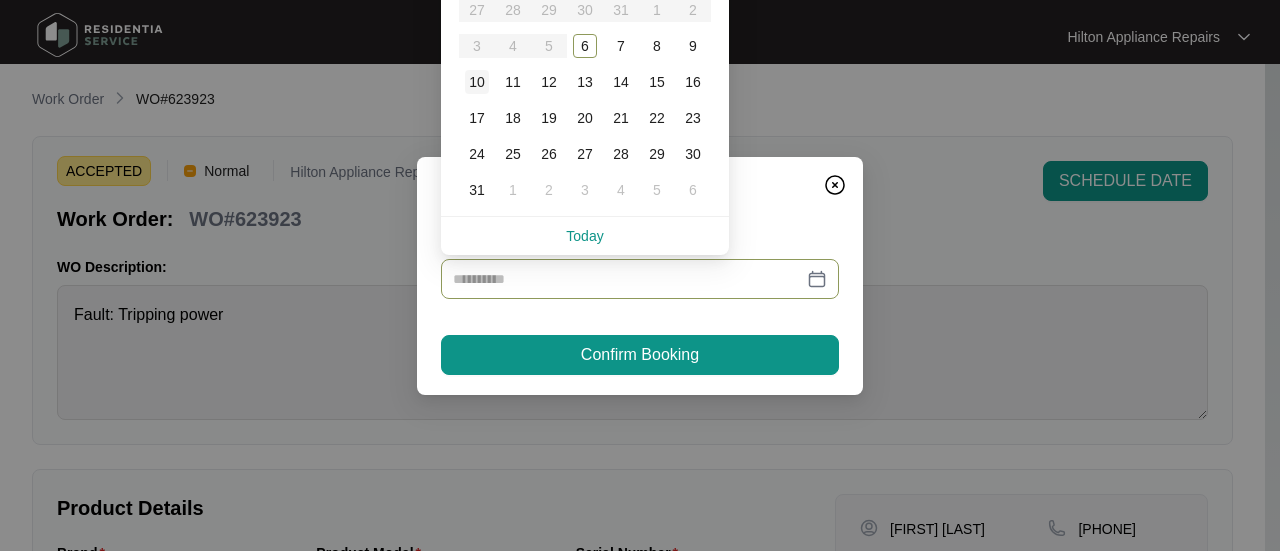 type on "**********" 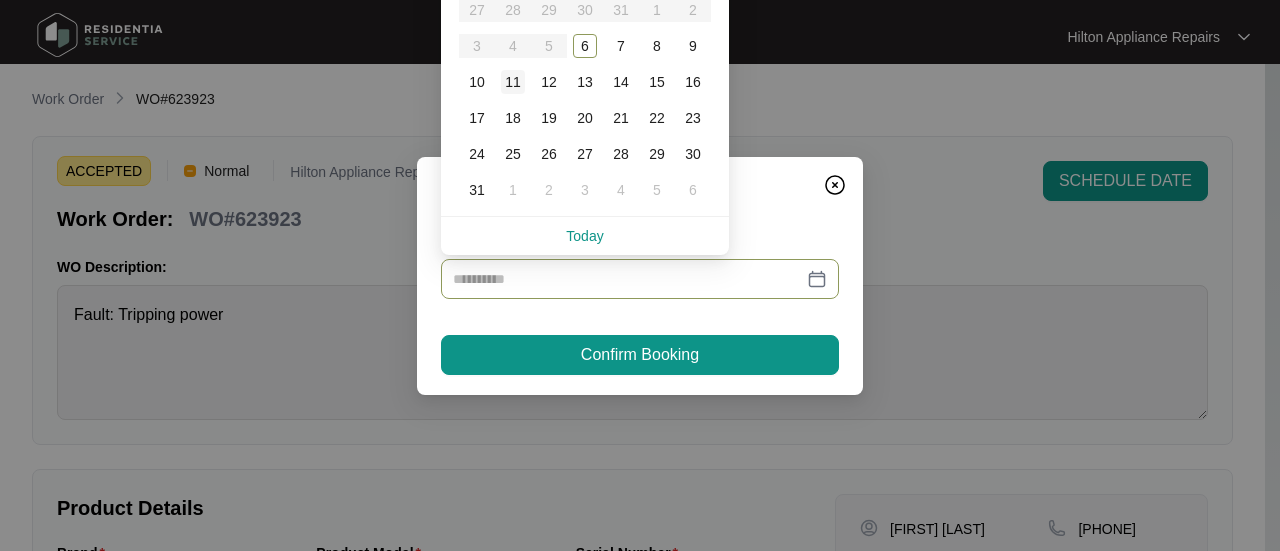 click on "11" at bounding box center (513, 82) 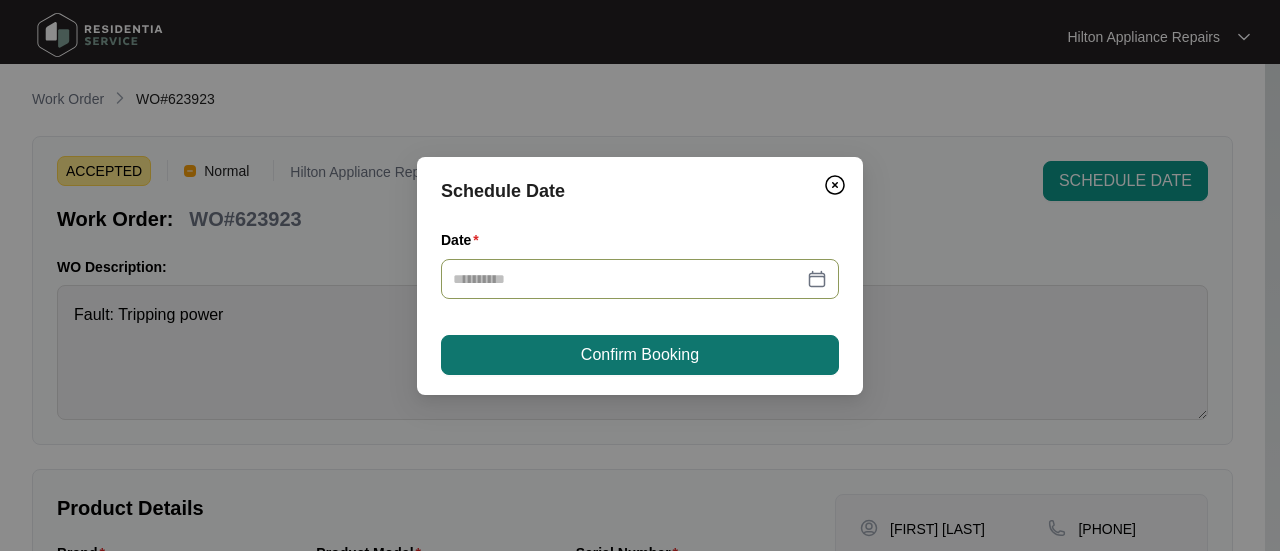 type on "**********" 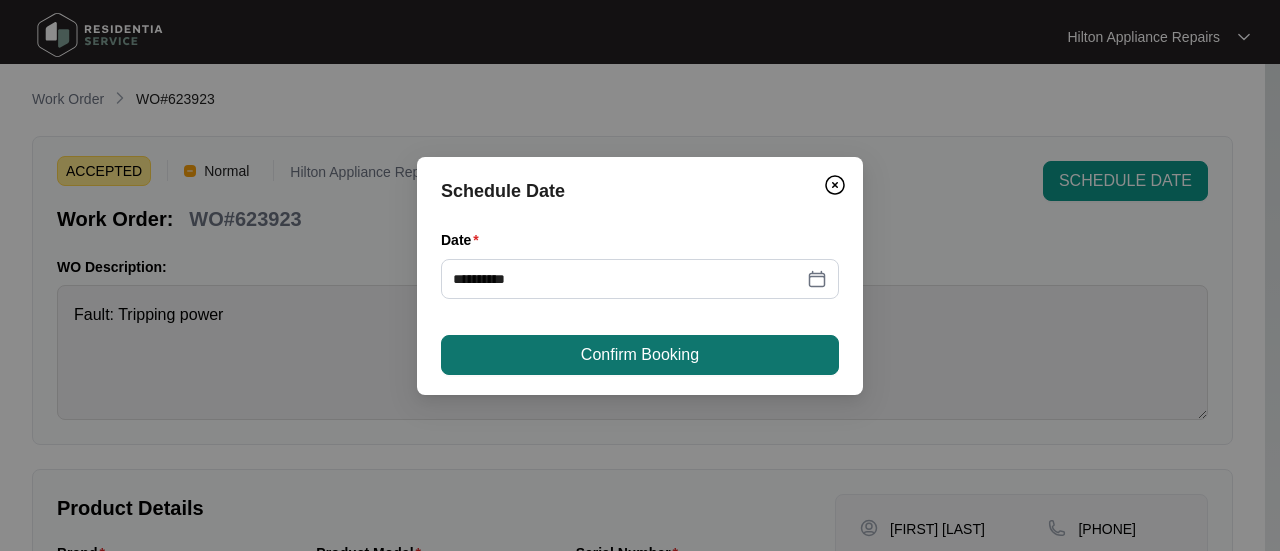 click on "Confirm Booking" at bounding box center (640, 355) 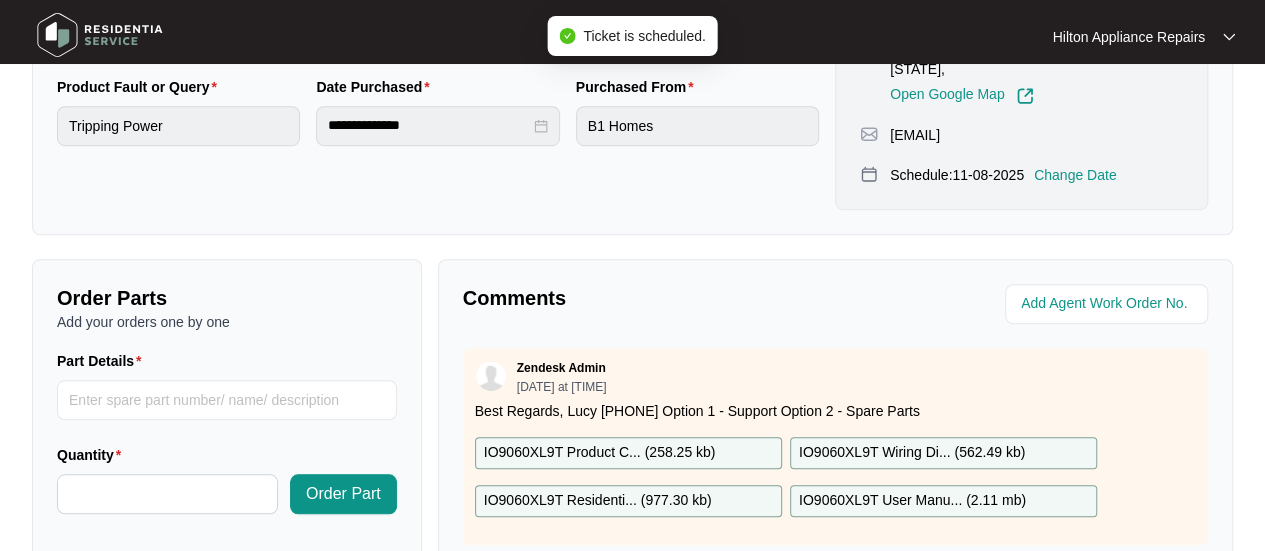 scroll, scrollTop: 640, scrollLeft: 0, axis: vertical 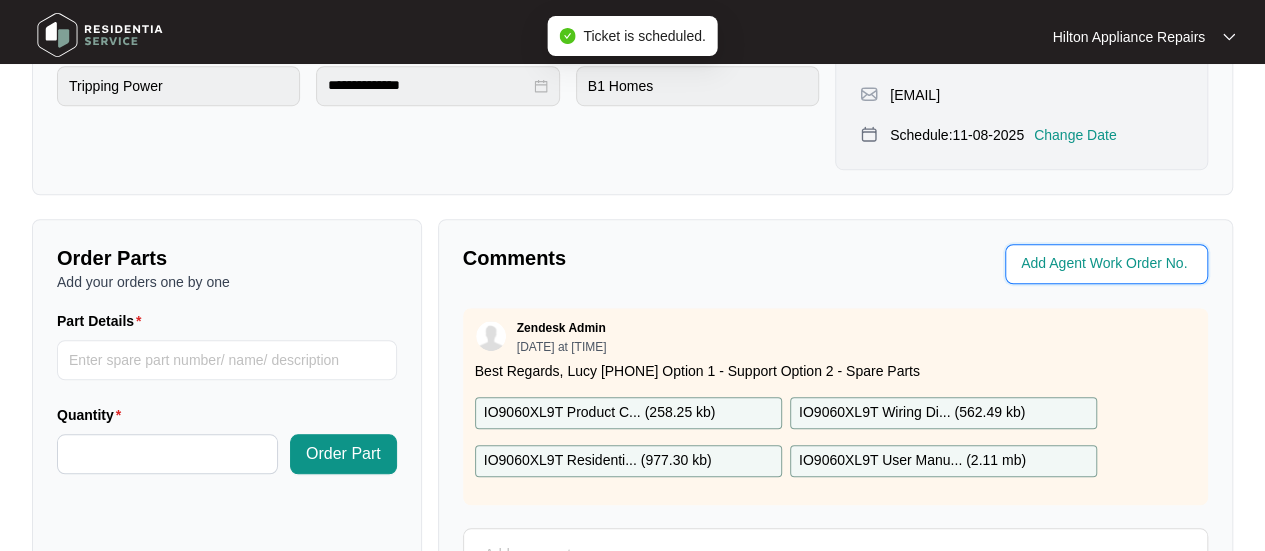 click at bounding box center (1108, 264) 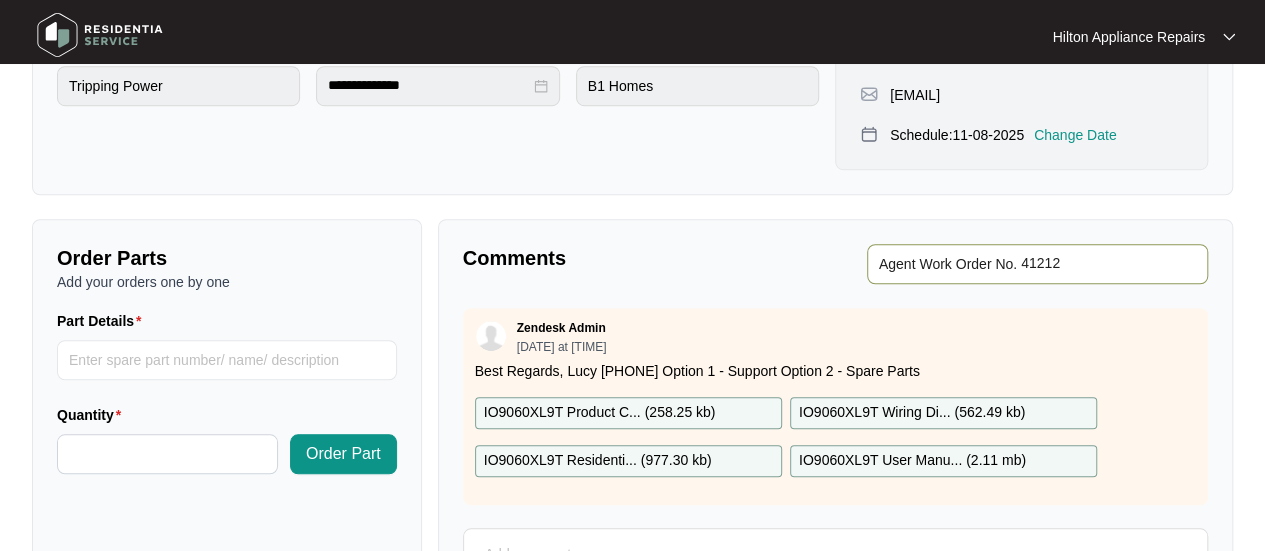 type on "41212" 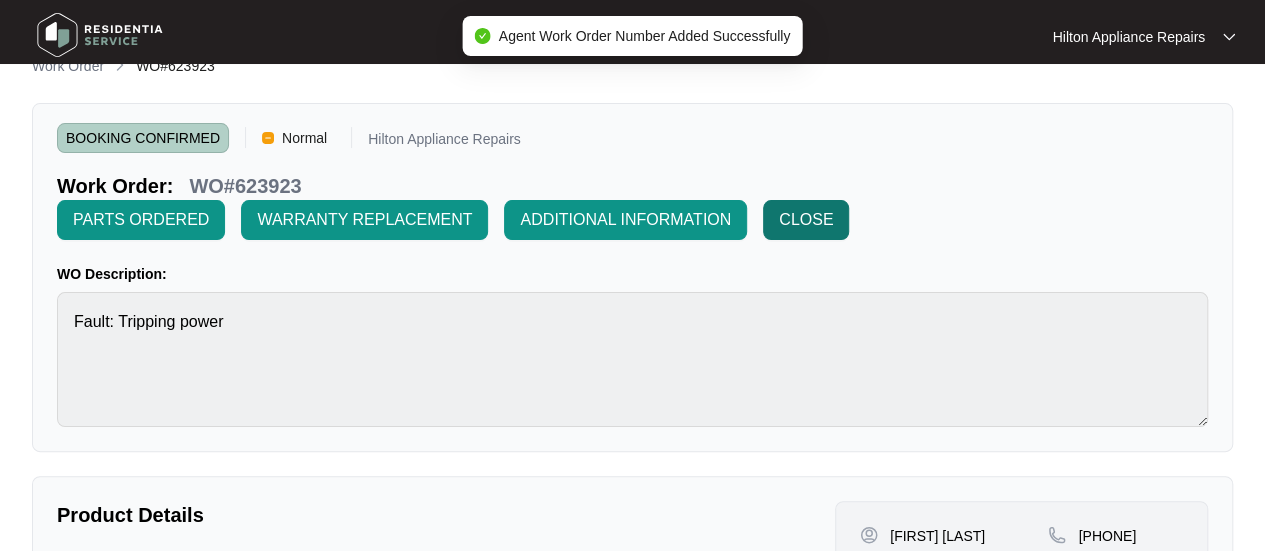 scroll, scrollTop: 0, scrollLeft: 0, axis: both 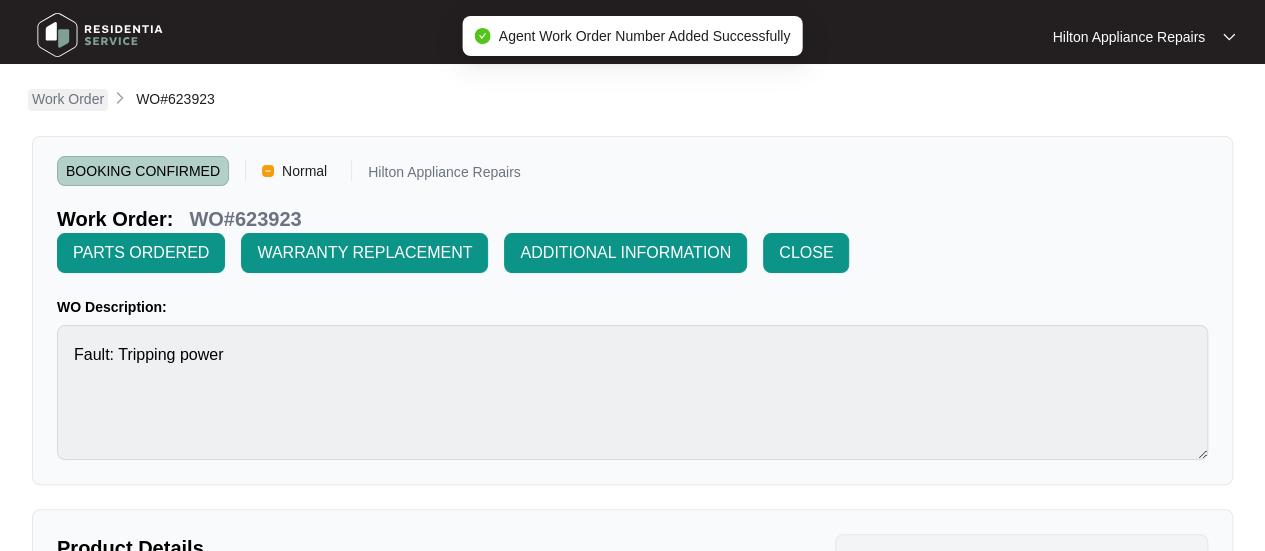 click on "Work Order" at bounding box center [68, 99] 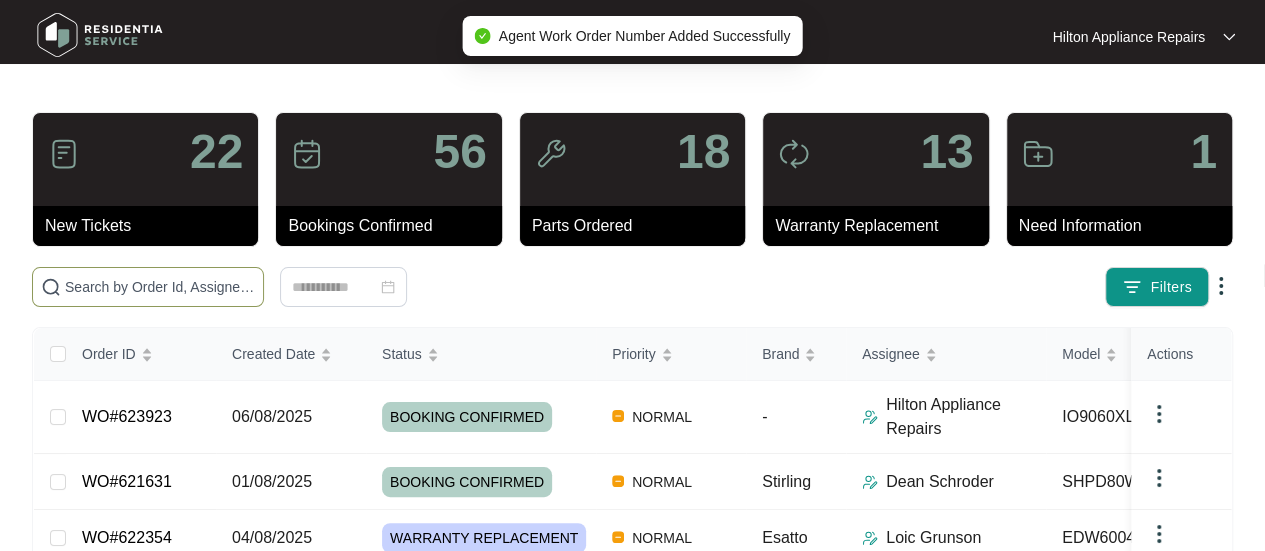drag, startPoint x: 122, startPoint y: 271, endPoint x: 120, endPoint y: 281, distance: 10.198039 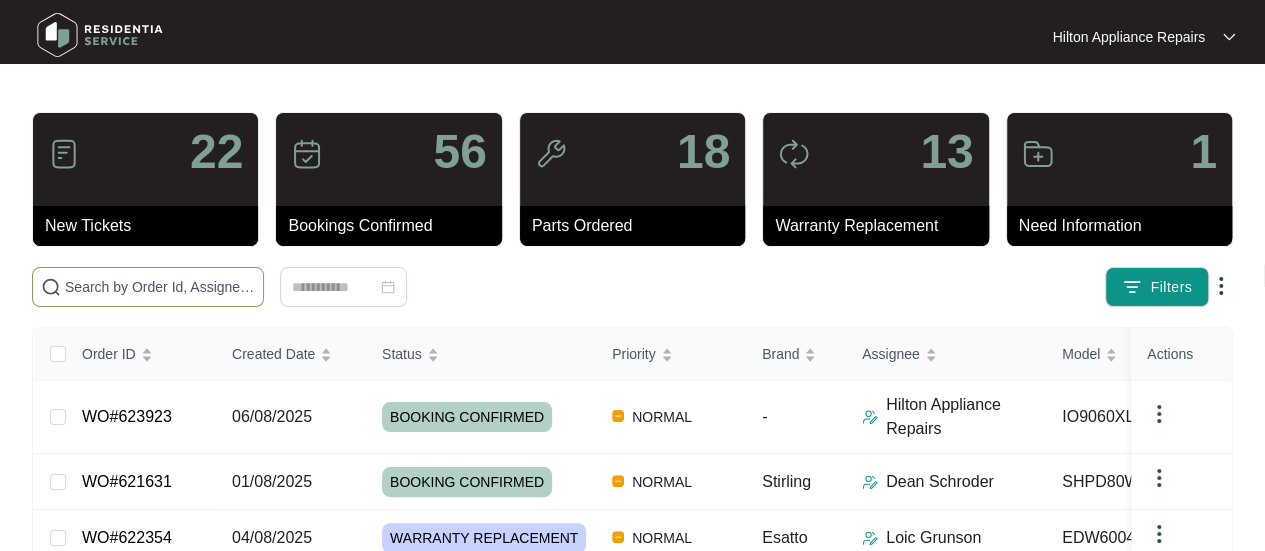 paste on "WO#623923" 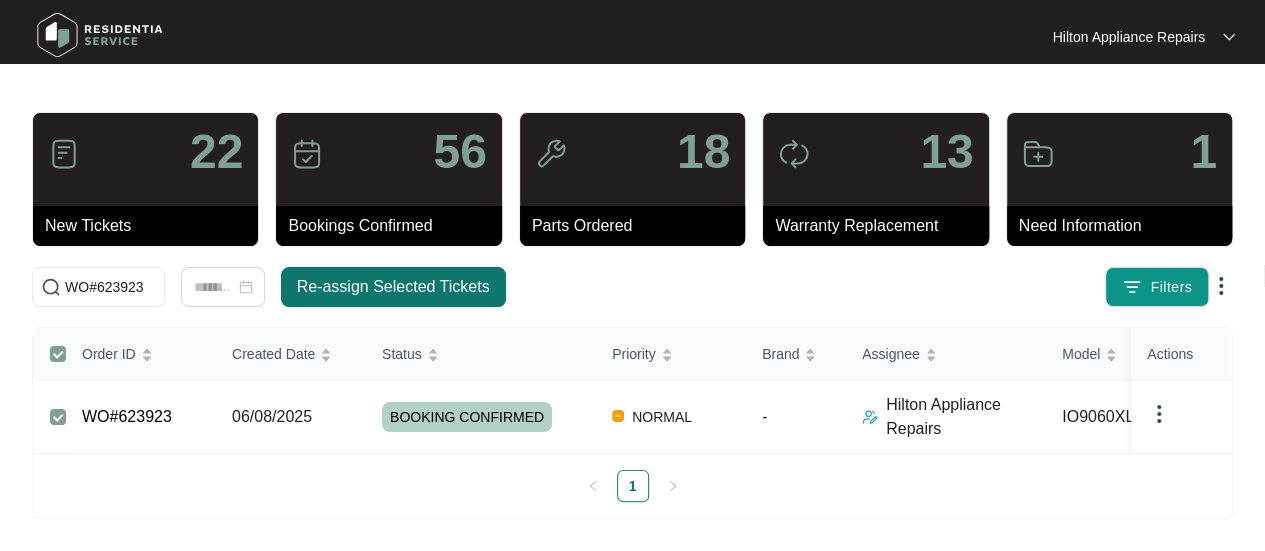 click on "Re-assign Selected Tickets" at bounding box center (393, 287) 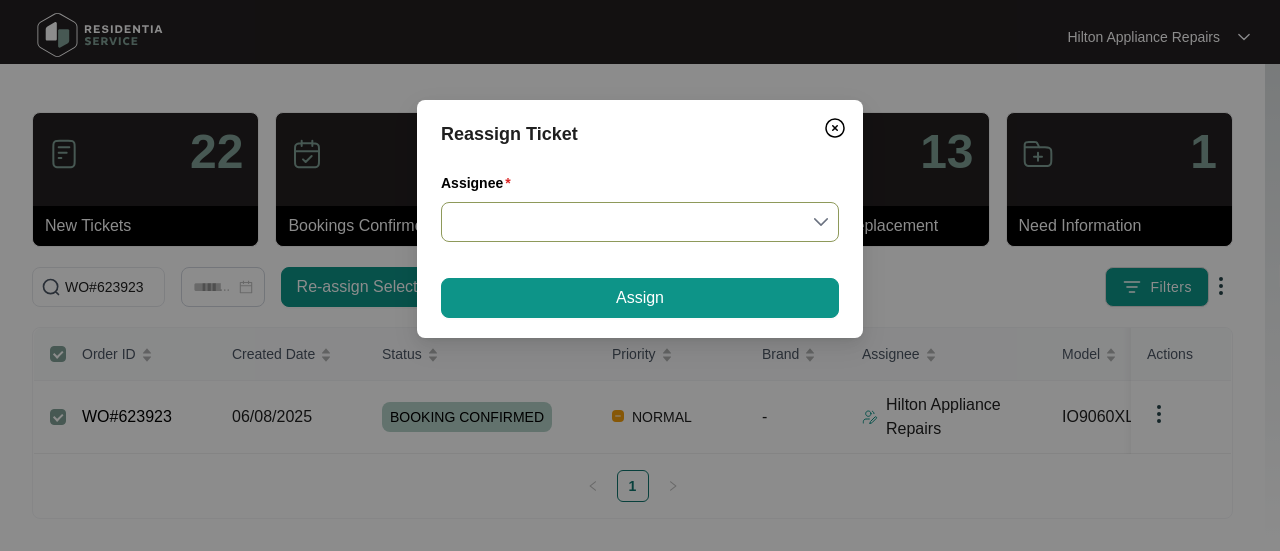 click on "Assignee" at bounding box center [640, 222] 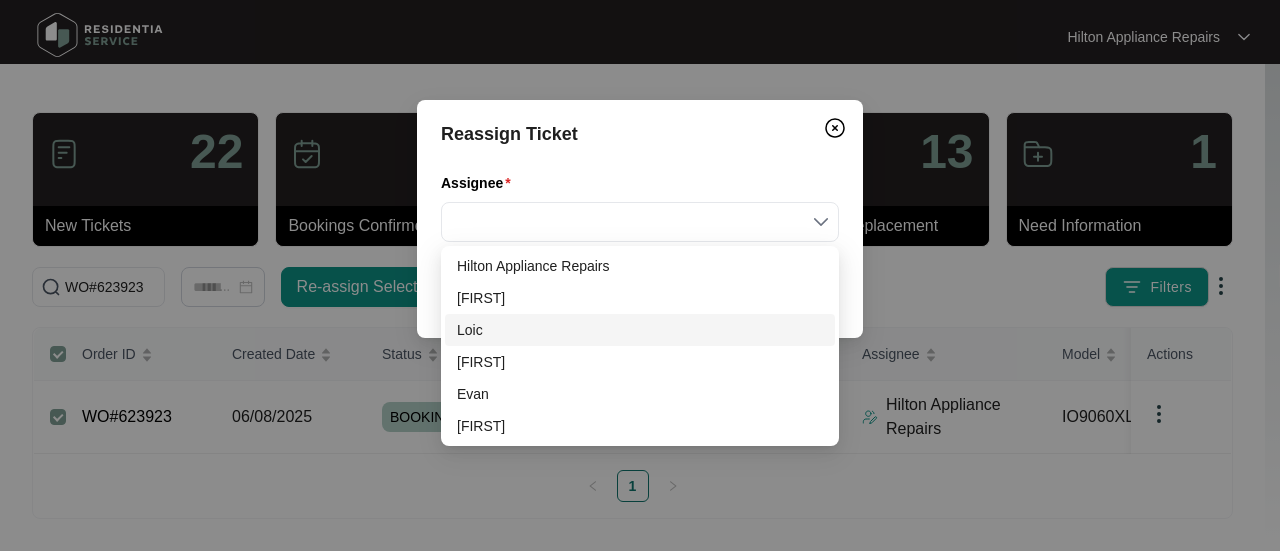 click on "Loic" at bounding box center [640, 330] 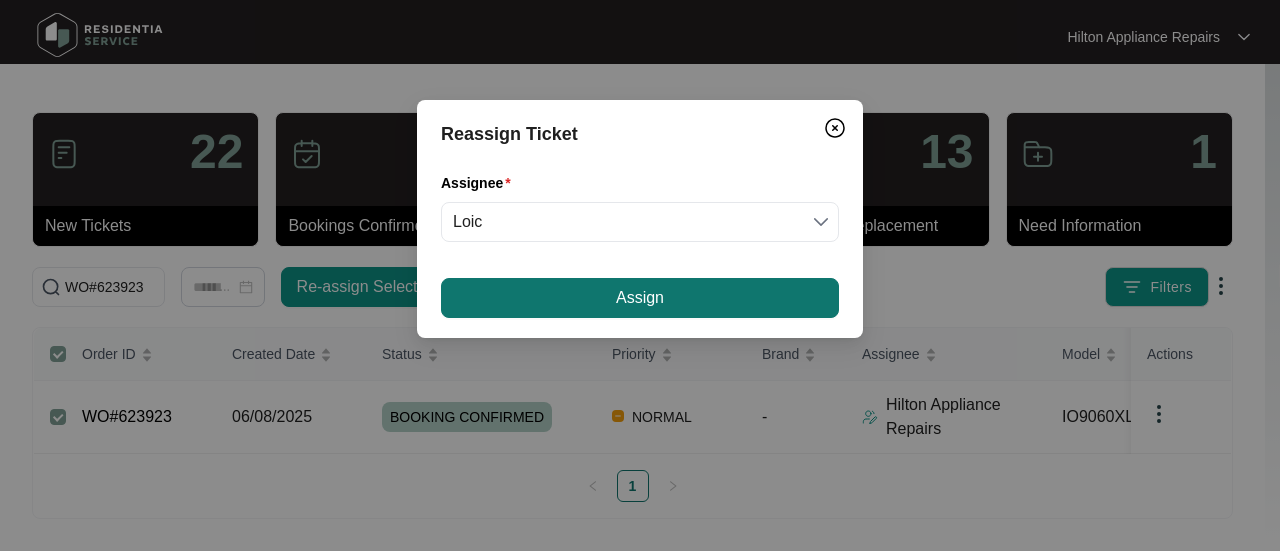 click on "Assign" at bounding box center [640, 298] 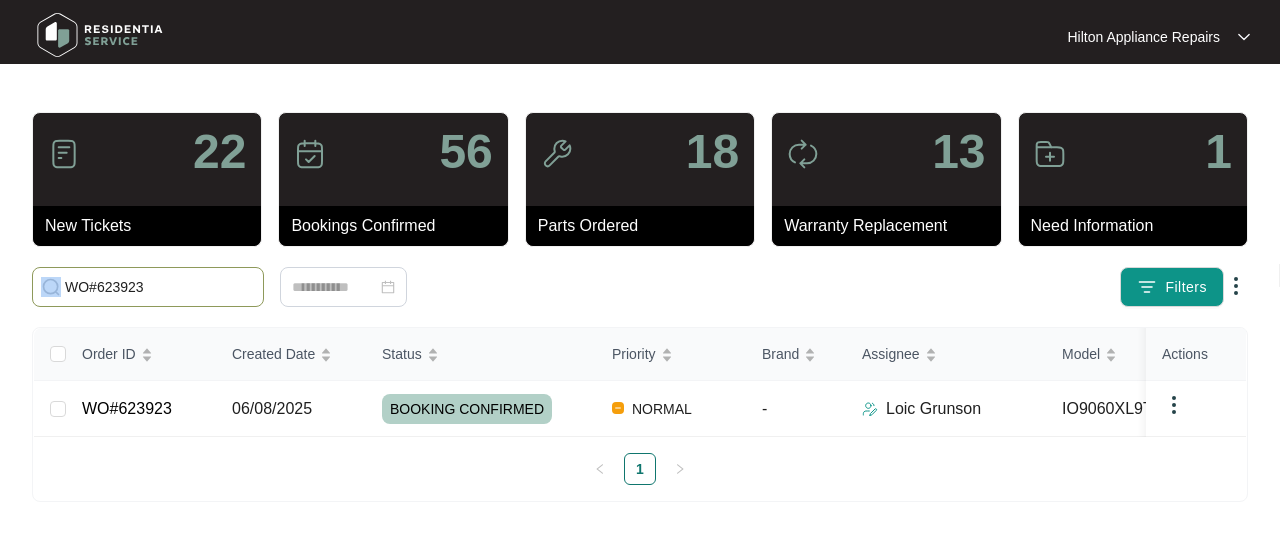 drag, startPoint x: 164, startPoint y: 269, endPoint x: 36, endPoint y: 278, distance: 128.31601 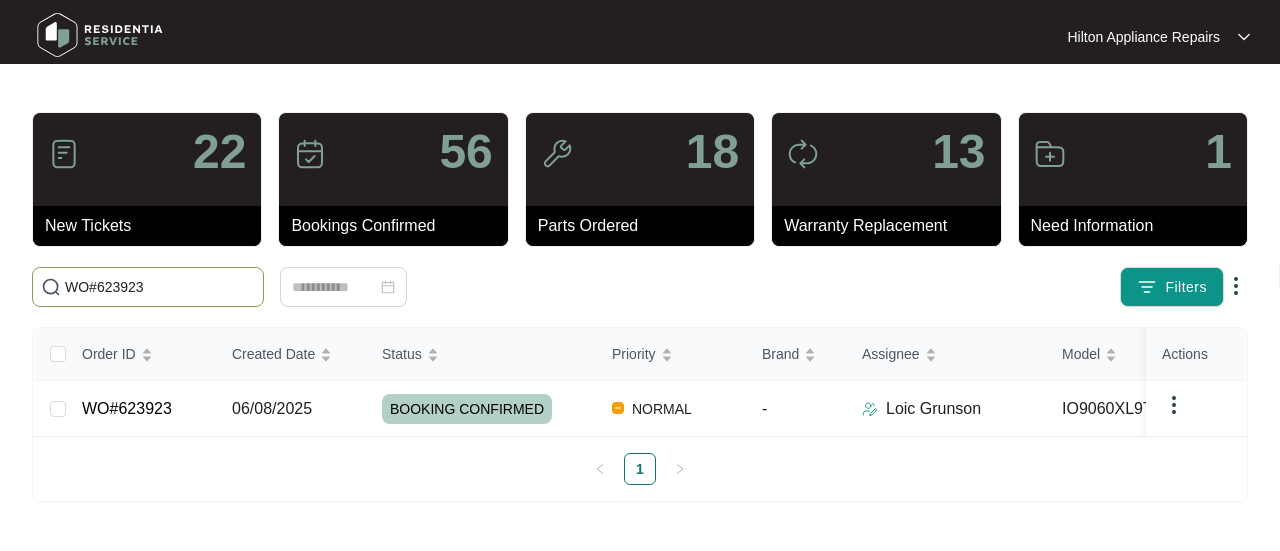 drag, startPoint x: 233, startPoint y: 281, endPoint x: 14, endPoint y: 288, distance: 219.11185 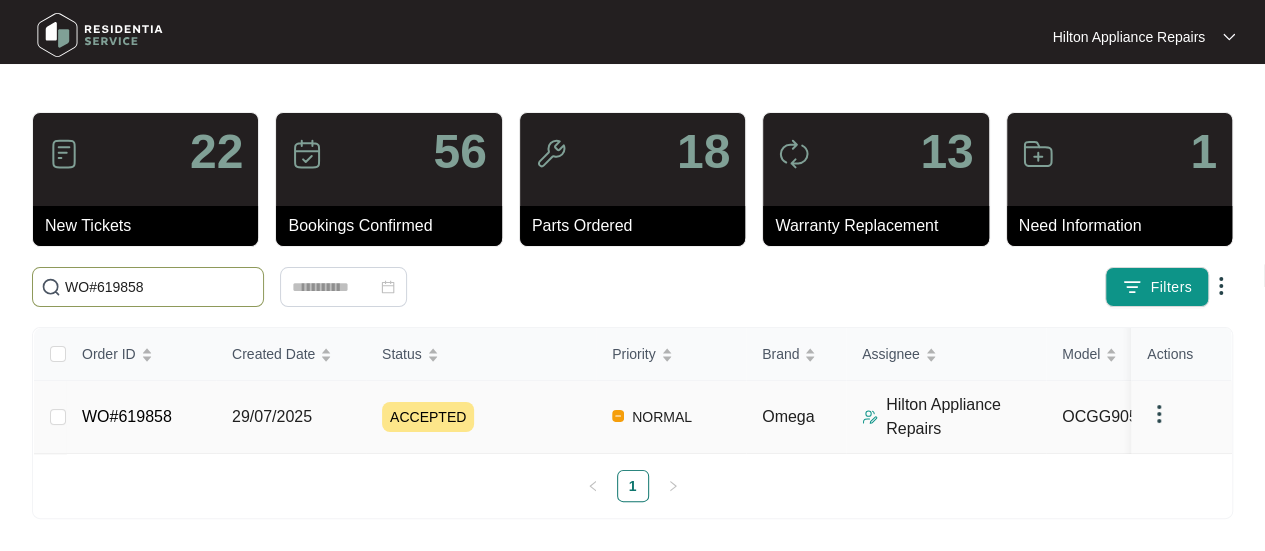 type on "WO#619858" 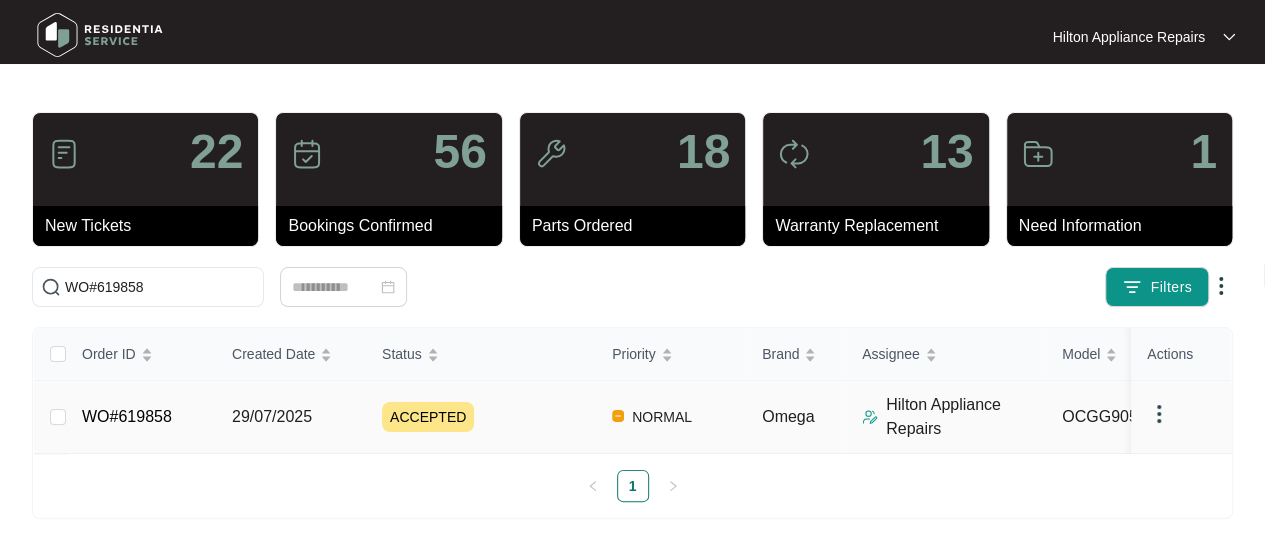 click on "29/07/2025" at bounding box center (272, 416) 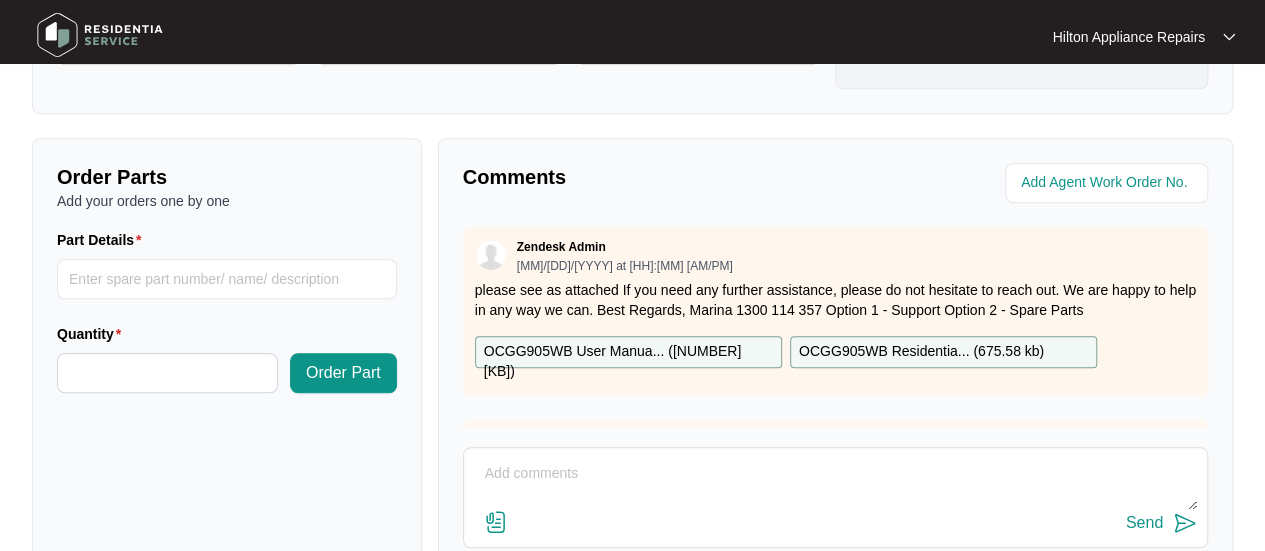 scroll, scrollTop: 791, scrollLeft: 0, axis: vertical 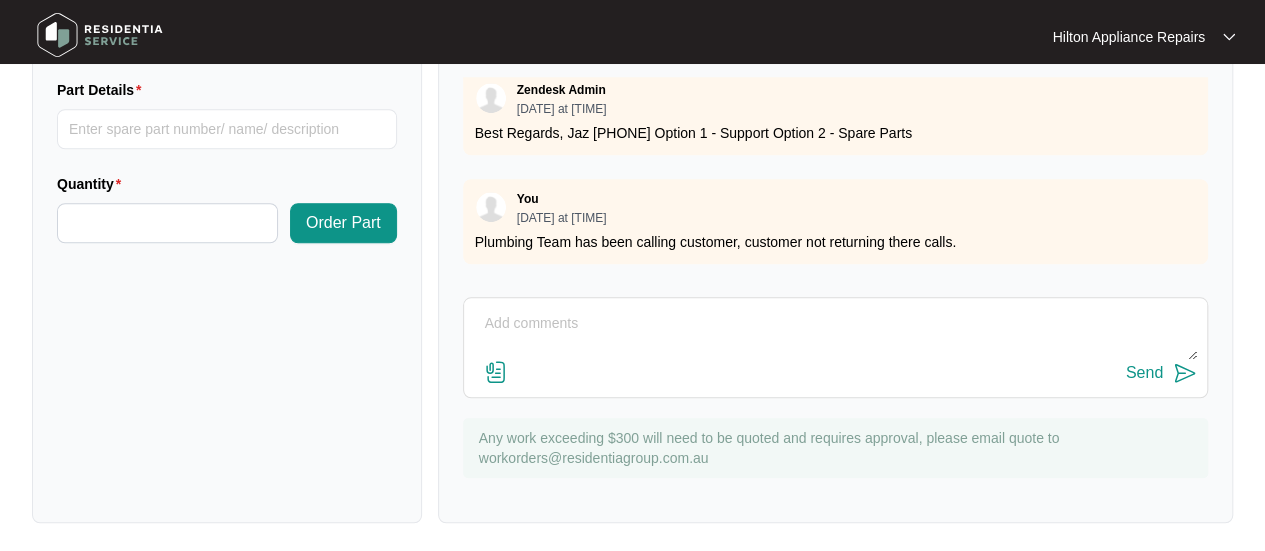 drag, startPoint x: 514, startPoint y: 323, endPoint x: 528, endPoint y: 322, distance: 14.035668 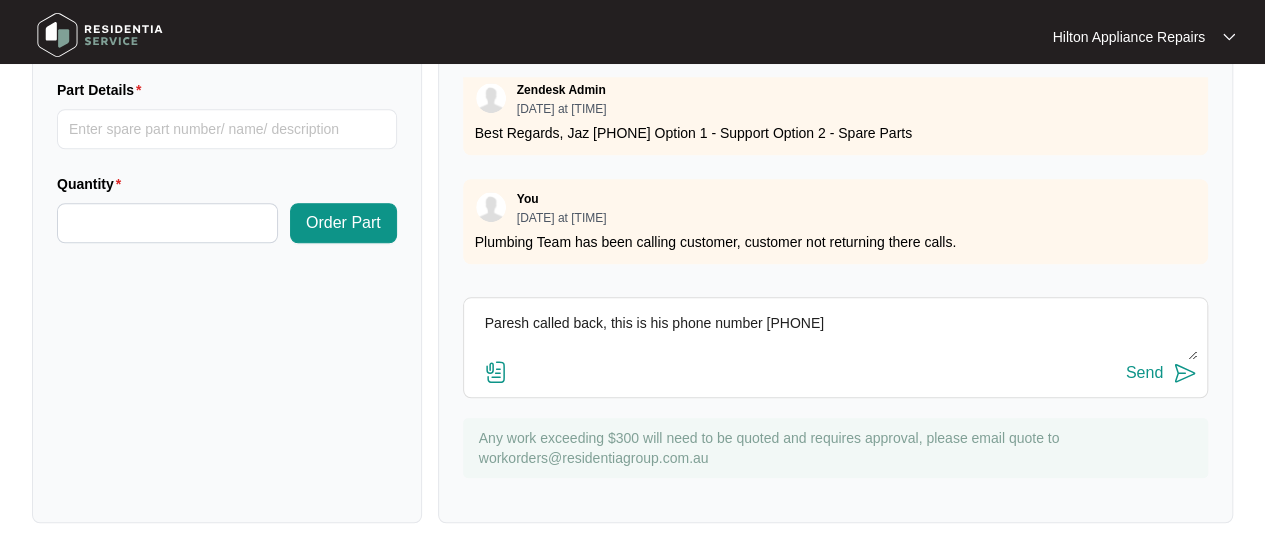 drag, startPoint x: 600, startPoint y: 318, endPoint x: 572, endPoint y: 319, distance: 28.01785 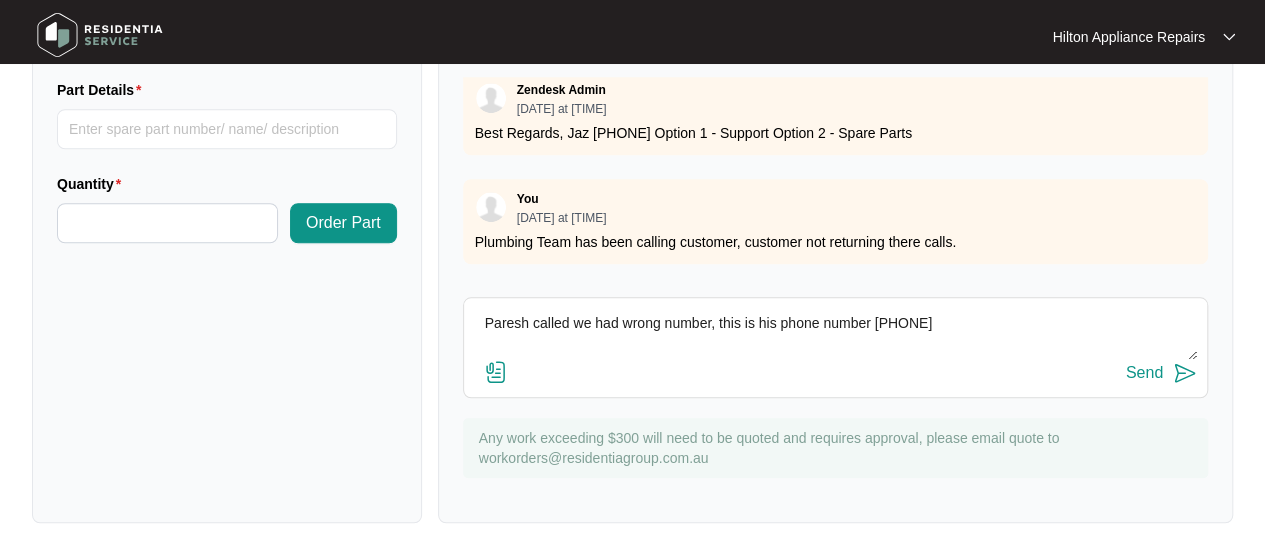 click on "Paresh called we had wrong number, this is his phone number [PHONE]" at bounding box center [835, 334] 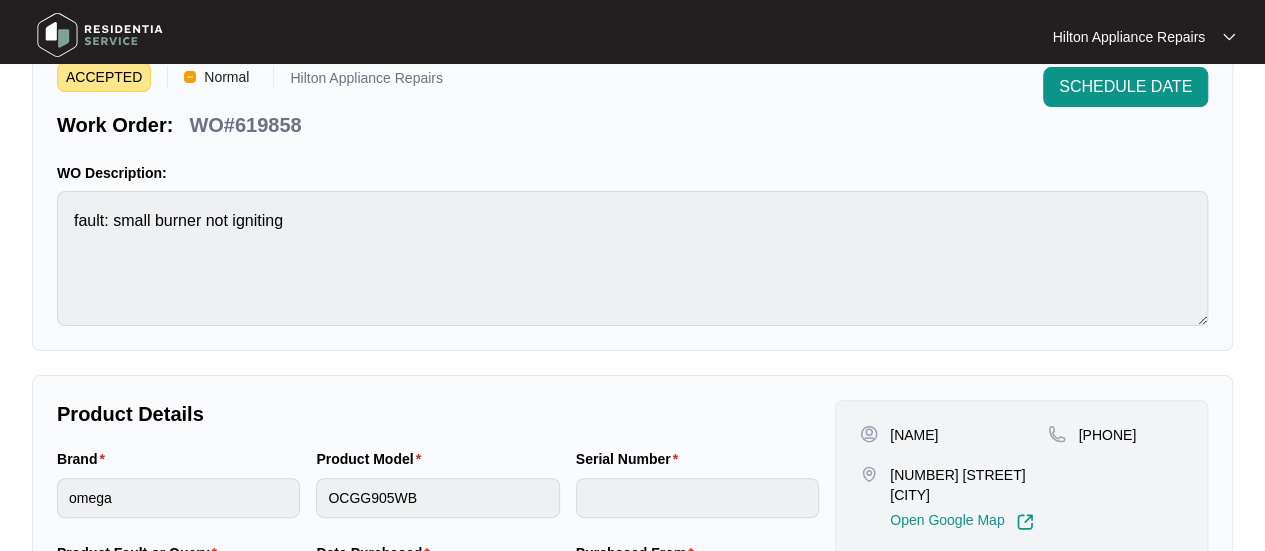 scroll, scrollTop: 0, scrollLeft: 0, axis: both 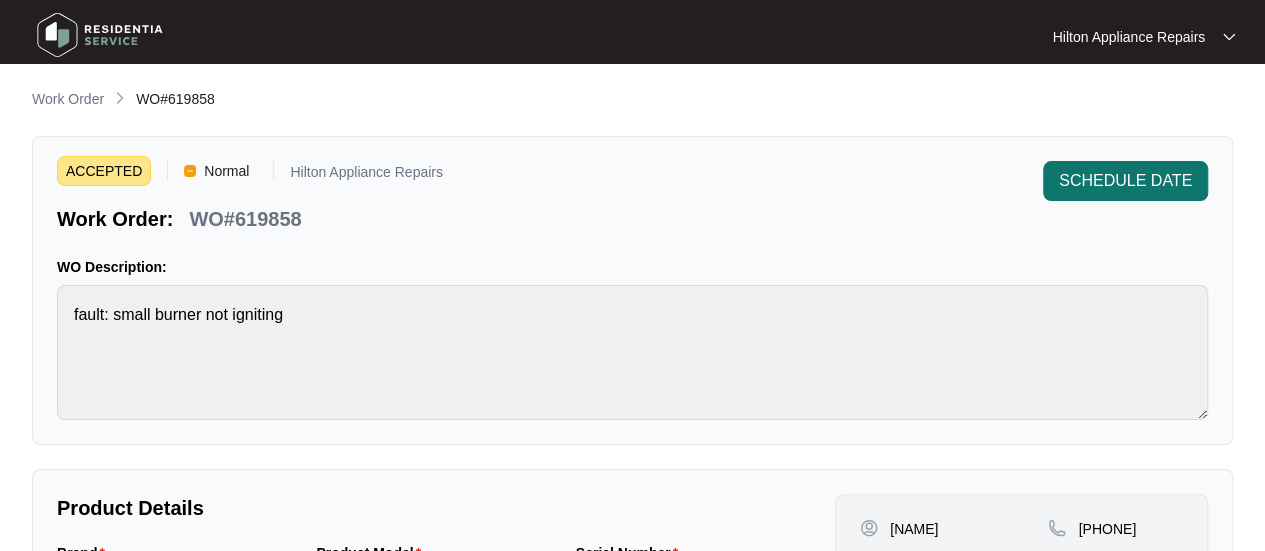 click on "SCHEDULE DATE" at bounding box center (1125, 181) 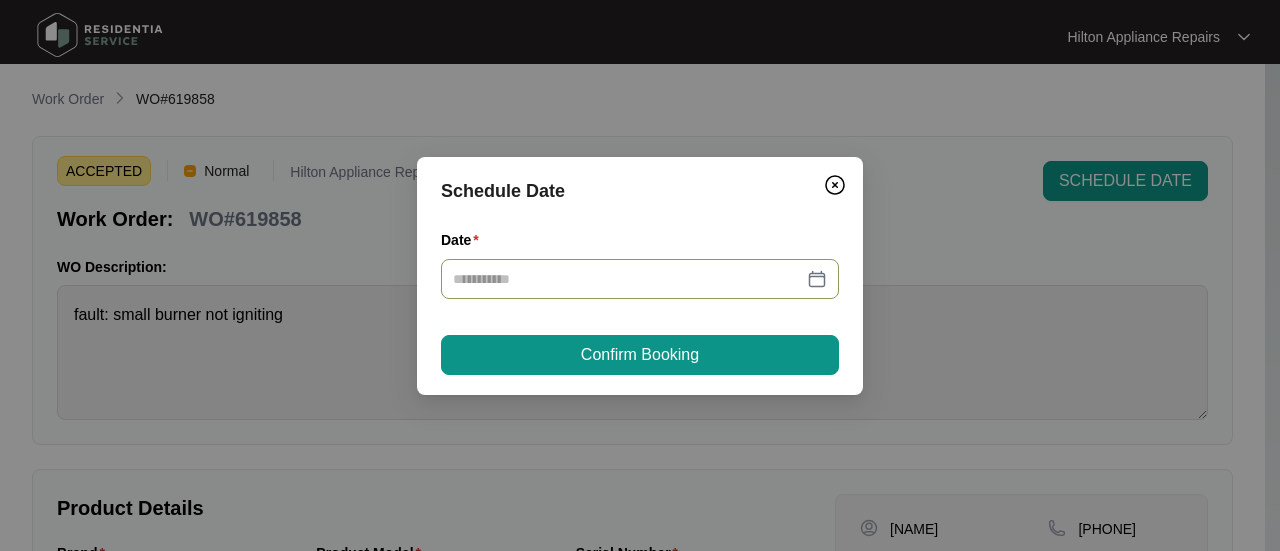 click at bounding box center (640, 279) 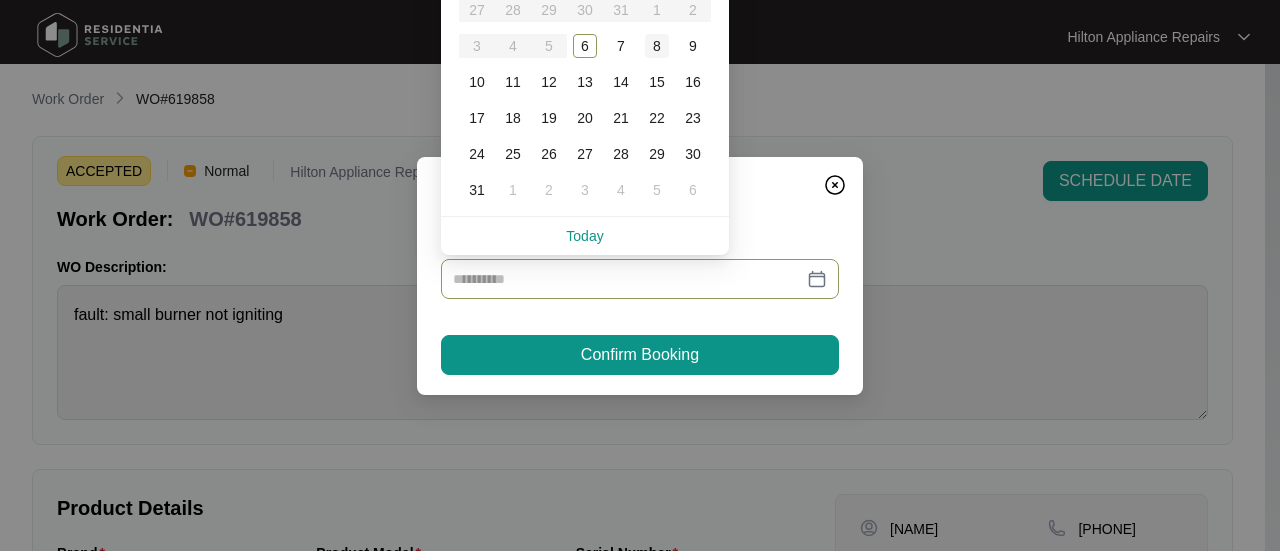 click on "8" at bounding box center (657, 46) 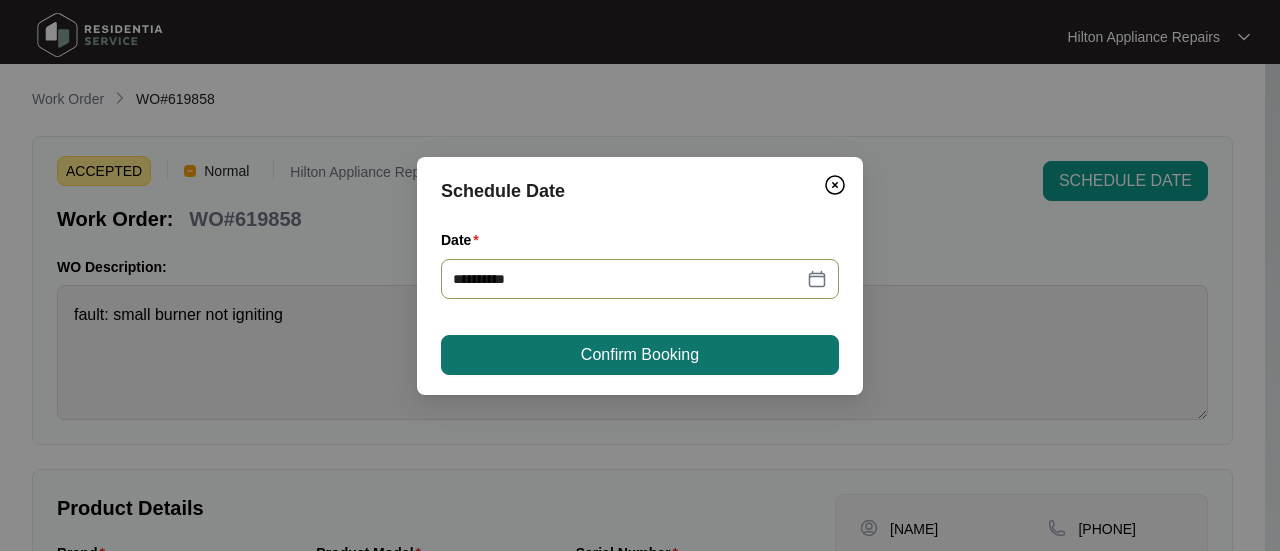 type on "**********" 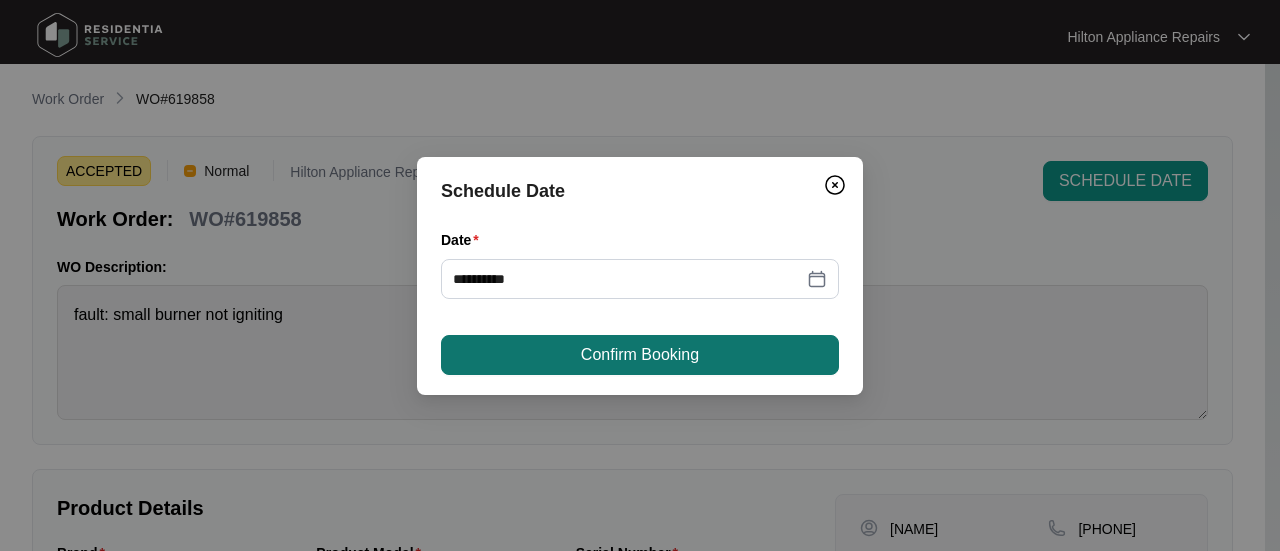 click on "Confirm Booking" at bounding box center (640, 355) 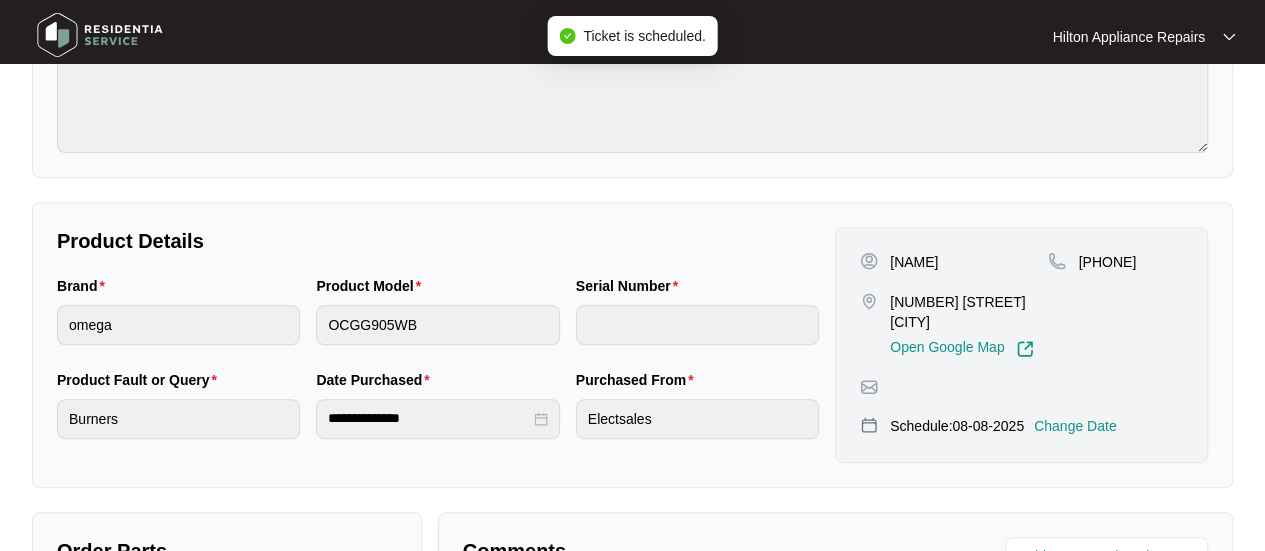 scroll, scrollTop: 400, scrollLeft: 0, axis: vertical 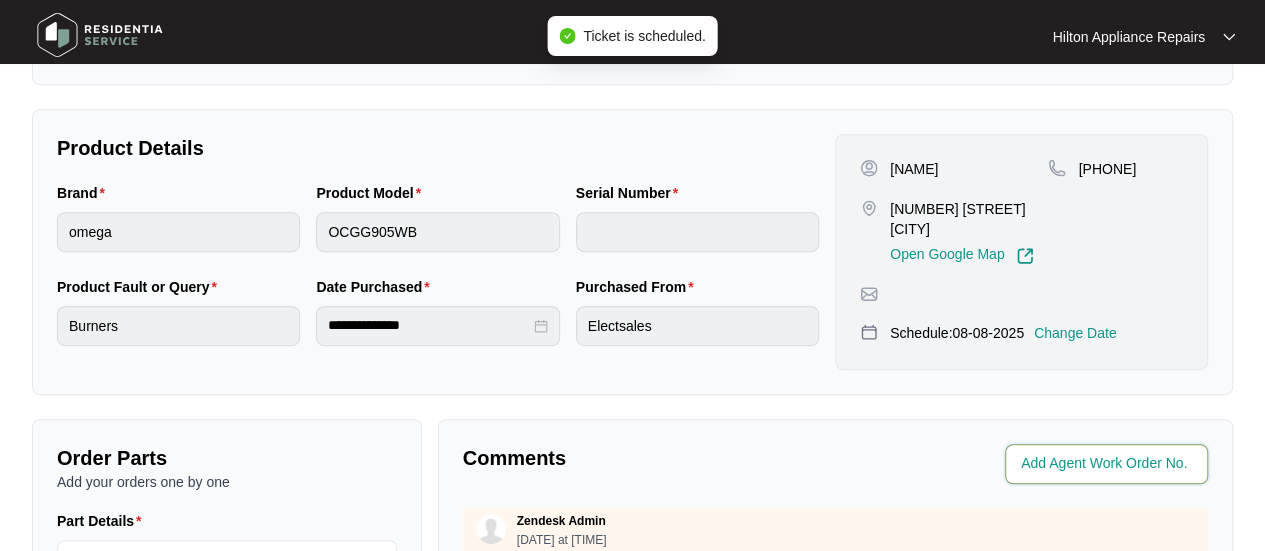 click at bounding box center (1108, 464) 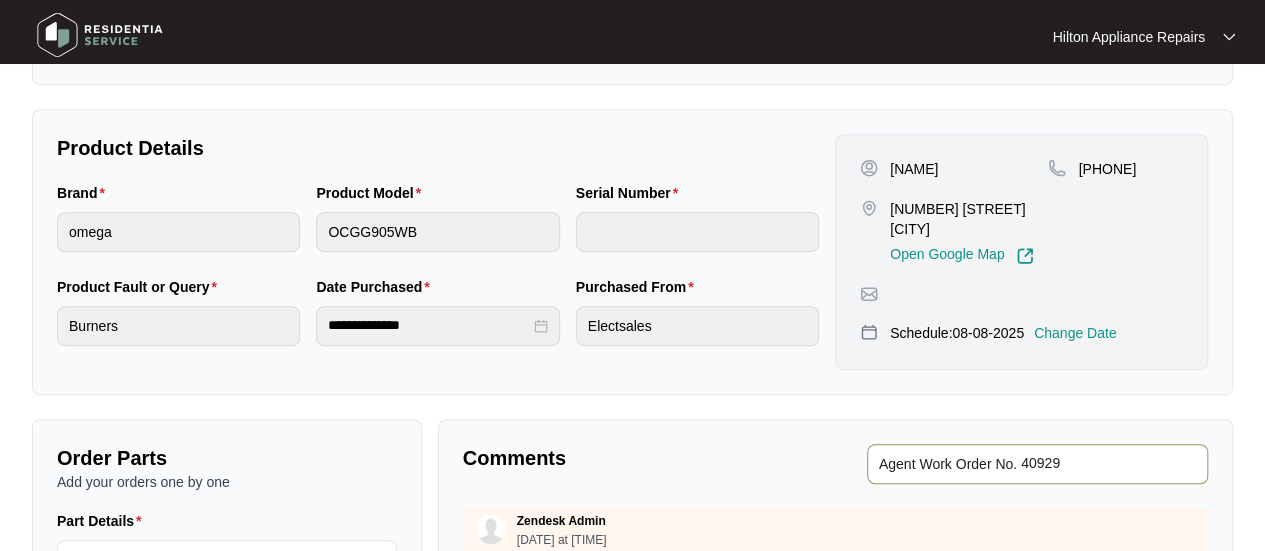 type on "40929" 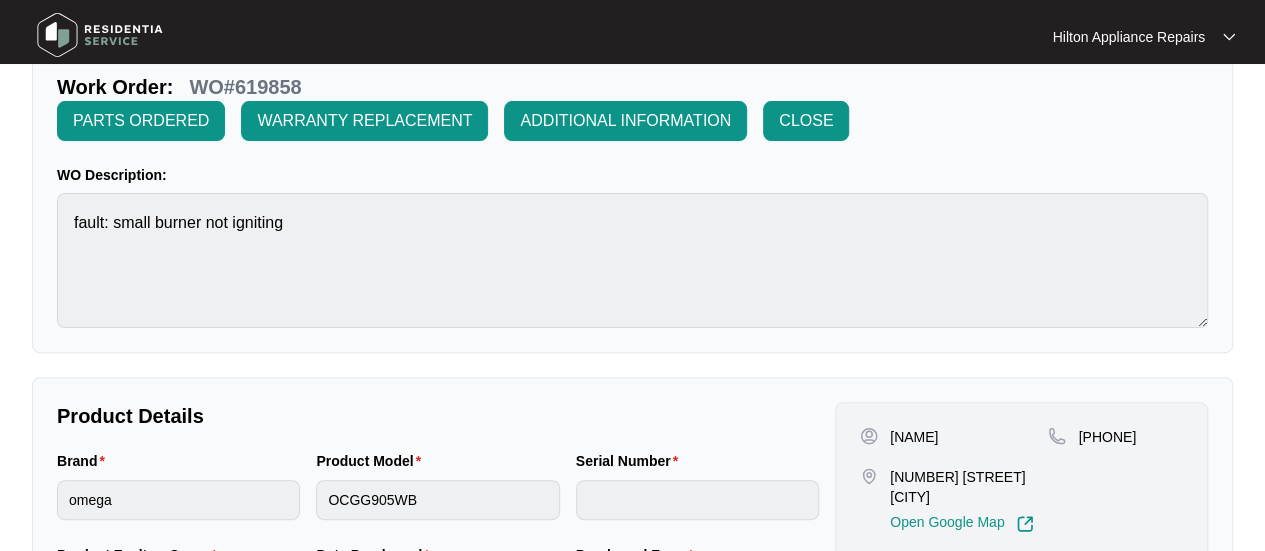 scroll, scrollTop: 0, scrollLeft: 0, axis: both 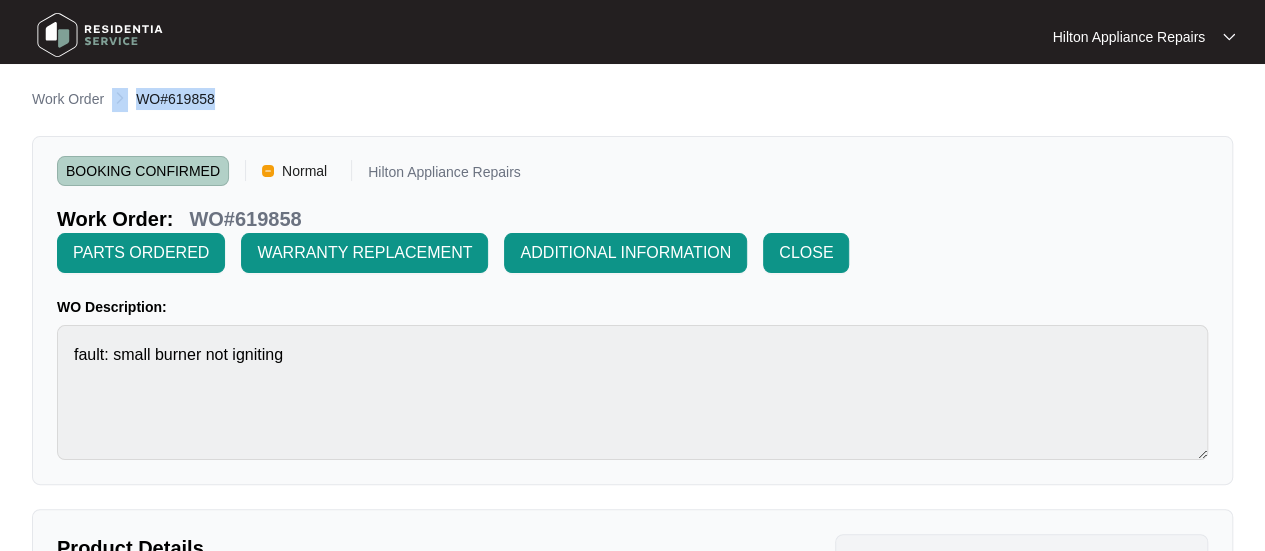 drag, startPoint x: 228, startPoint y: 96, endPoint x: 130, endPoint y: 110, distance: 98.99495 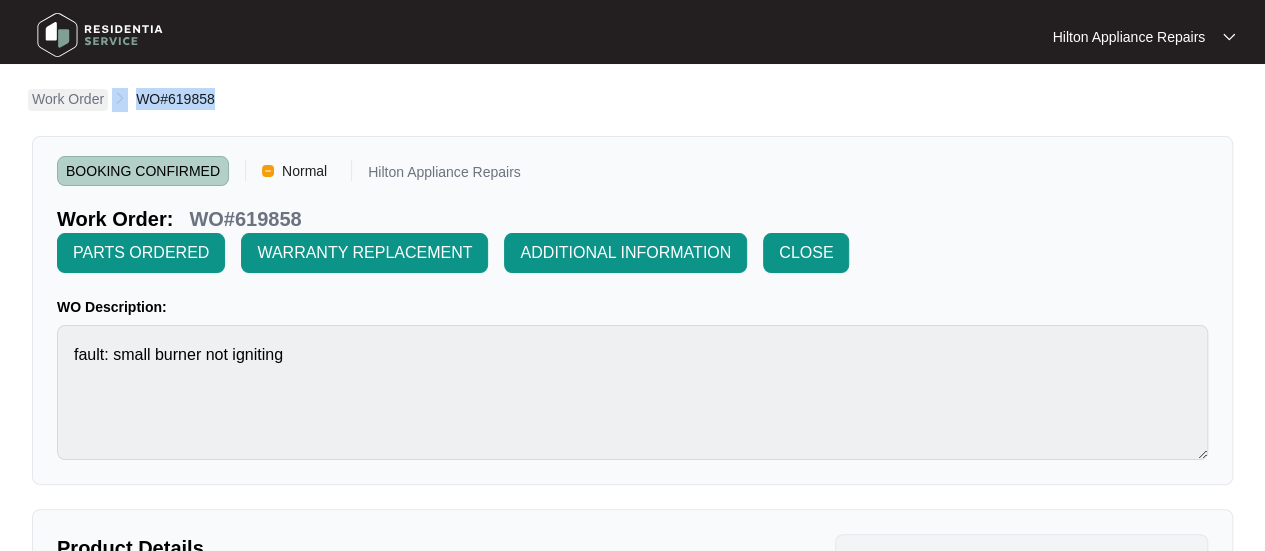 click on "Work Order" at bounding box center (68, 99) 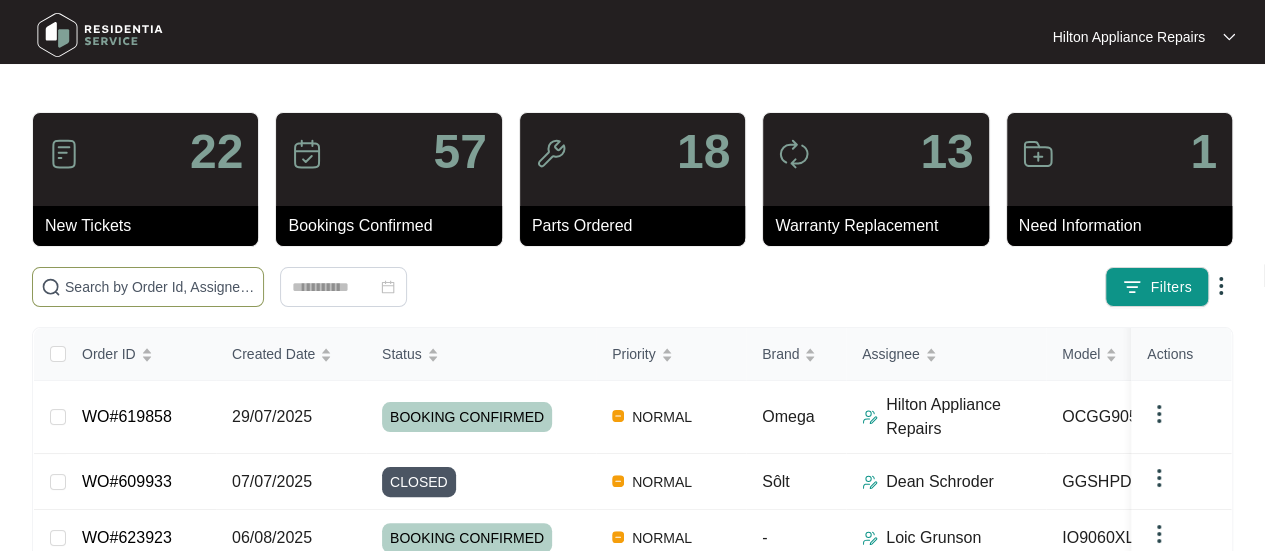 click at bounding box center (160, 287) 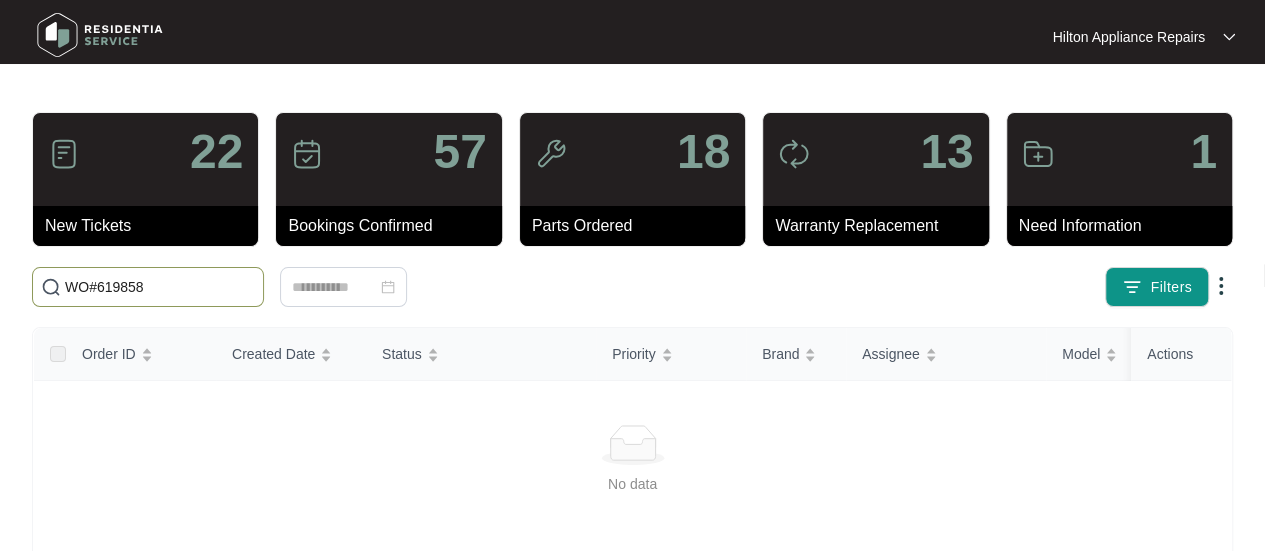 drag, startPoint x: 98, startPoint y: 289, endPoint x: 10, endPoint y: 285, distance: 88.09086 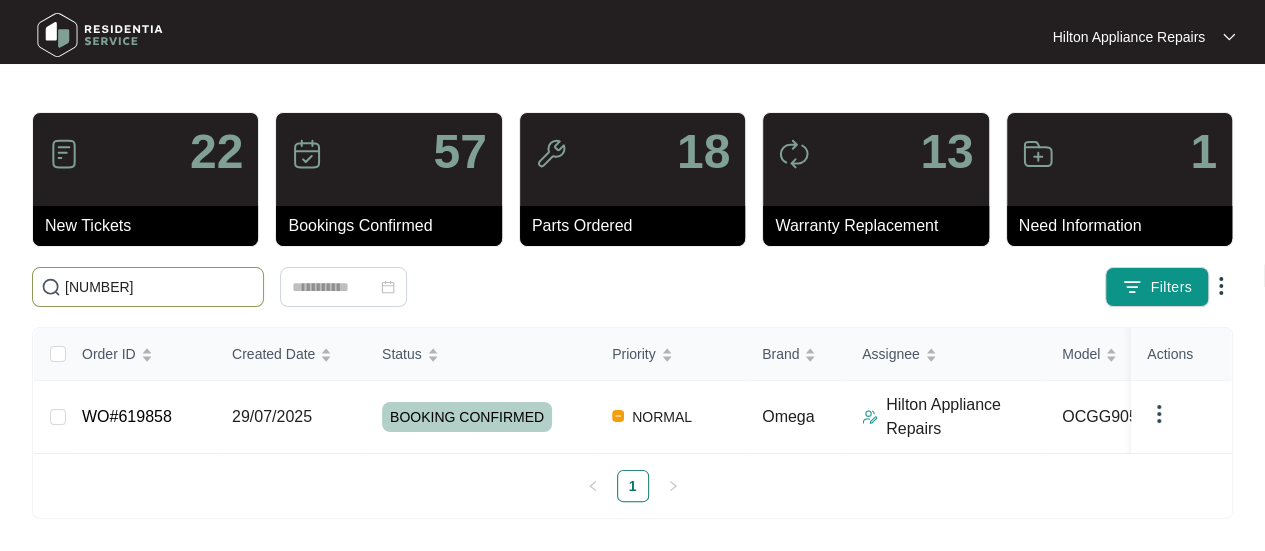 click on "[NUMBER]" at bounding box center [160, 287] 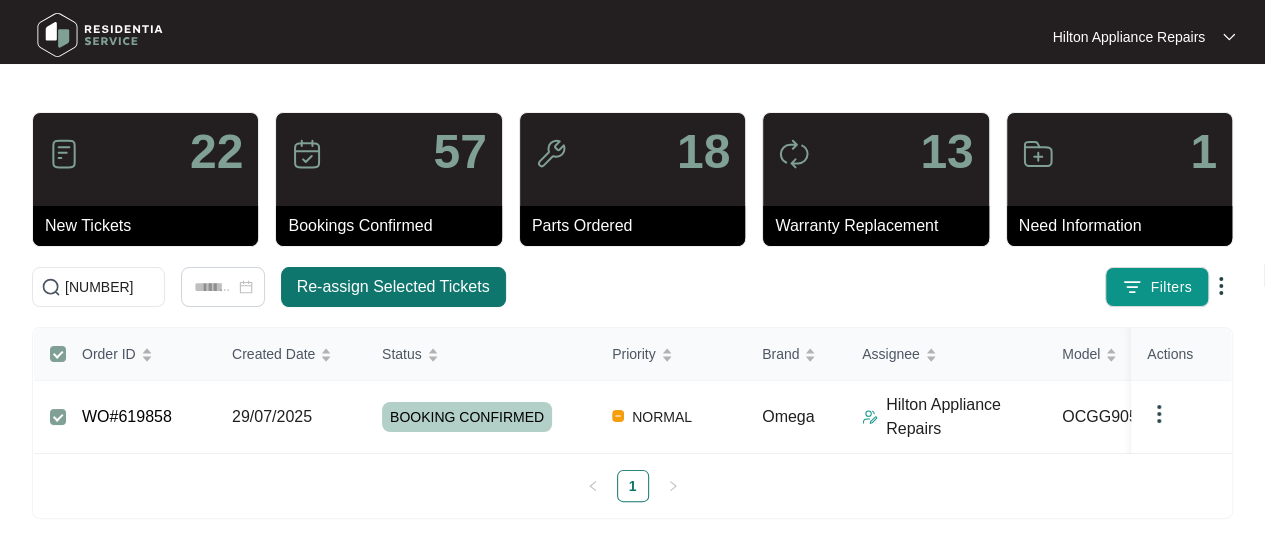 click on "Re-assign Selected Tickets" at bounding box center (393, 287) 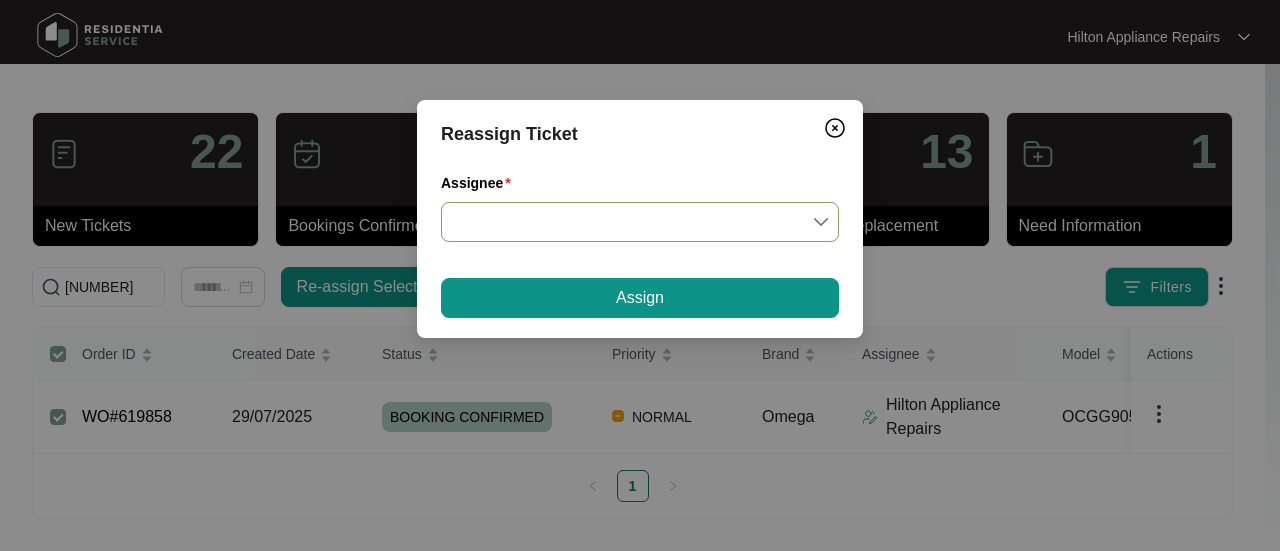 click on "Assignee" at bounding box center [640, 222] 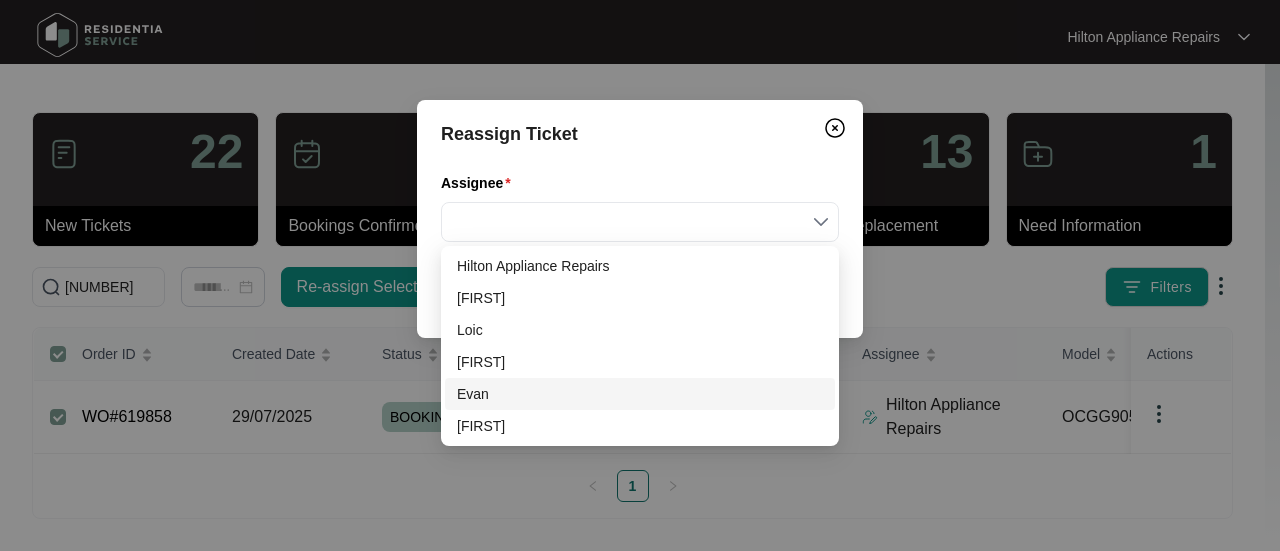 click on "Evan" at bounding box center (640, 394) 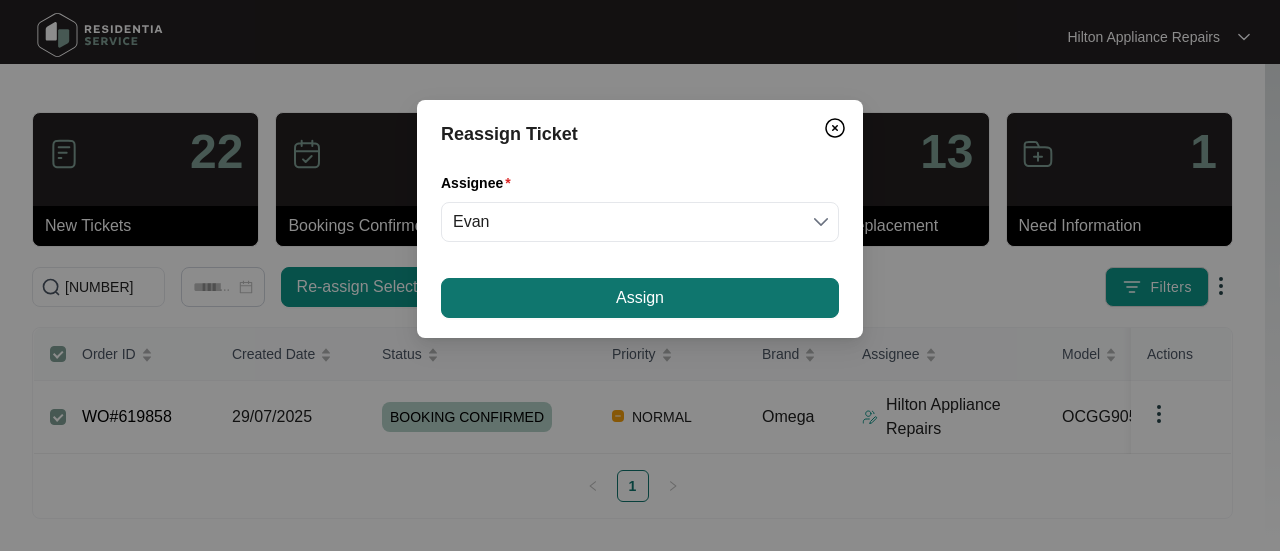 click on "Assign" at bounding box center [640, 298] 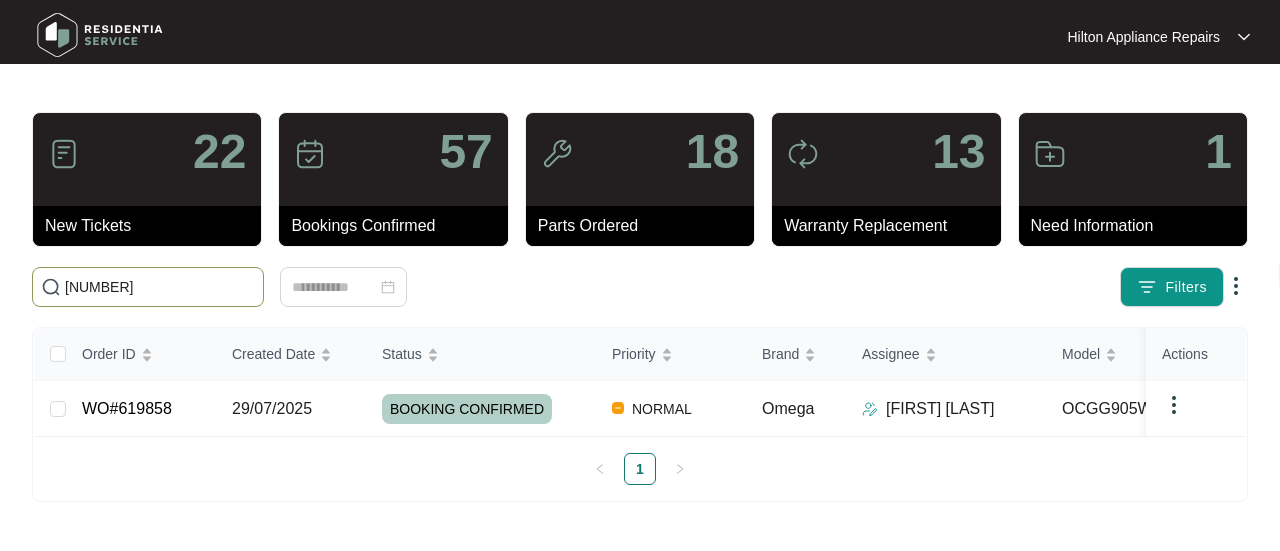 drag, startPoint x: 136, startPoint y: 290, endPoint x: 32, endPoint y: 277, distance: 104.80935 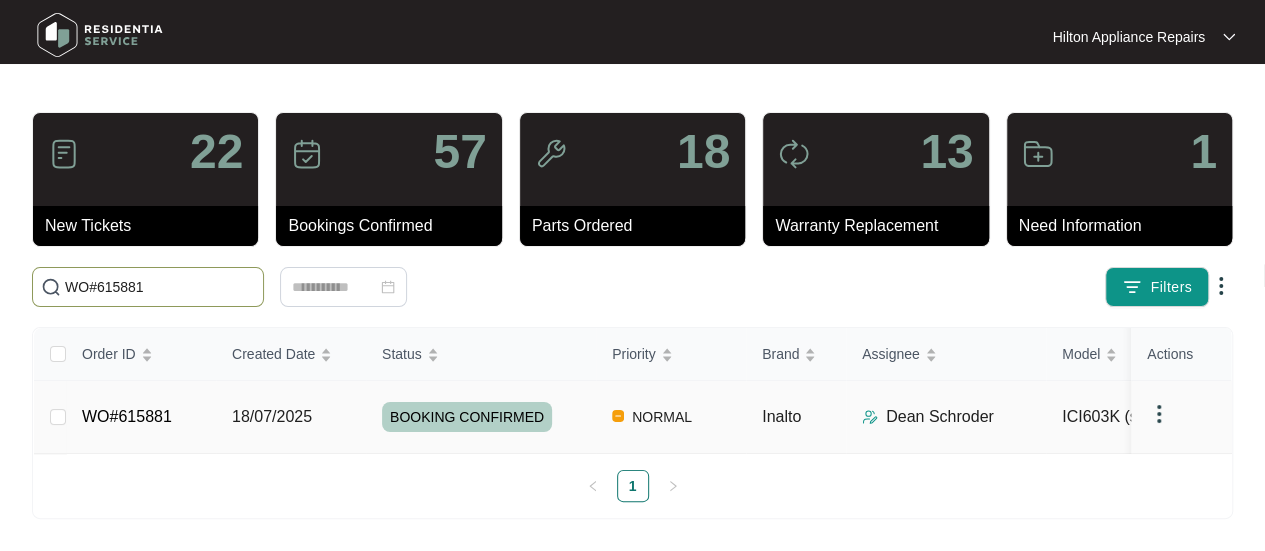 type on "WO#615881" 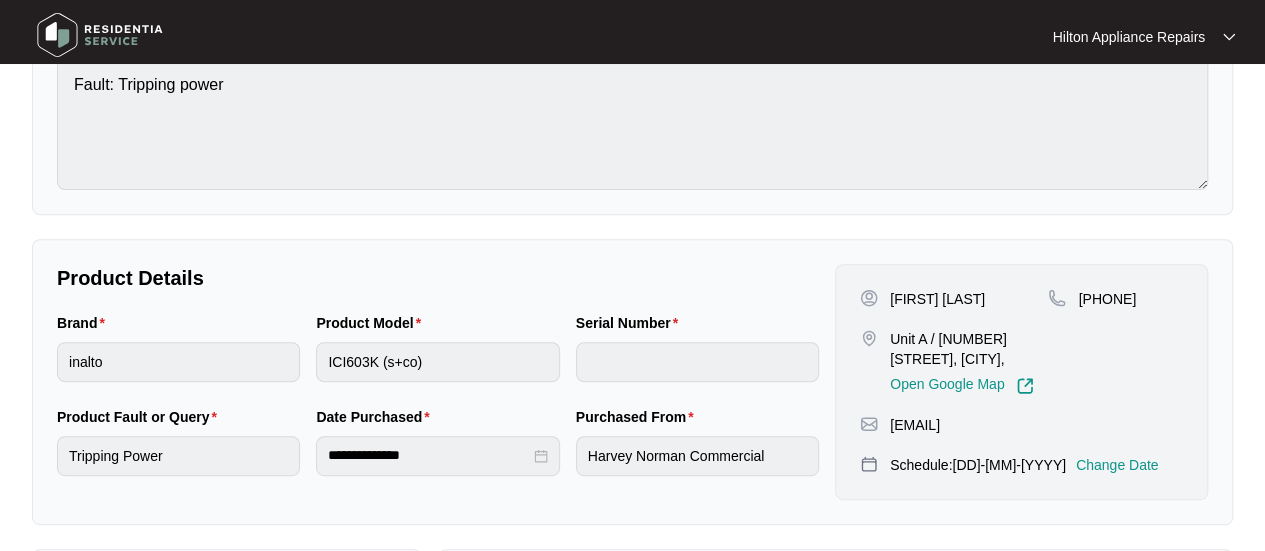 scroll, scrollTop: 400, scrollLeft: 0, axis: vertical 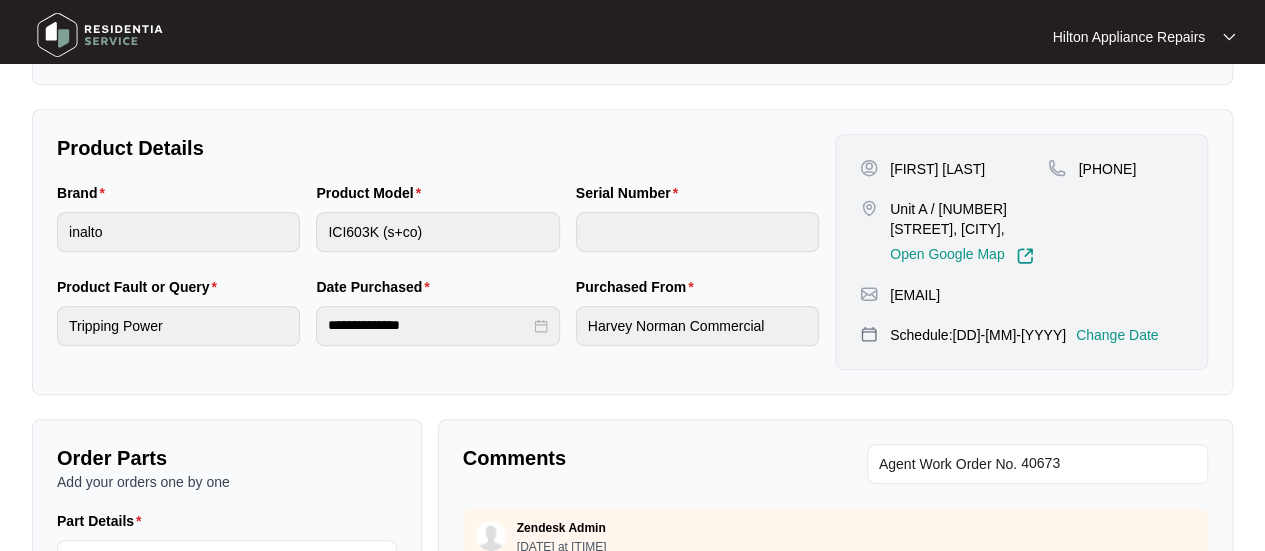 click on "Change Date" at bounding box center [1117, 335] 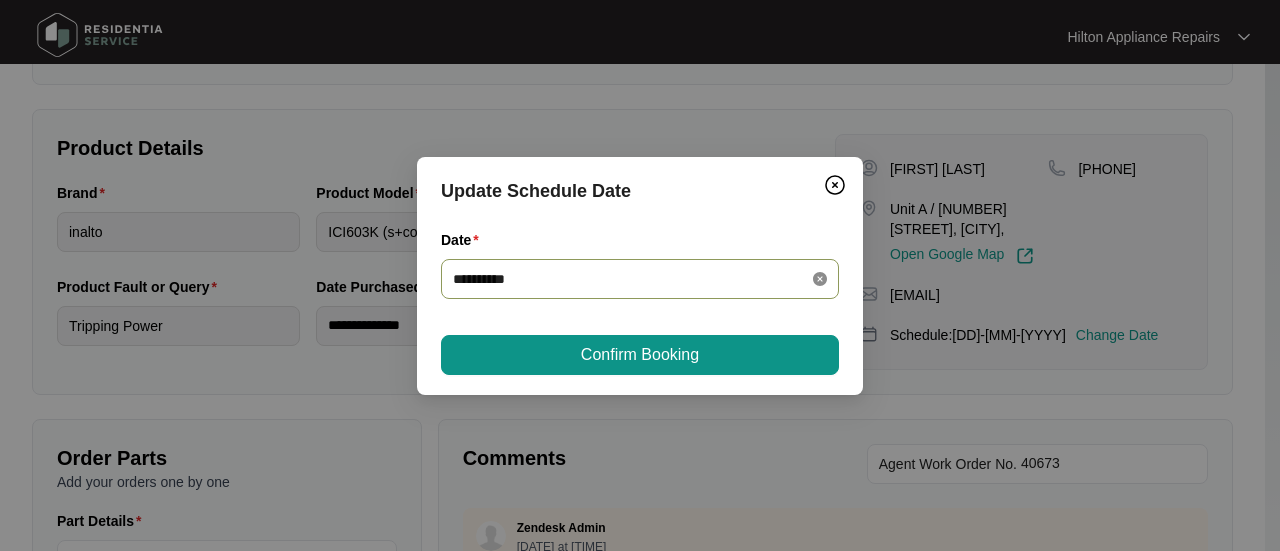 click 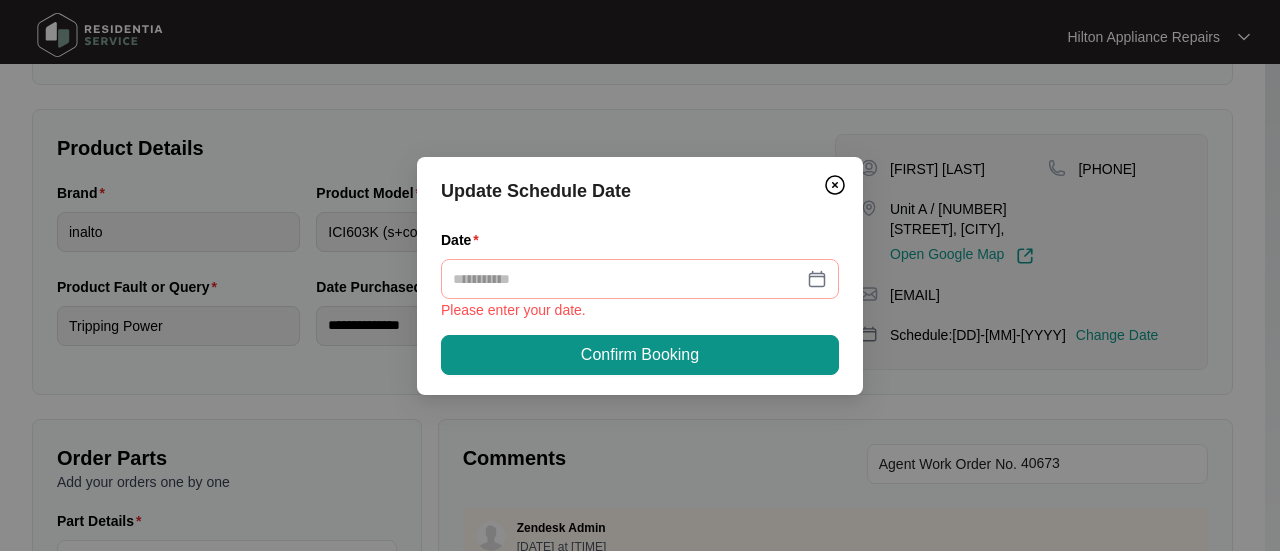 click at bounding box center (640, 279) 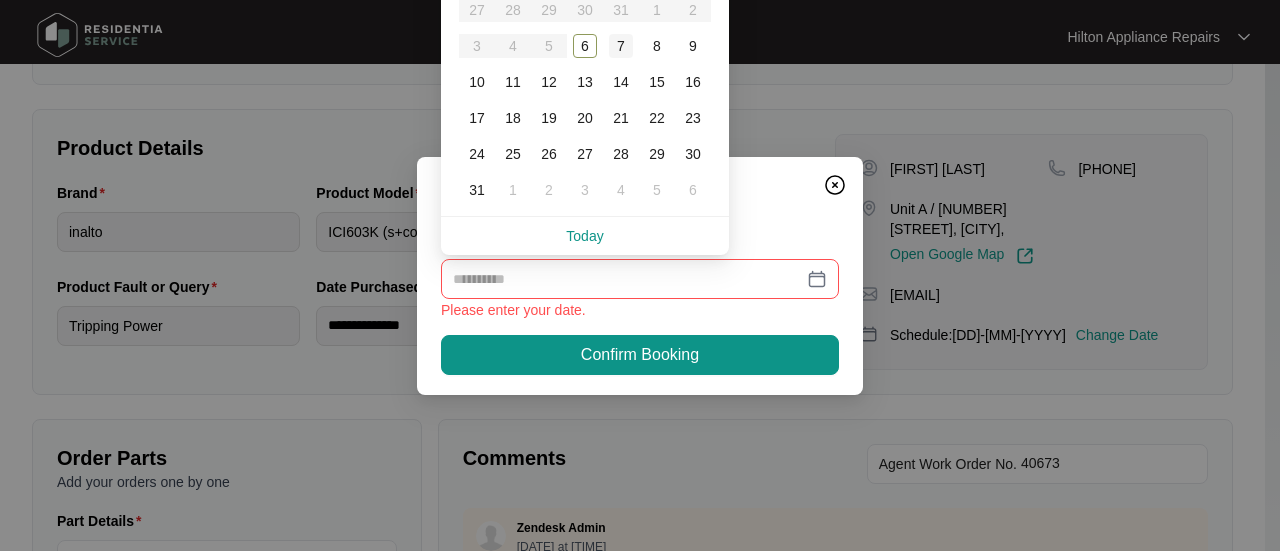 click on "7" at bounding box center [621, 46] 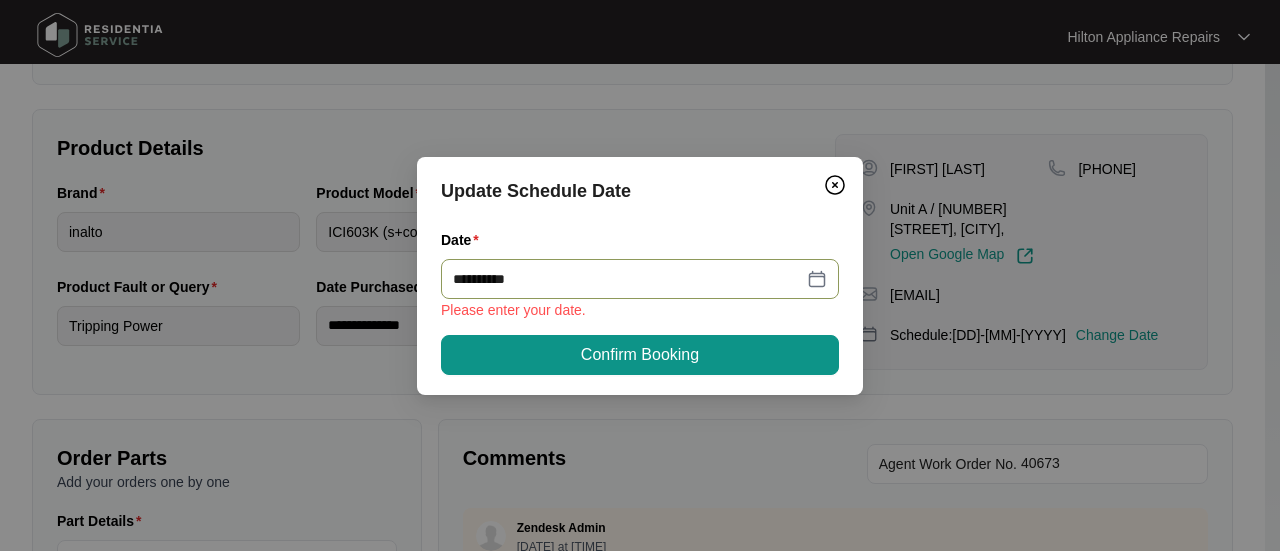 type on "**********" 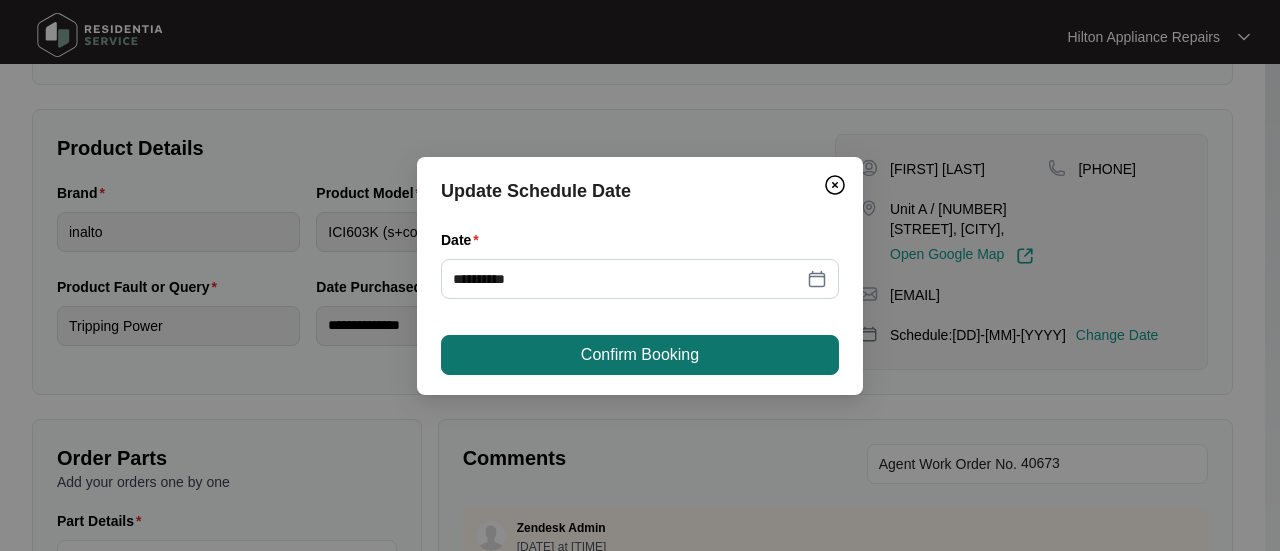 click on "Confirm Booking" at bounding box center (640, 355) 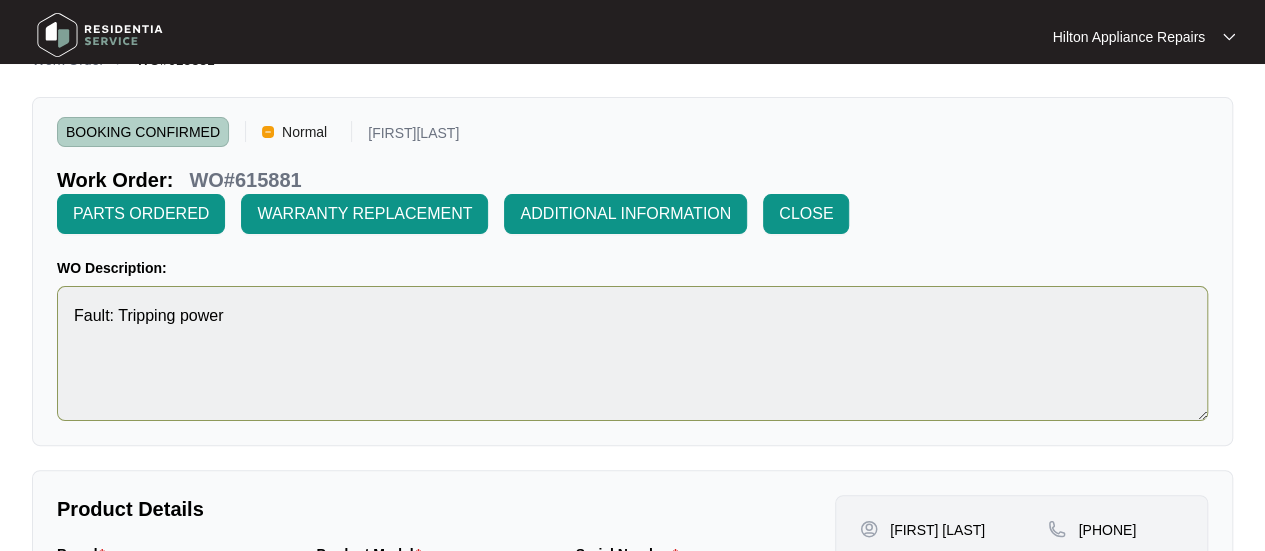 scroll, scrollTop: 0, scrollLeft: 0, axis: both 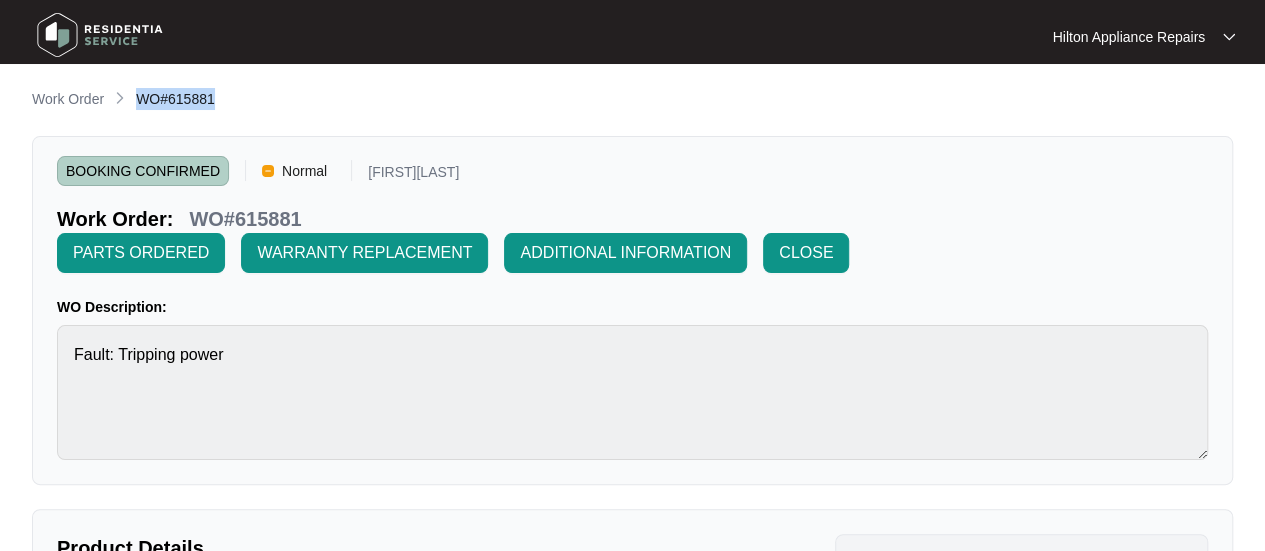 drag, startPoint x: 182, startPoint y: 105, endPoint x: 139, endPoint y: 104, distance: 43.011627 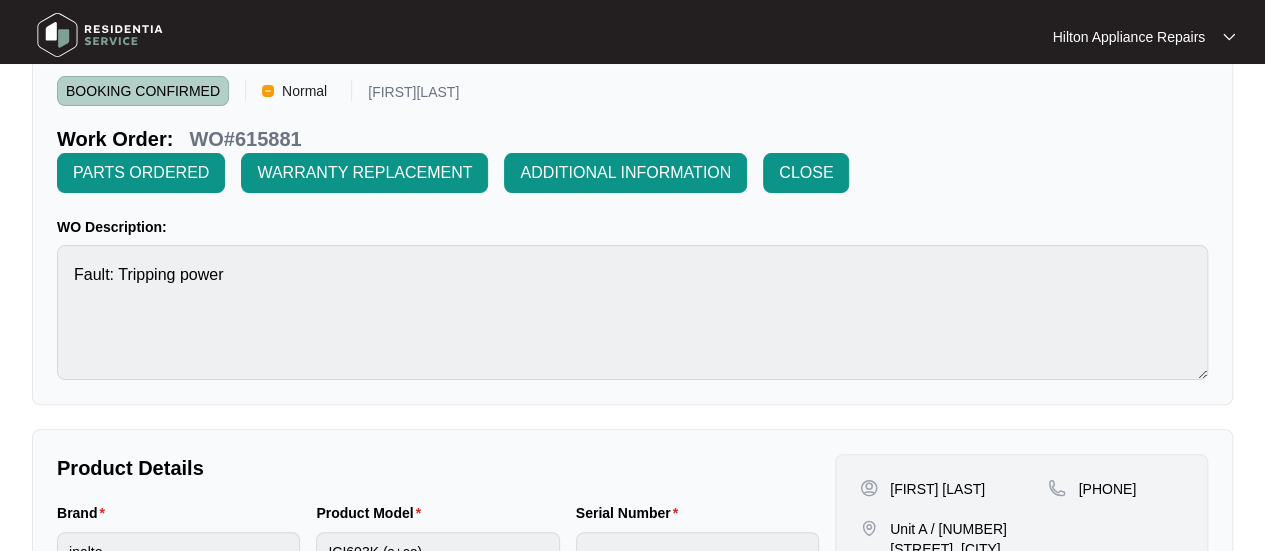 scroll, scrollTop: 0, scrollLeft: 0, axis: both 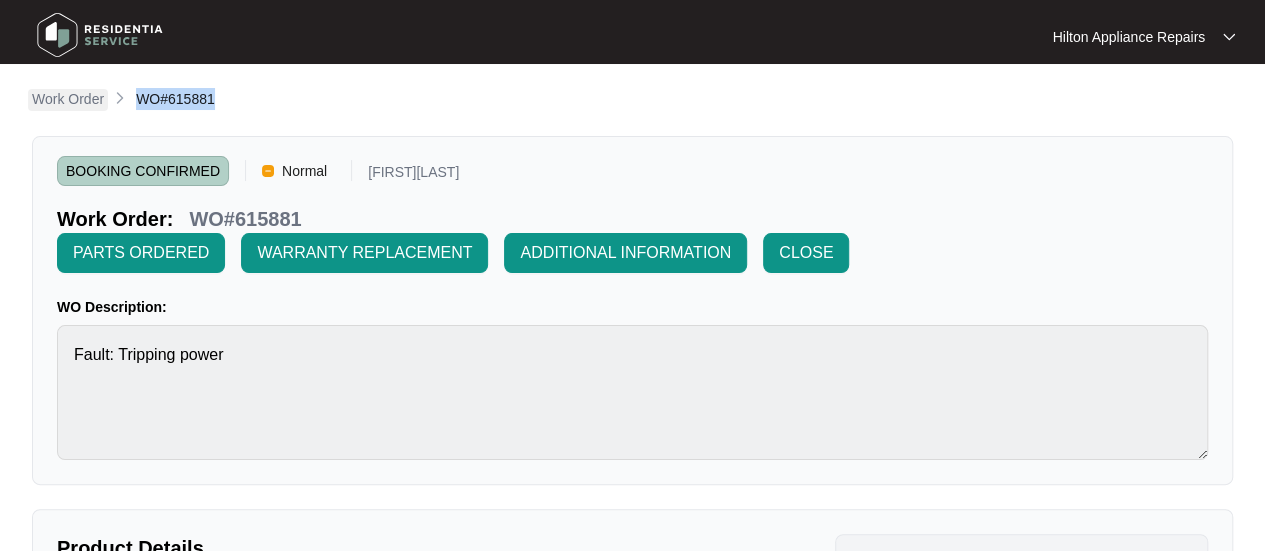 click on "Work Order" at bounding box center [68, 99] 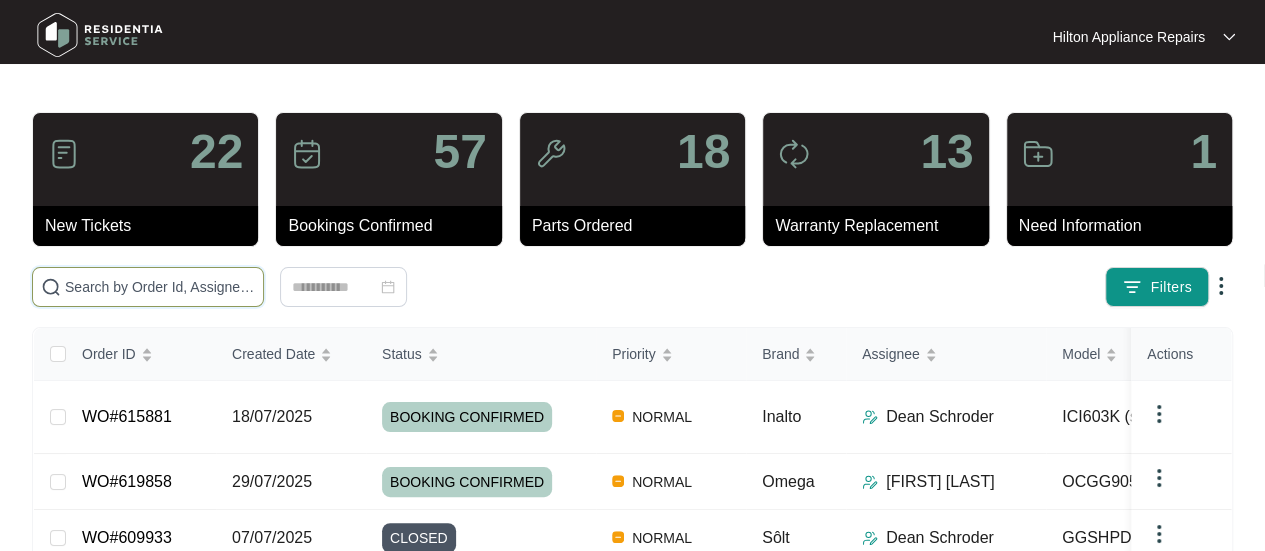 click at bounding box center [160, 287] 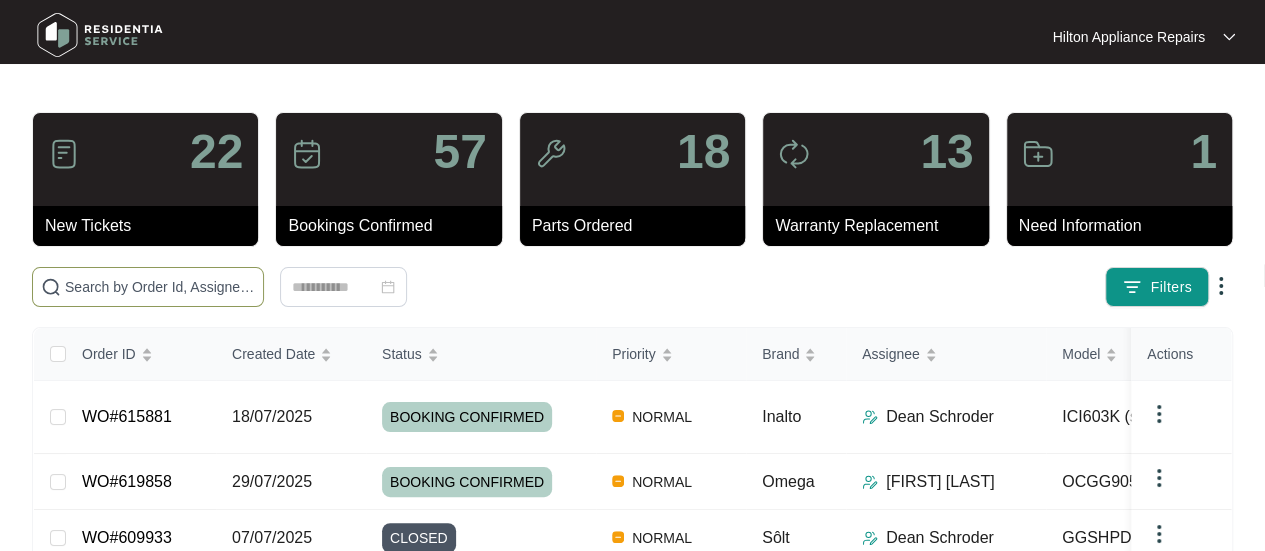 paste on "WO#615881" 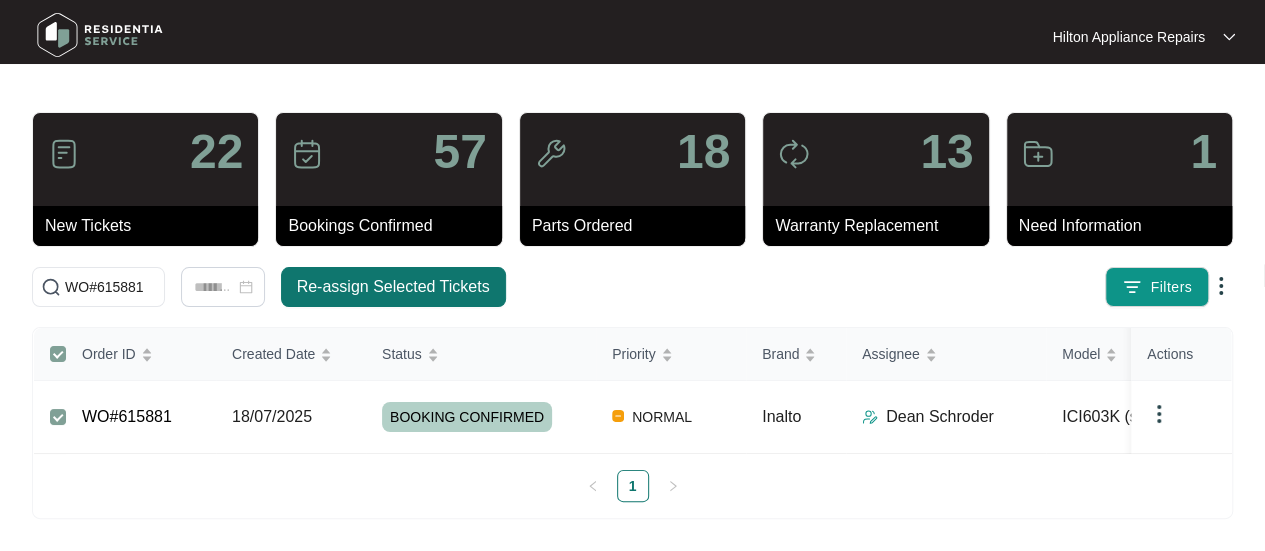 click on "Re-assign Selected Tickets" at bounding box center [393, 287] 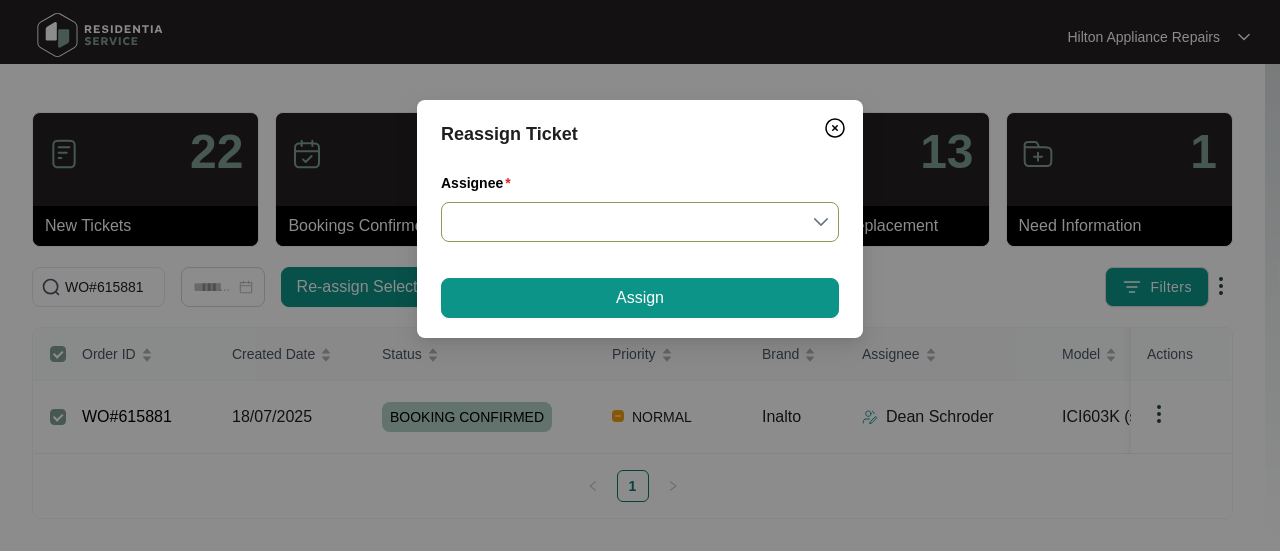 click on "Assignee" at bounding box center (640, 222) 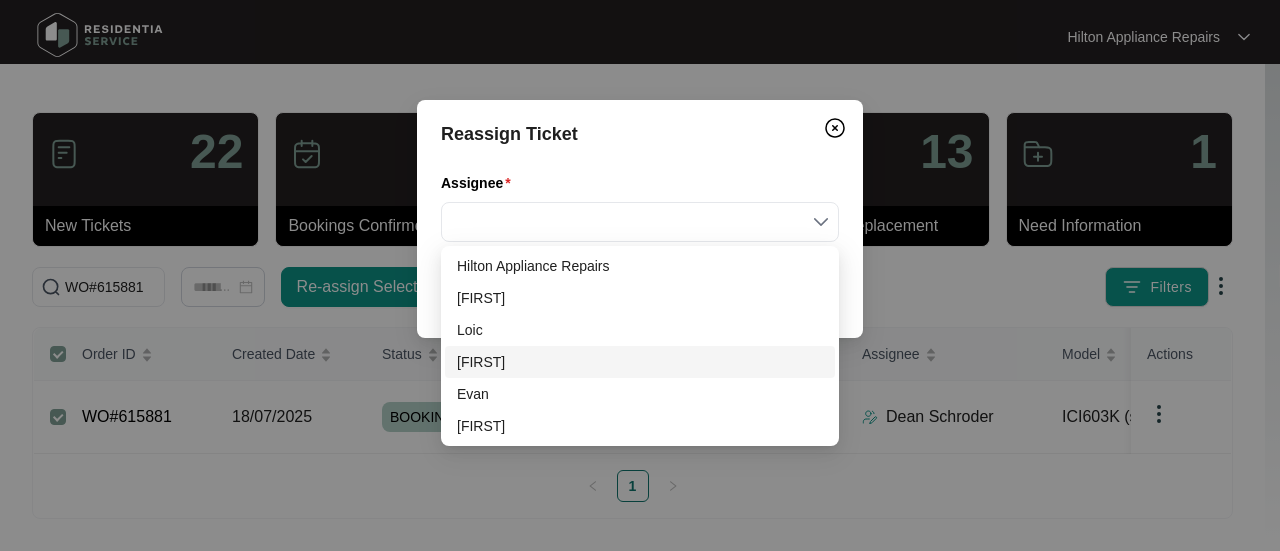 click on "[FIRST]" at bounding box center (640, 362) 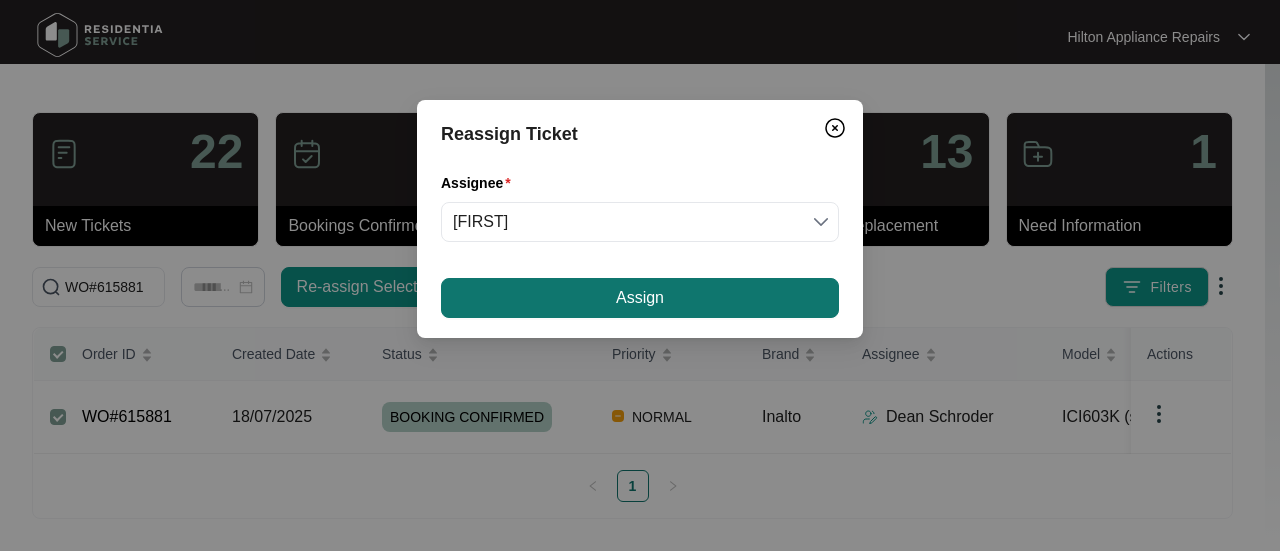 click on "Assign" at bounding box center (640, 298) 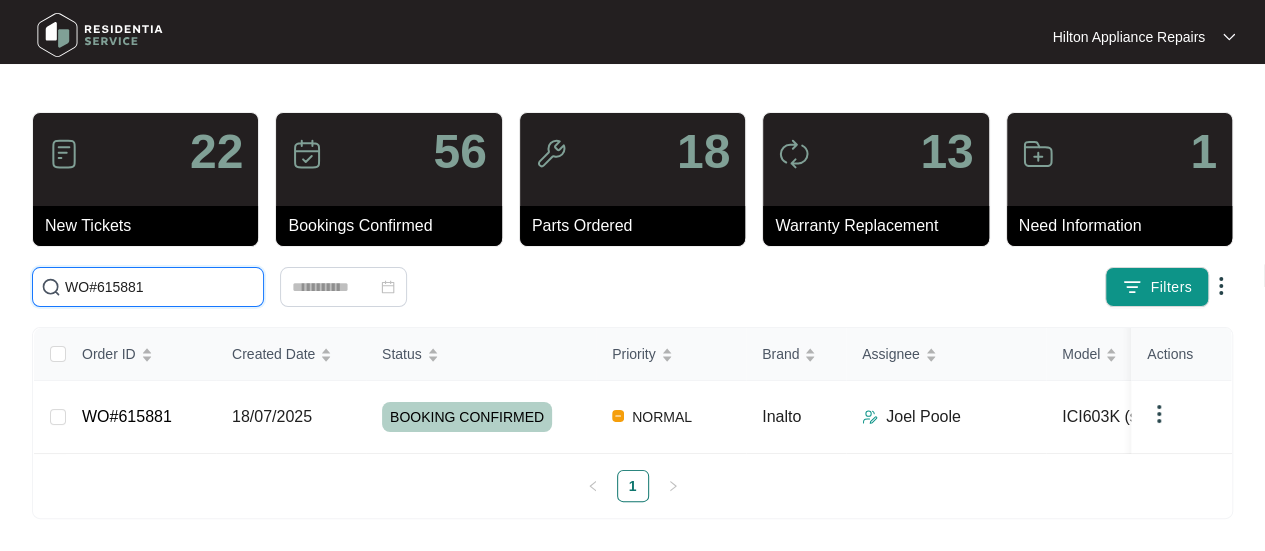 click on "Hilton Appliance Repairs Hilton App... 22 New Tickets 56 Bookings Confirmed 18 Parts Ordered 13 Warranty Replacement 1 Need Information WO#[NUMBER]   Filters Order ID Created Date Status Priority Brand Assignee Model Customer Name Purchased From Actions                       WO#[NUMBER] 18/07/2025 BOOKING CONFIRMED NORMAL Inalto Joel Poole ICI603K (s+co) Kim Sandford Harvey Norman Commercial  1 Click to sort ascending Click to sort ascending Click to sort ascending" at bounding box center (632, 275) 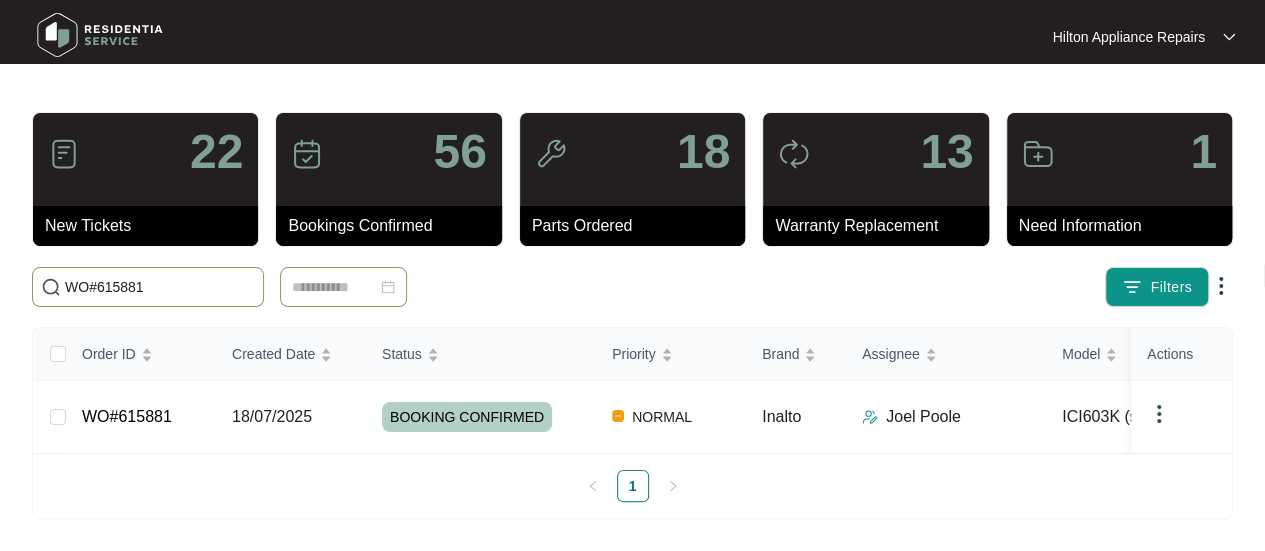 paste on "WO#622700" 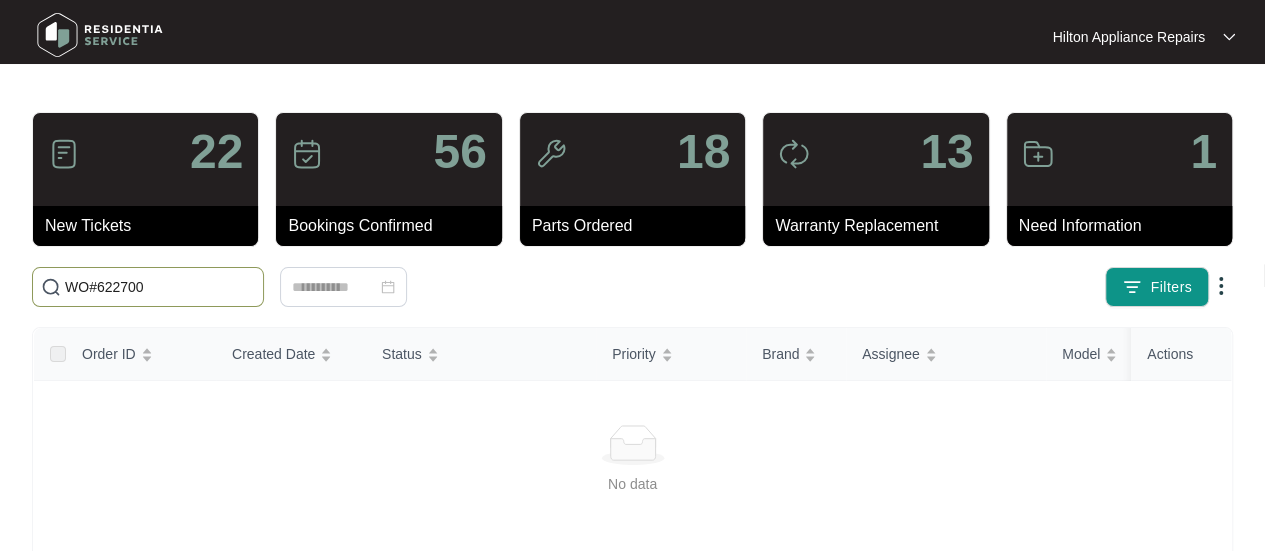 drag, startPoint x: 102, startPoint y: 285, endPoint x: 0, endPoint y: 278, distance: 102.239914 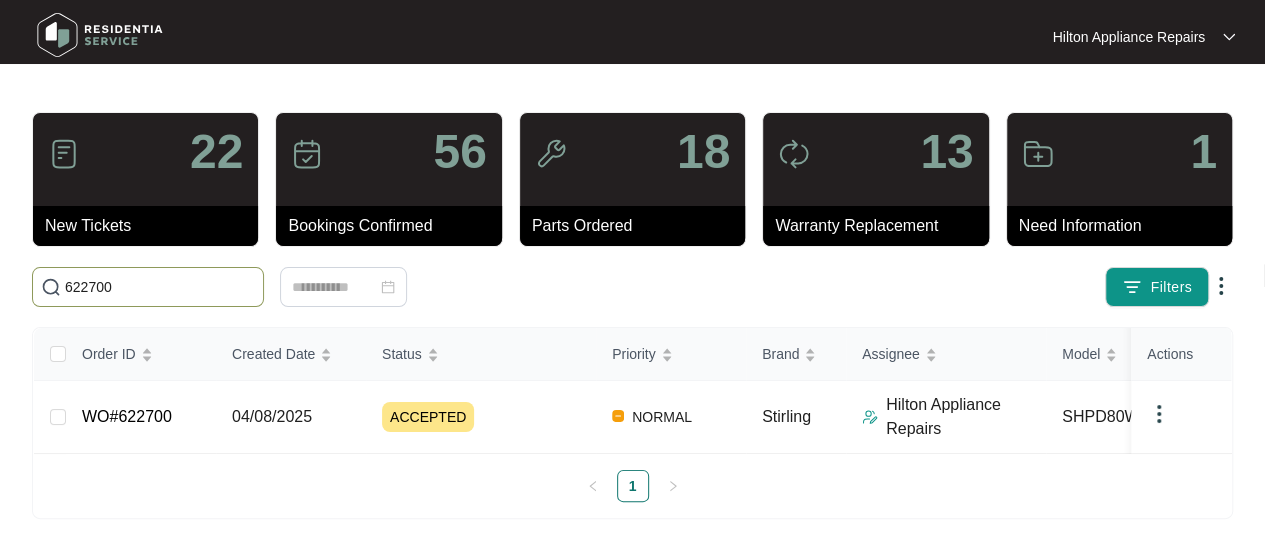 click on "622700" at bounding box center [160, 287] 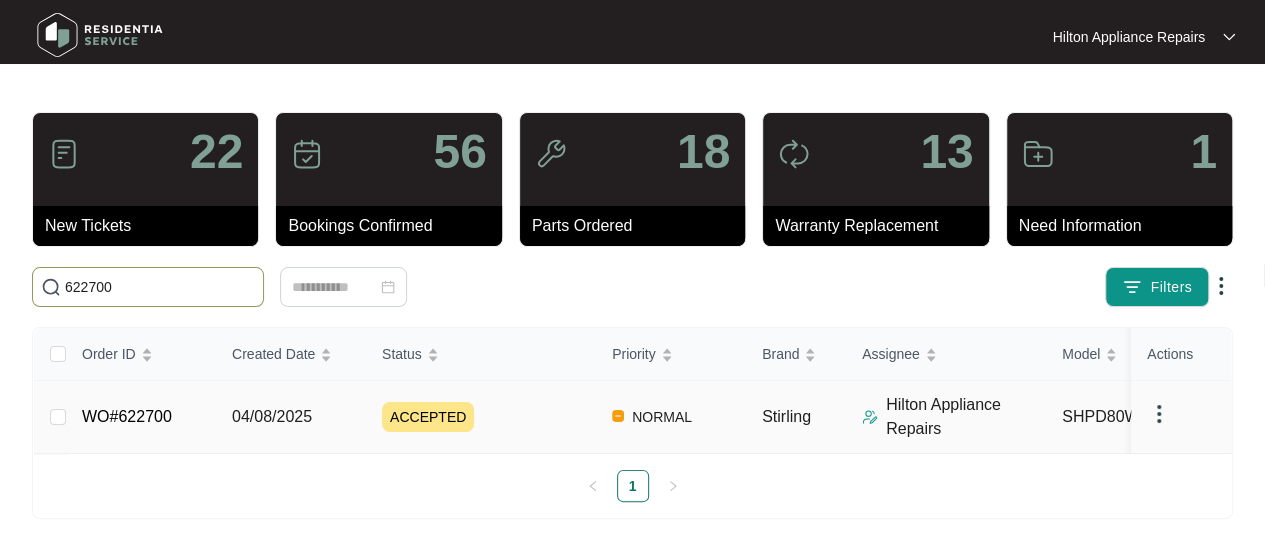 type on "622700" 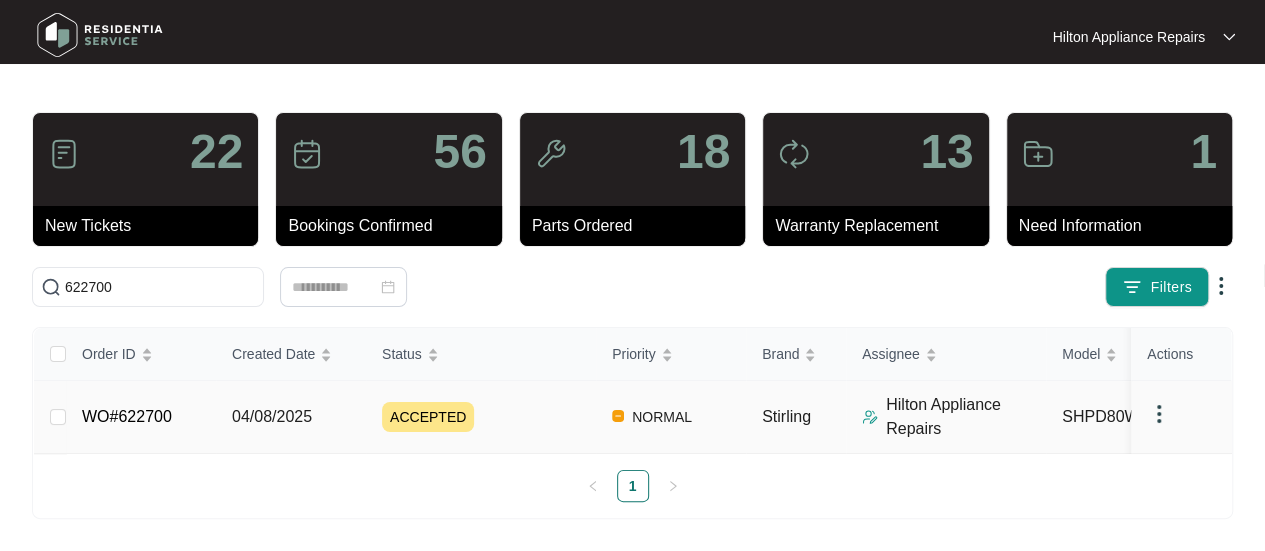 click on "04/08/2025" at bounding box center [272, 416] 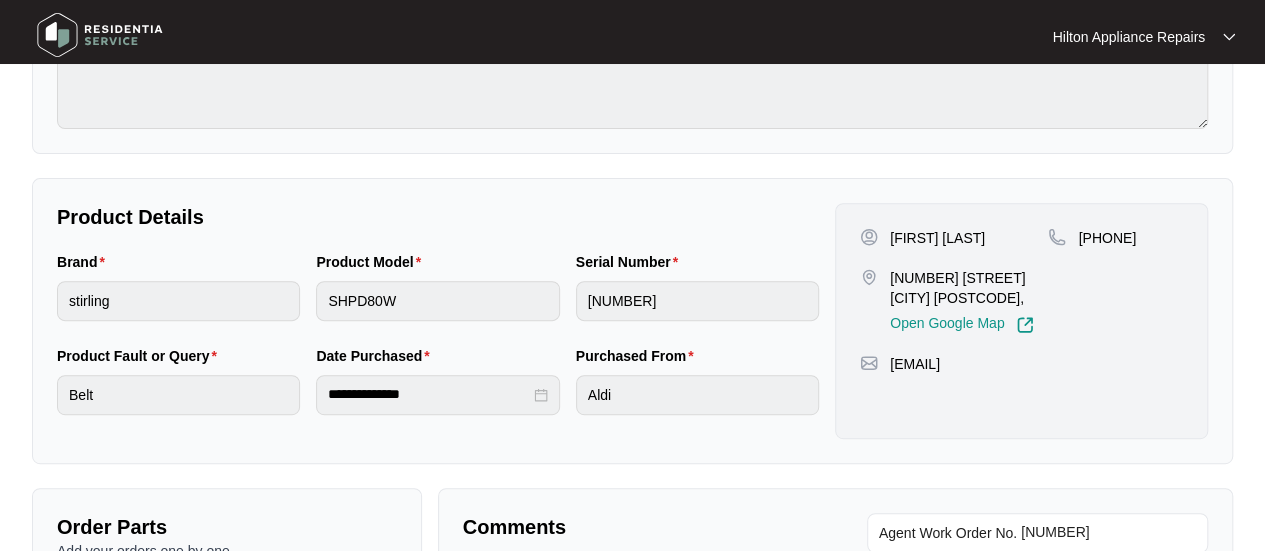scroll, scrollTop: 0, scrollLeft: 0, axis: both 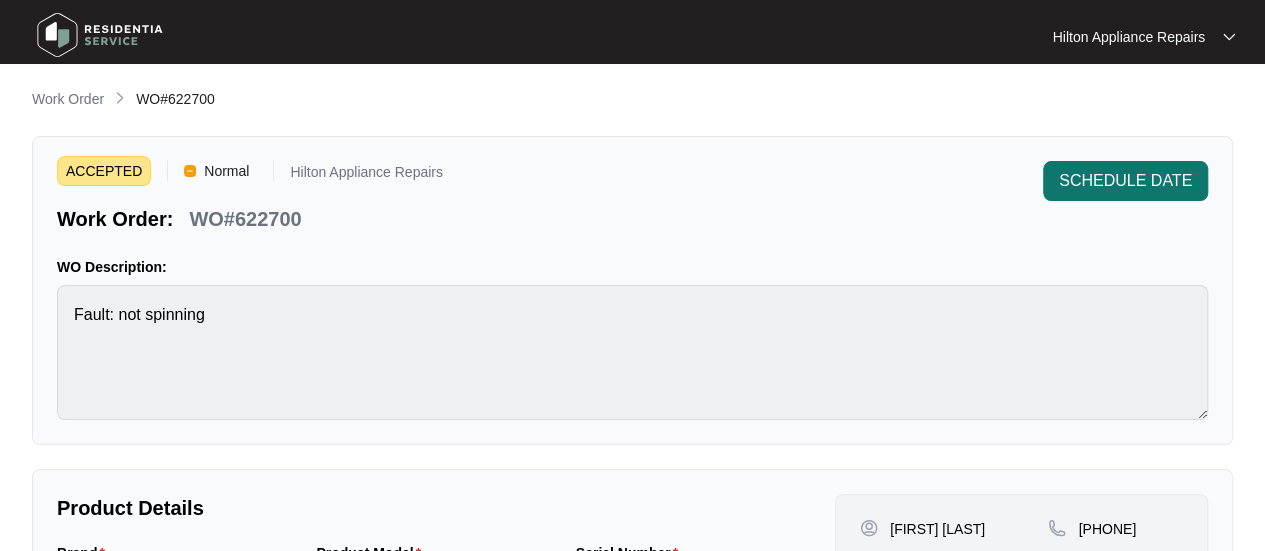 click on "SCHEDULE DATE" at bounding box center [1125, 181] 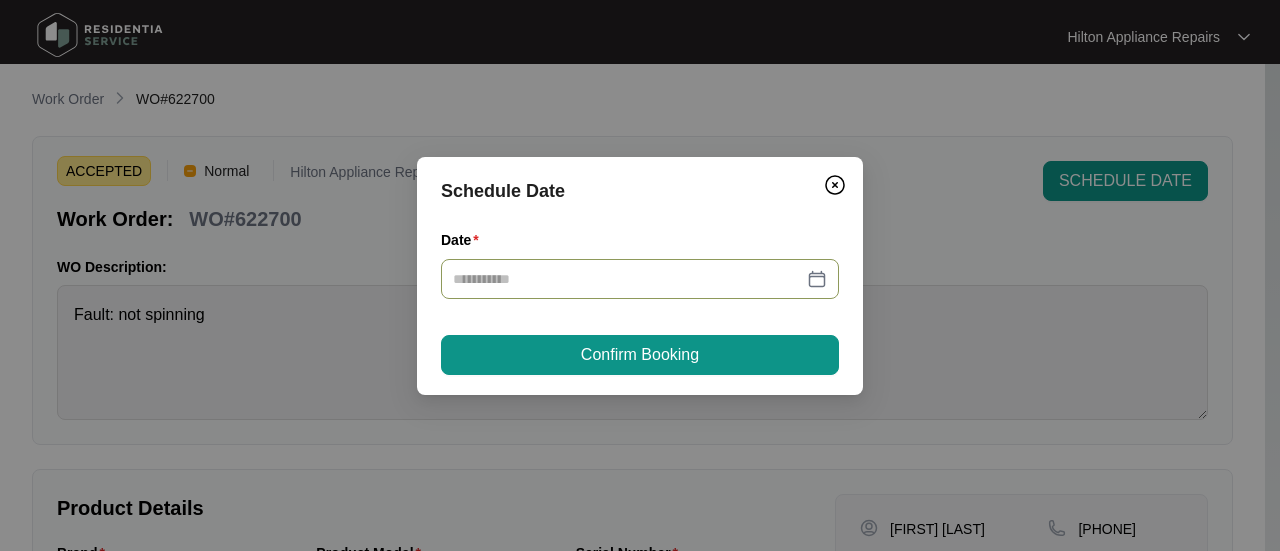 click at bounding box center [640, 279] 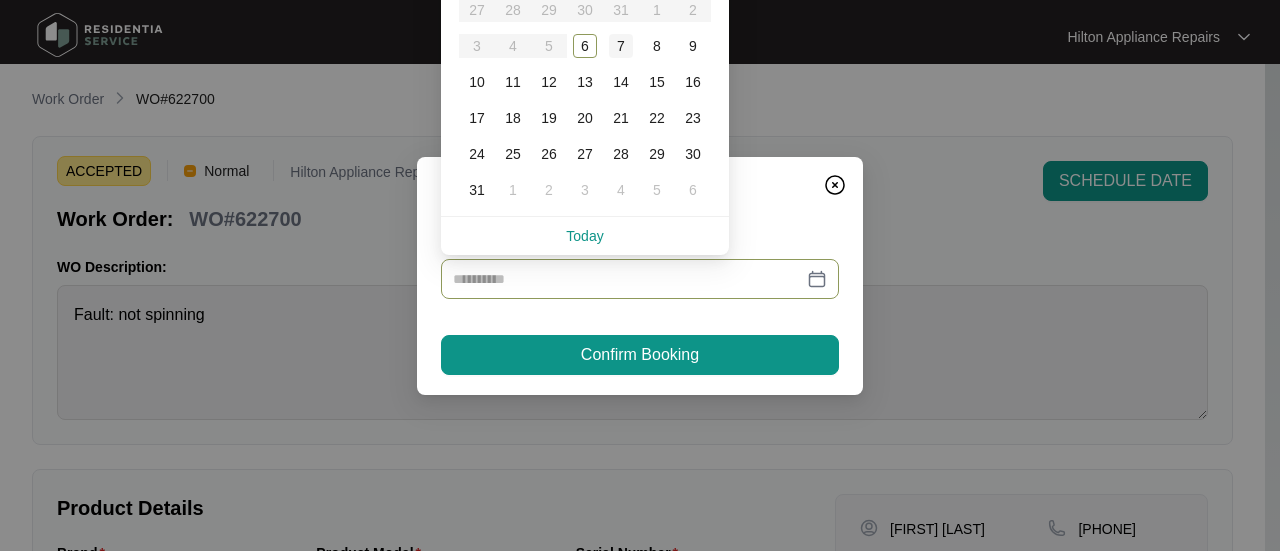 click on "7" at bounding box center [621, 46] 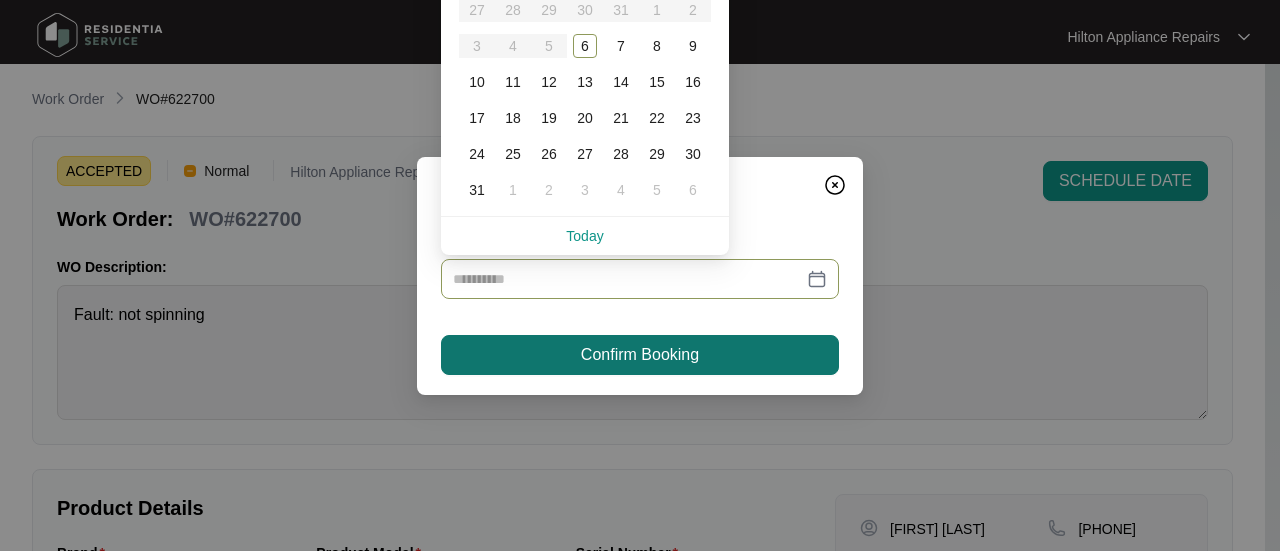 type on "**********" 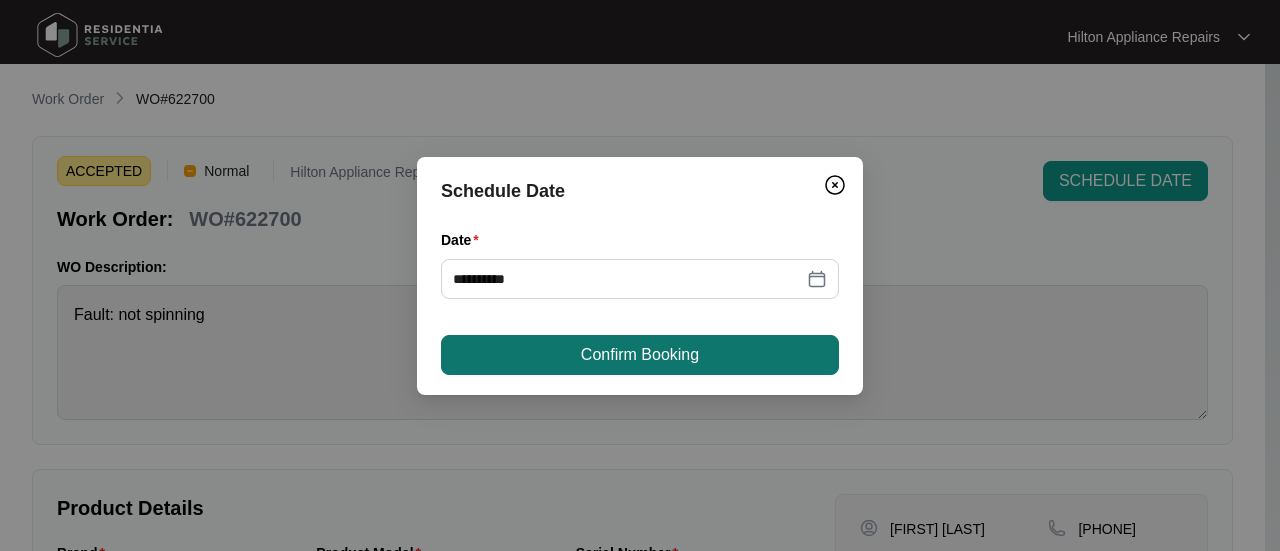 click on "Confirm Booking" at bounding box center (640, 355) 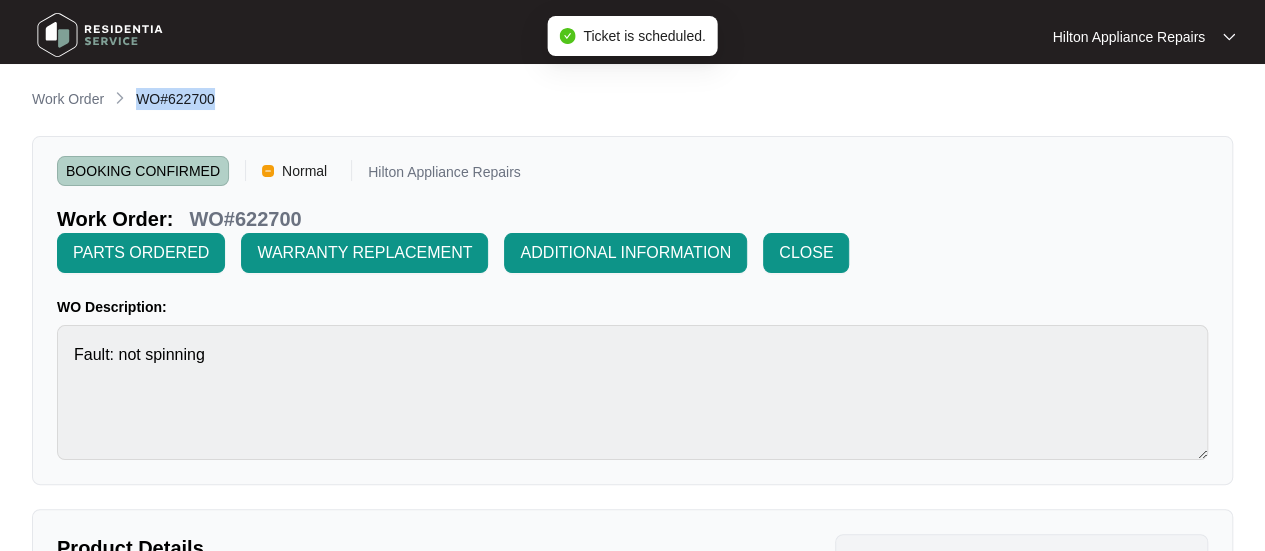 drag, startPoint x: 222, startPoint y: 101, endPoint x: 136, endPoint y: 95, distance: 86.209045 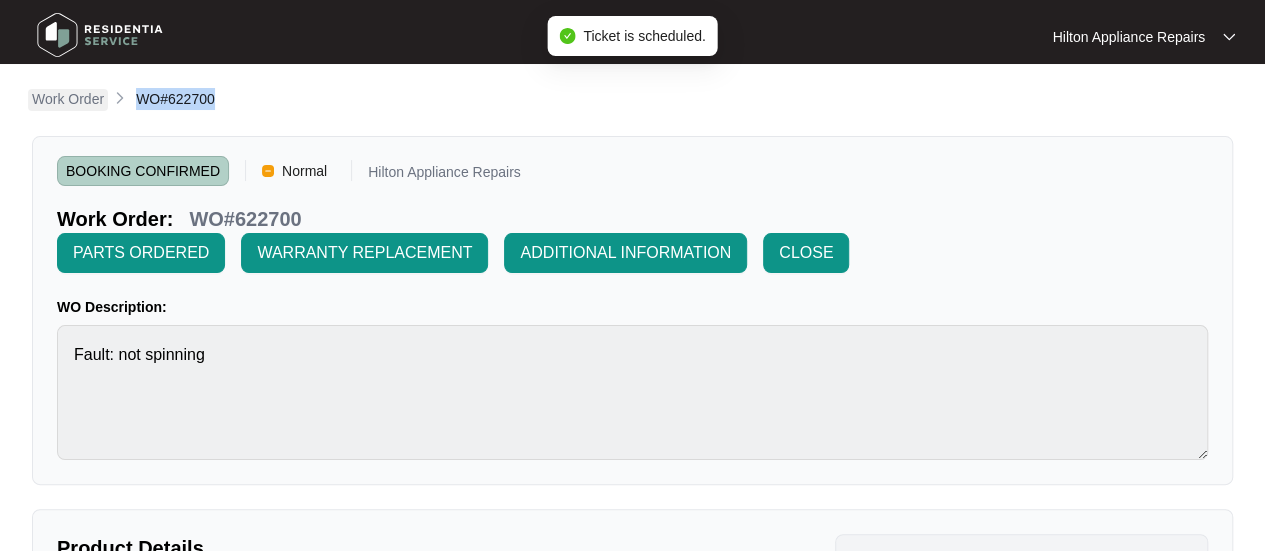 click on "Work Order" at bounding box center (68, 99) 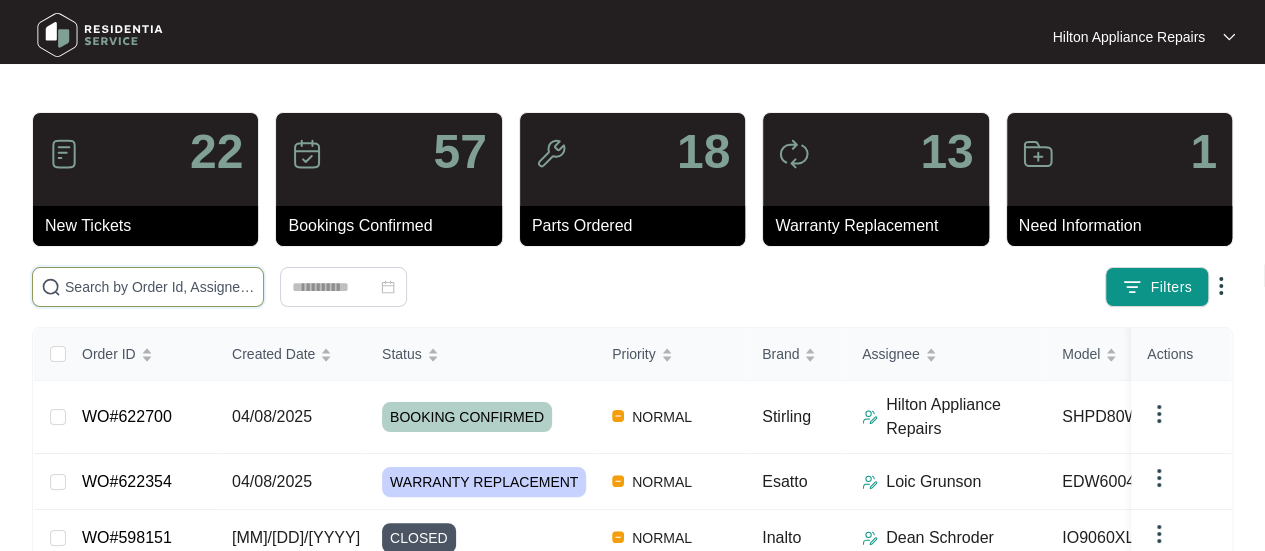 click at bounding box center [160, 287] 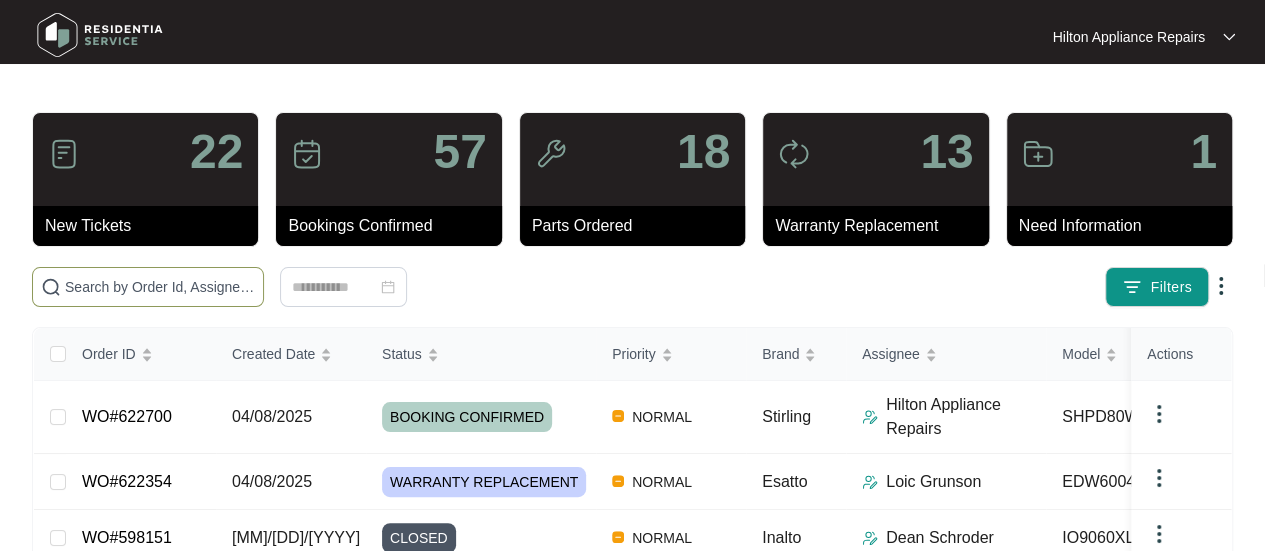 paste on "WO#622700" 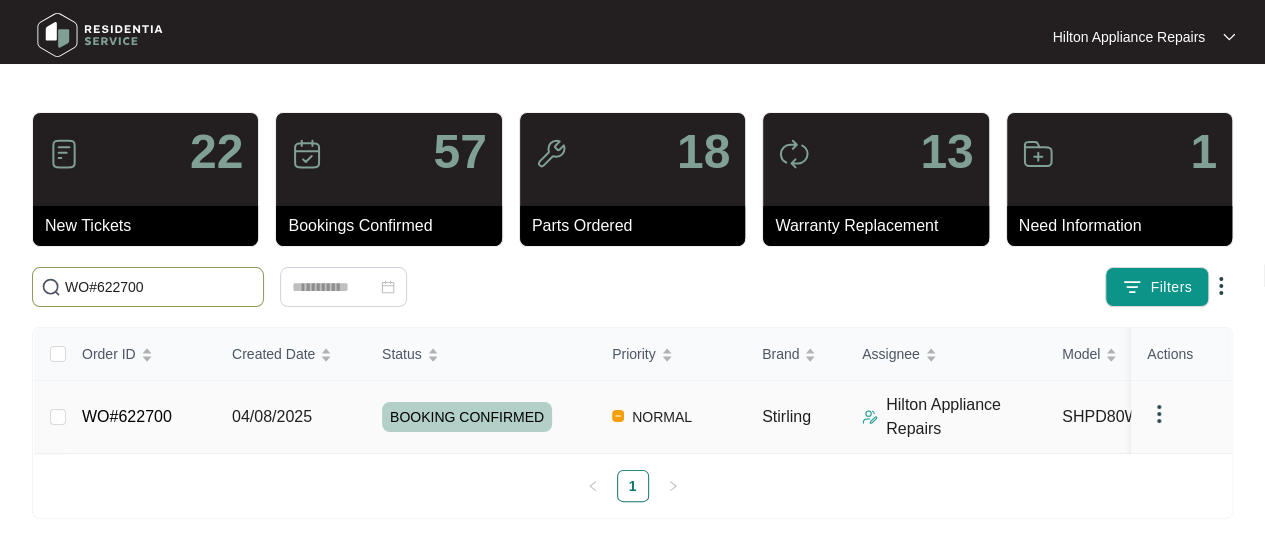 type on "WO#622700" 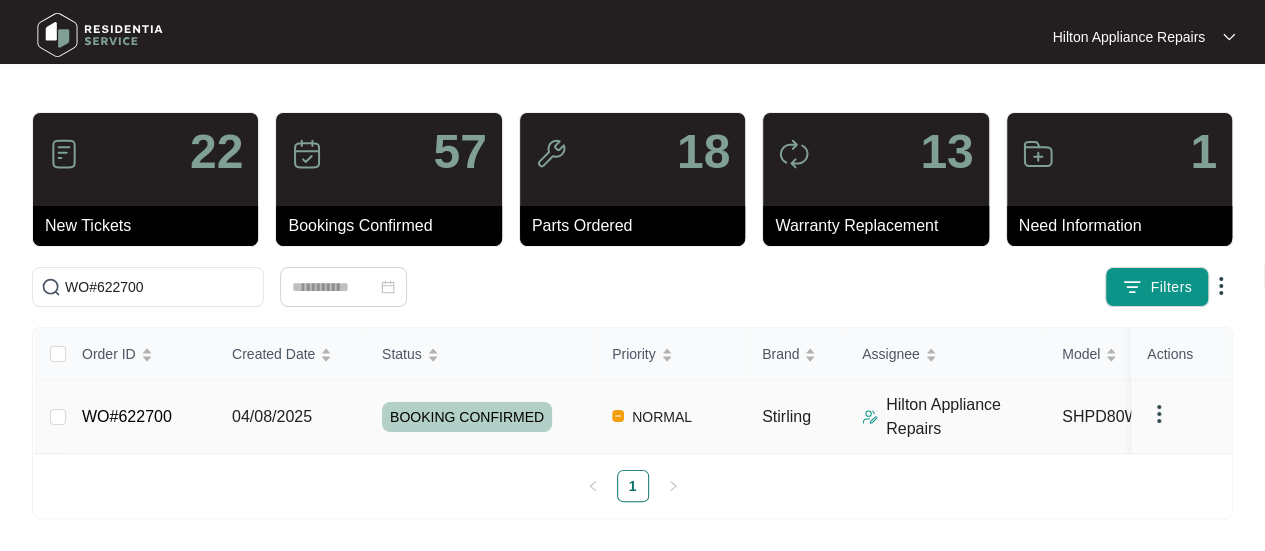 click at bounding box center [50, 417] 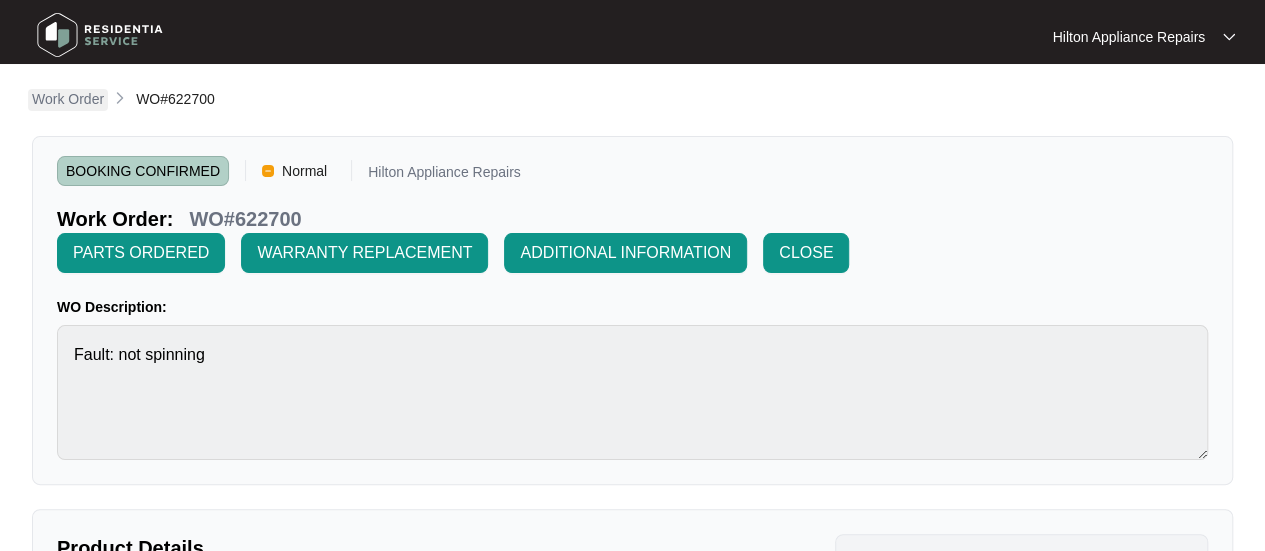 click on "Work Order" at bounding box center [68, 99] 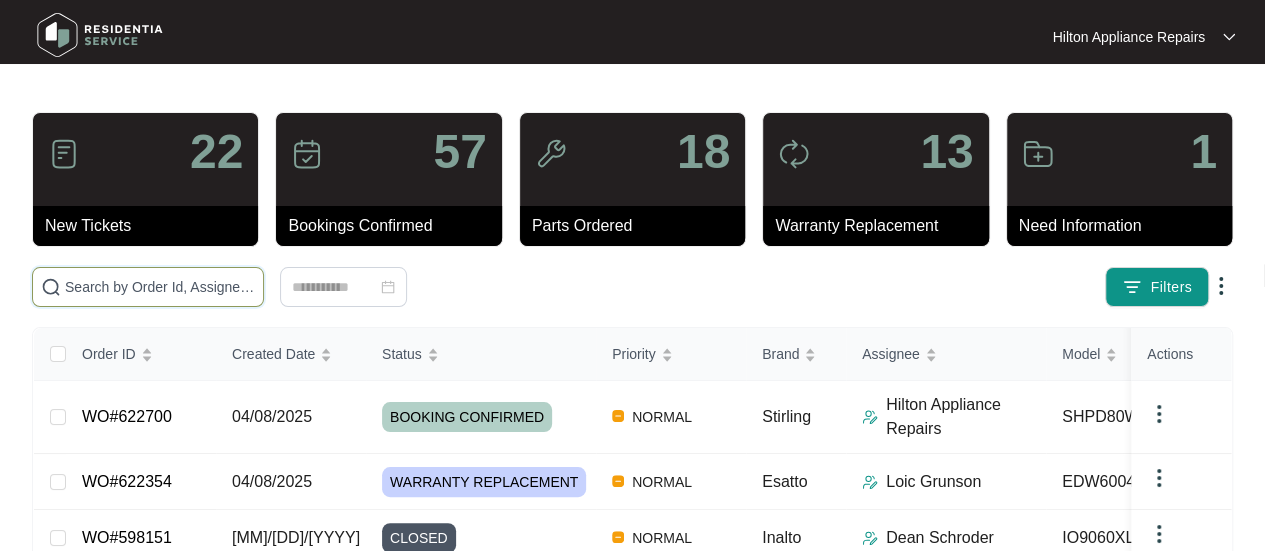 click at bounding box center (160, 287) 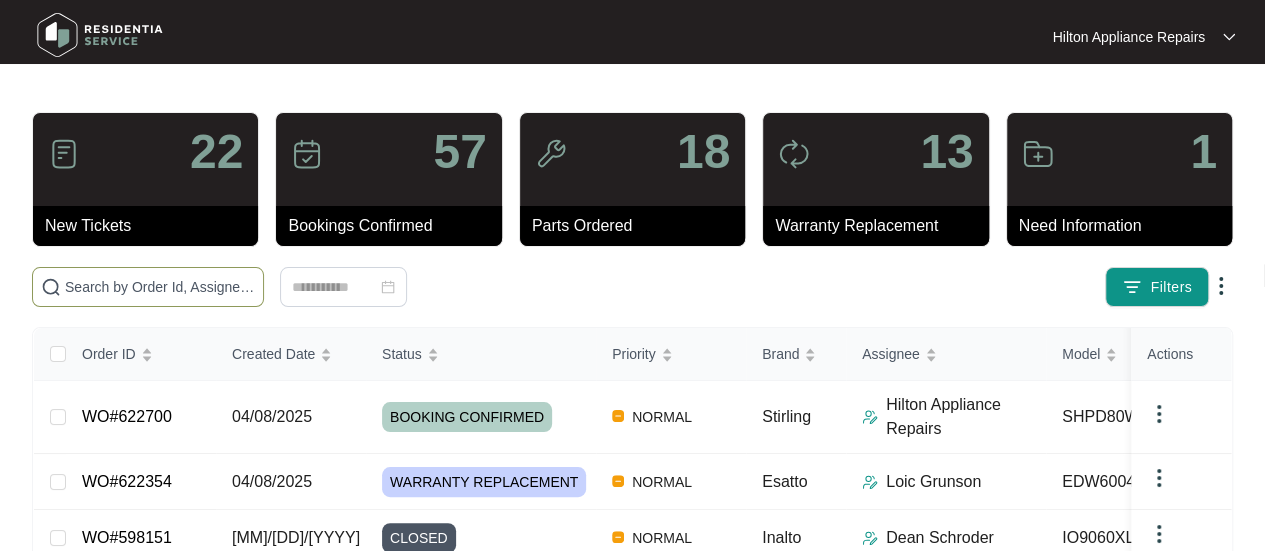 paste on "WO#622700" 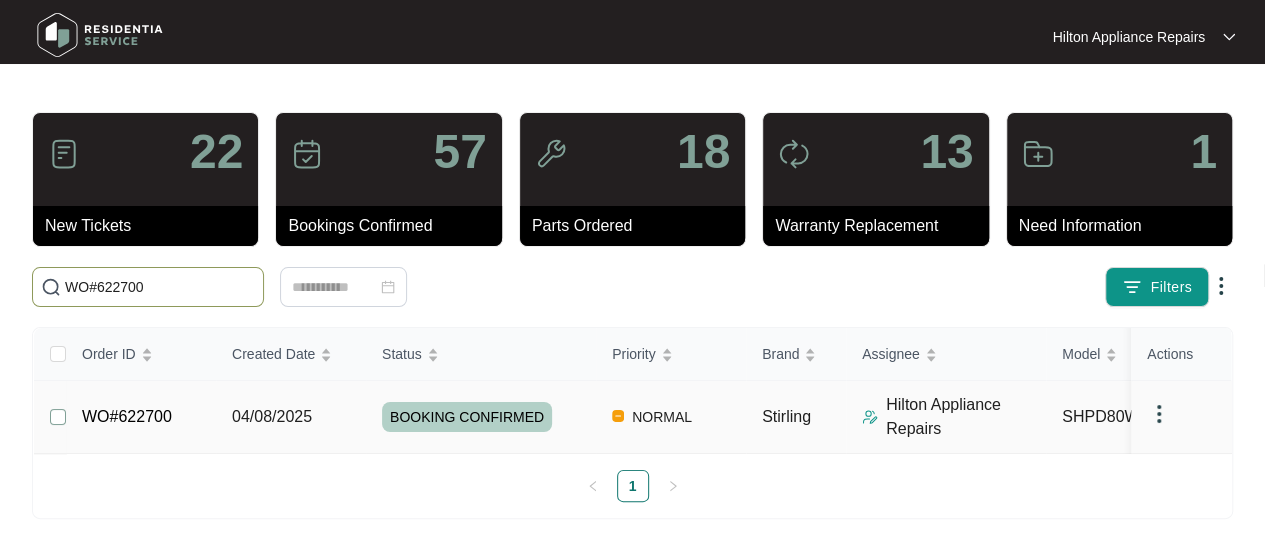 type on "WO#622700" 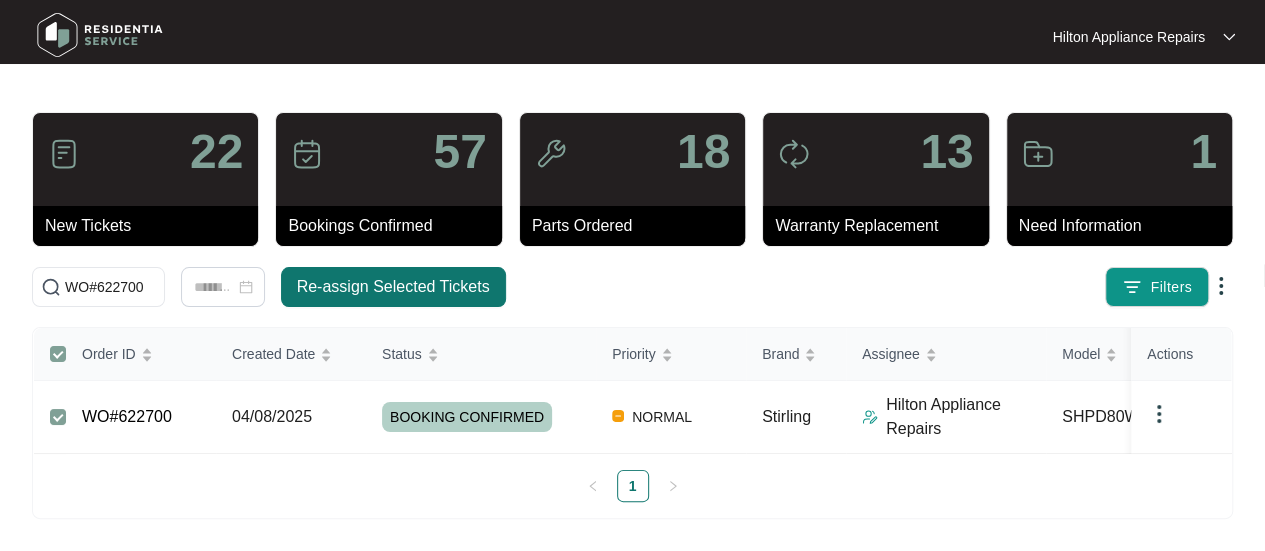 click on "Re-assign Selected Tickets" at bounding box center [393, 287] 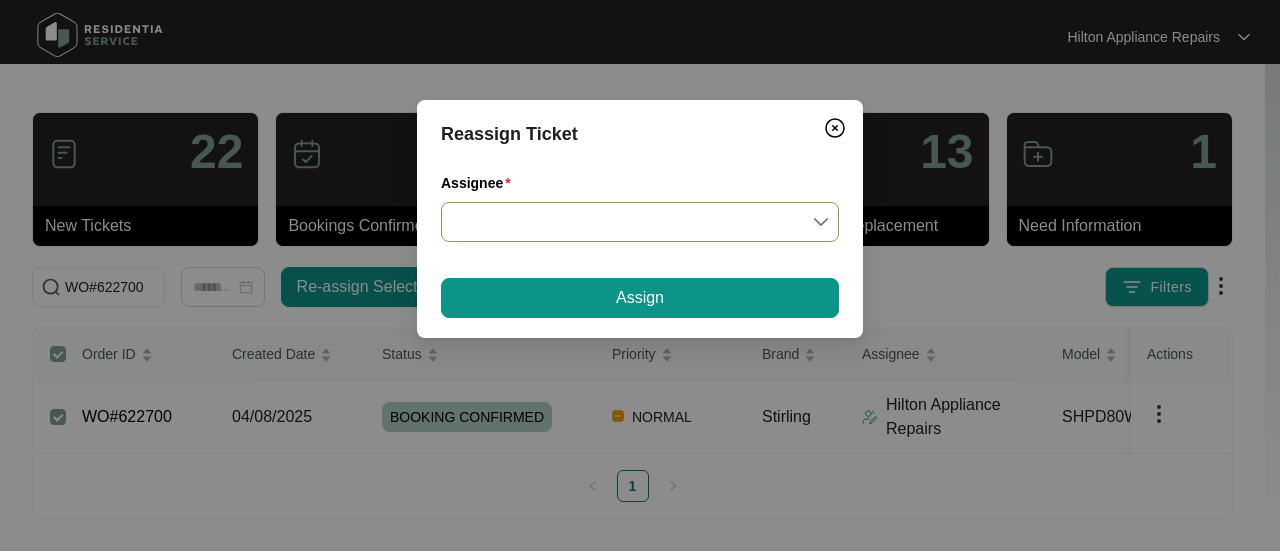 click on "Assignee" at bounding box center (640, 222) 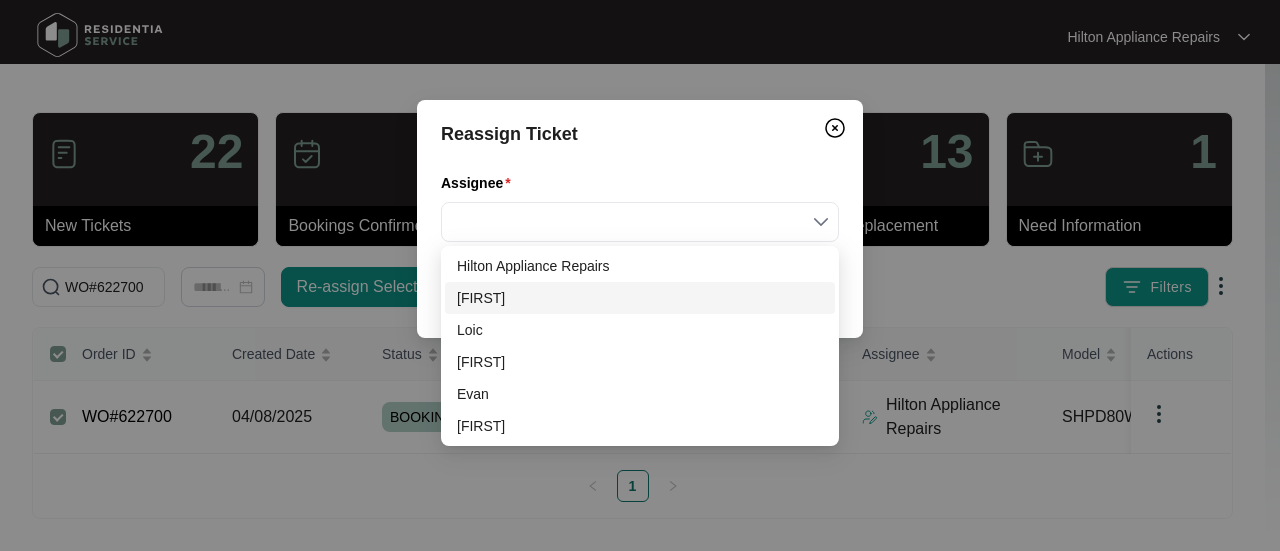 click on "[FIRST]" at bounding box center [640, 298] 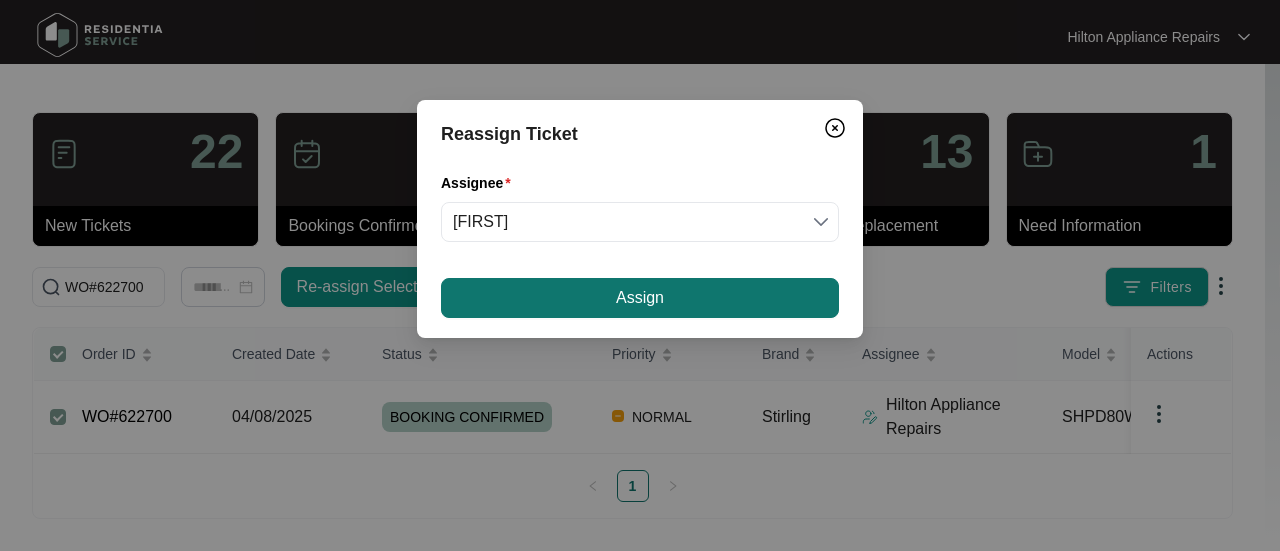 click on "Assign" at bounding box center [640, 298] 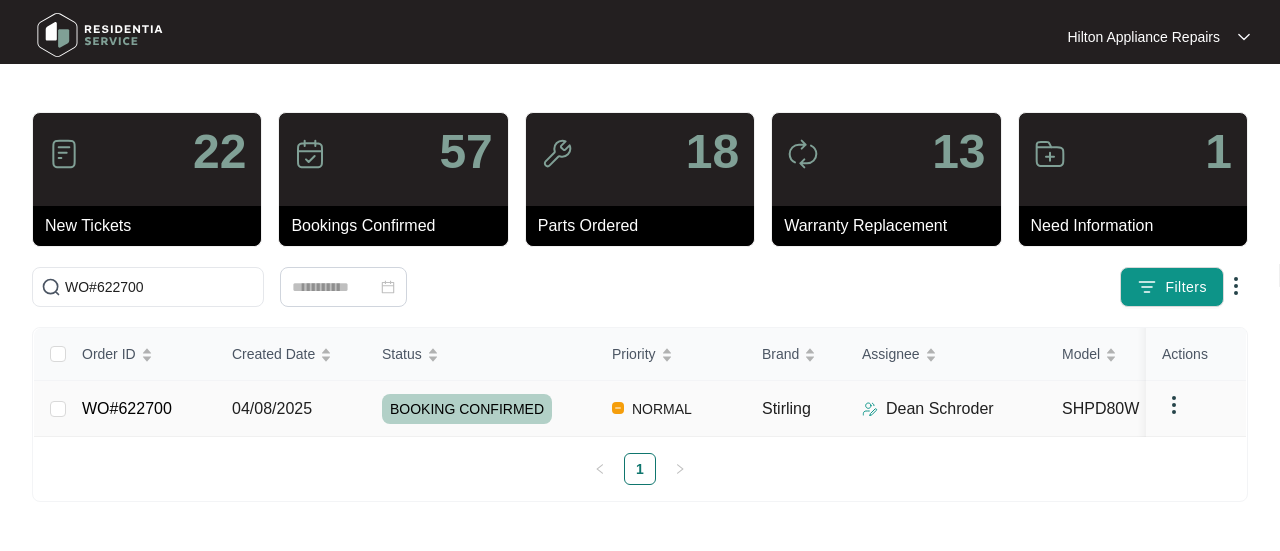 click on "04/08/2025" at bounding box center (272, 408) 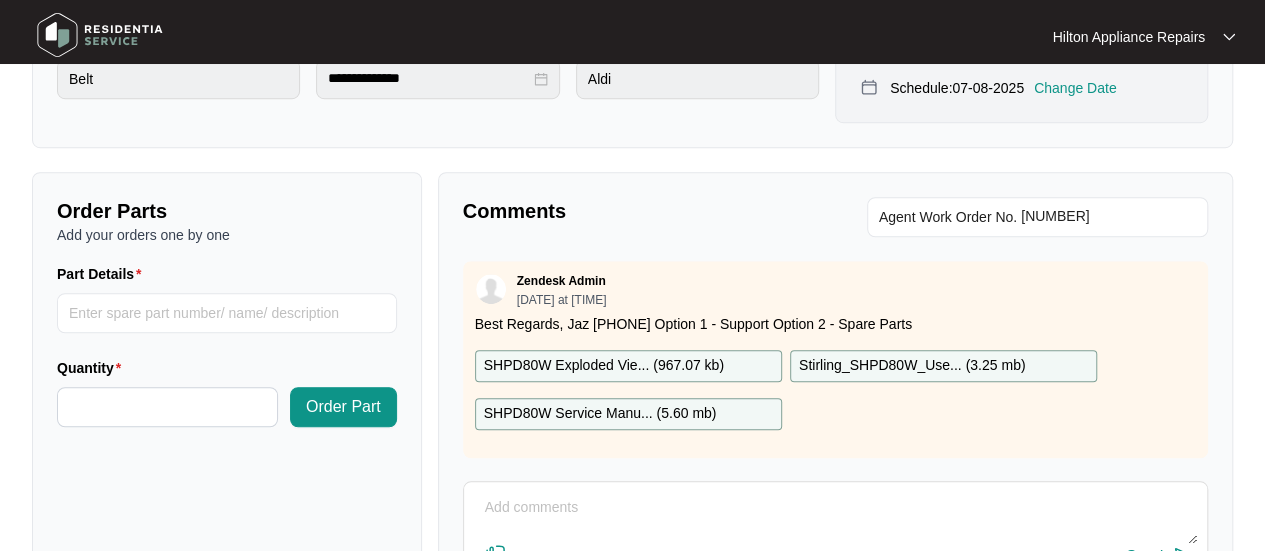scroll, scrollTop: 700, scrollLeft: 0, axis: vertical 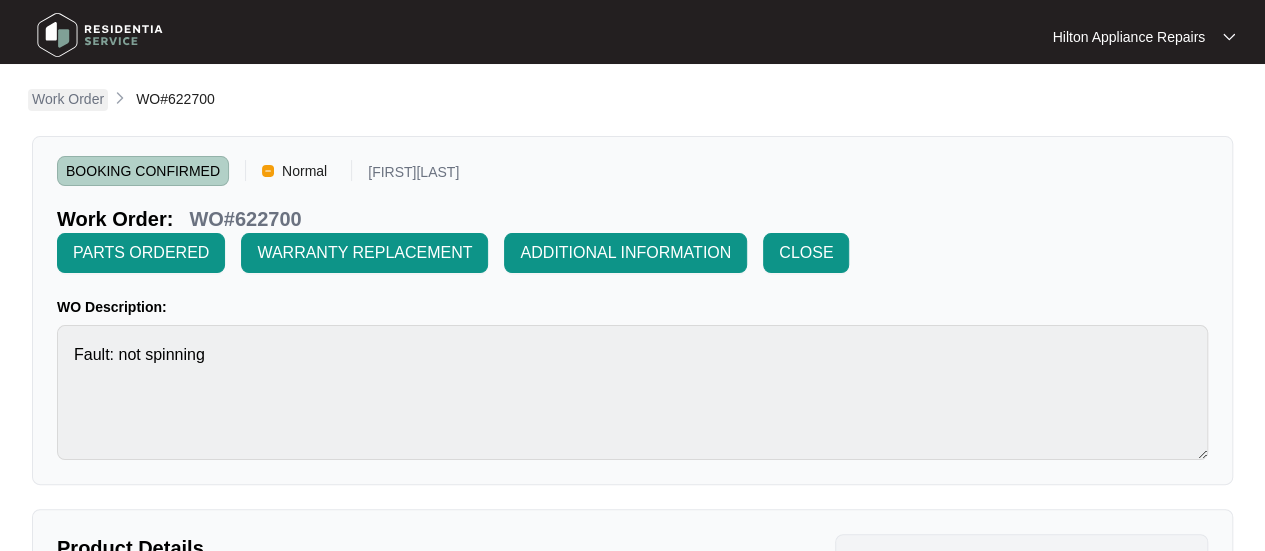 click on "Work Order" at bounding box center (68, 99) 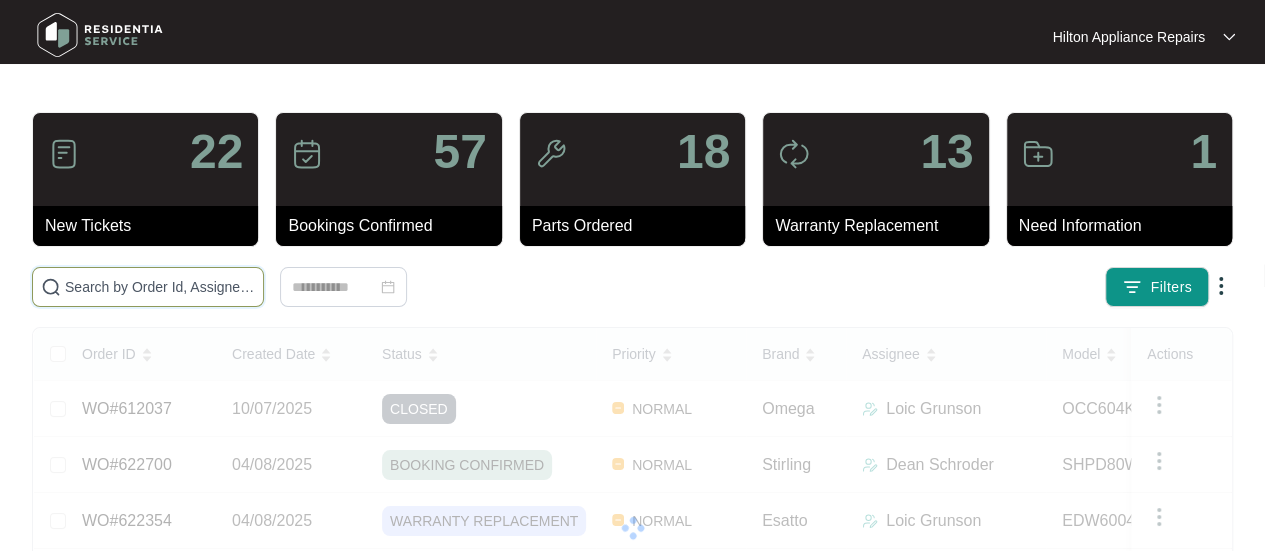 click at bounding box center [160, 287] 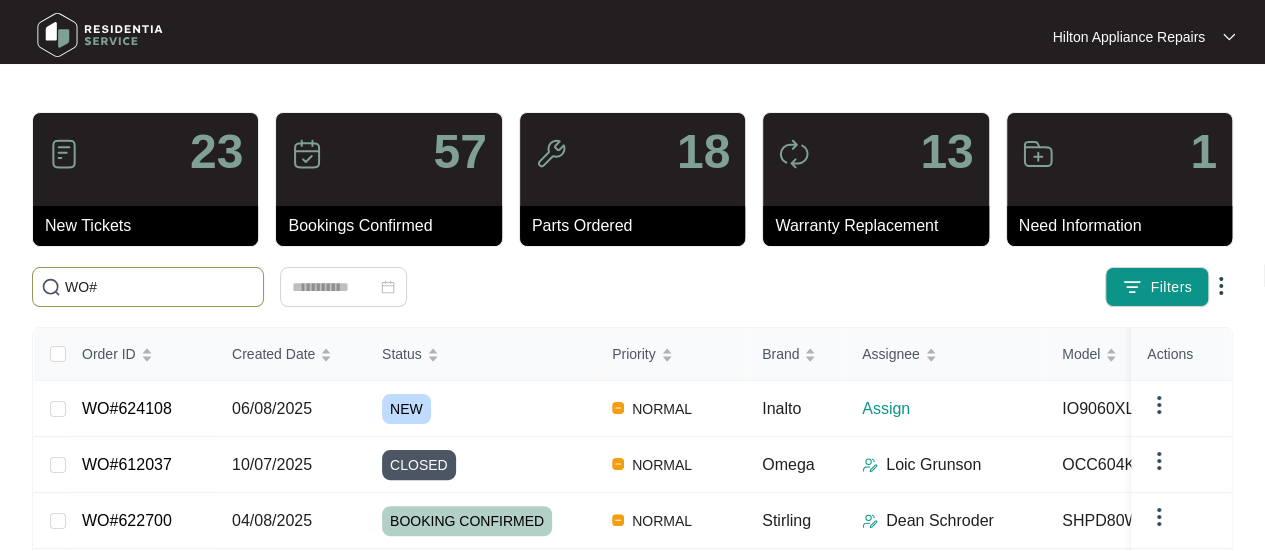 paste on "624108" 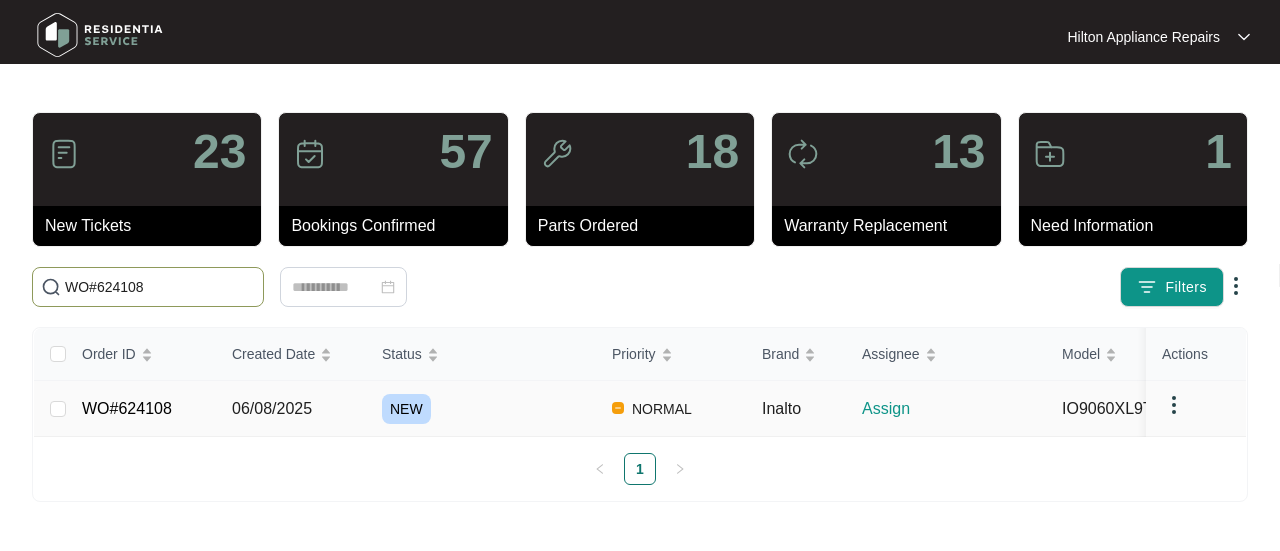 type on "WO#624108" 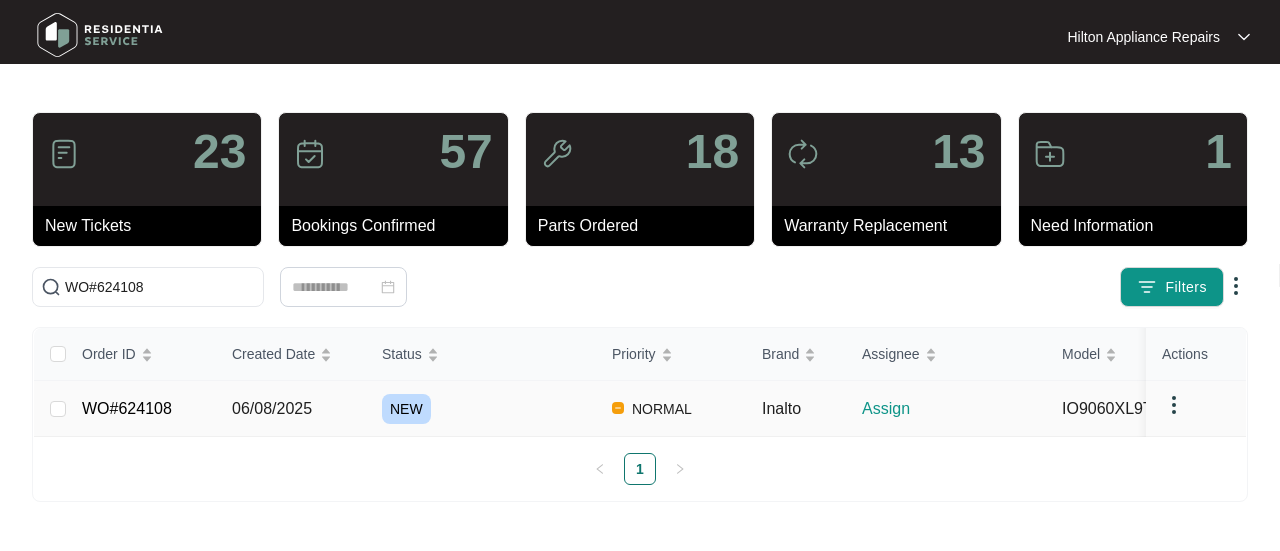 click on "06/08/2025" at bounding box center [272, 408] 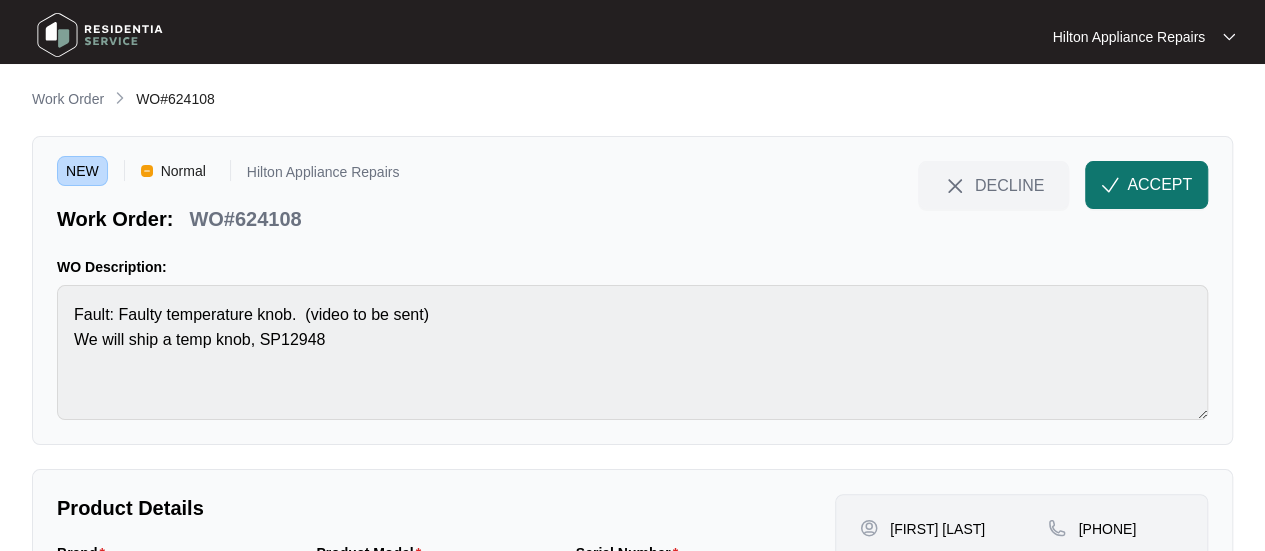 click on "ACCEPT" at bounding box center [1146, 185] 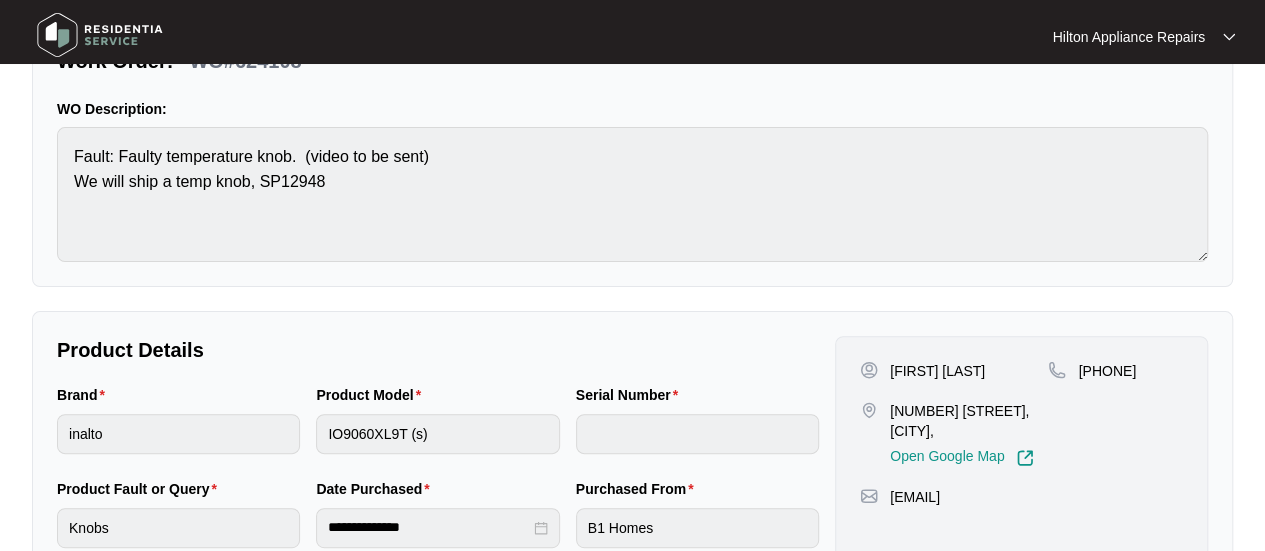 scroll, scrollTop: 300, scrollLeft: 0, axis: vertical 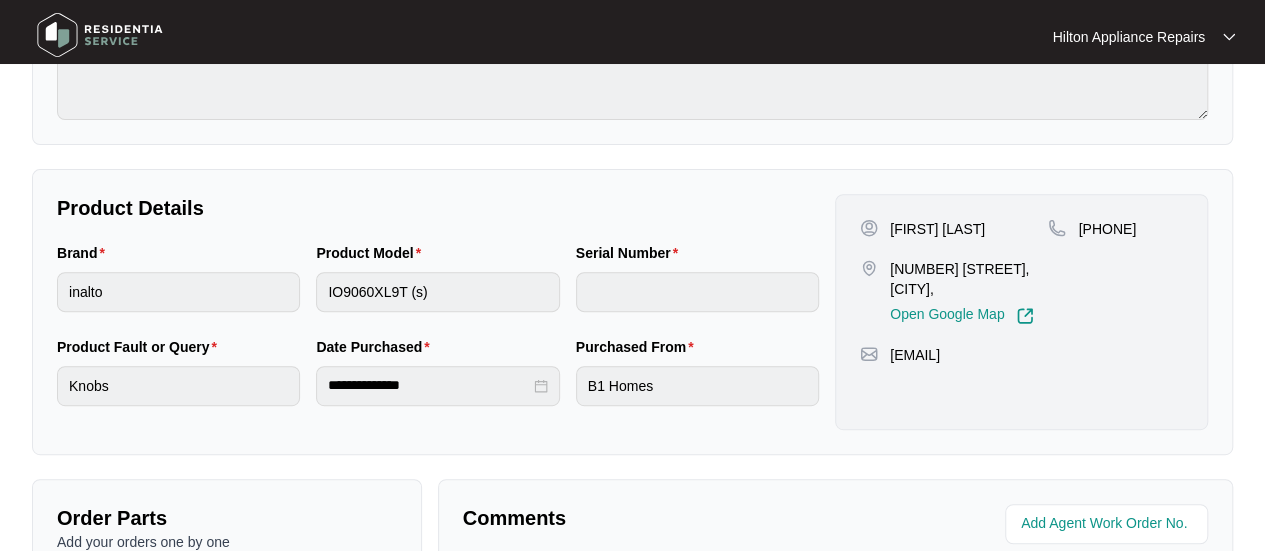 drag, startPoint x: 932, startPoint y: 287, endPoint x: 889, endPoint y: 271, distance: 45.88028 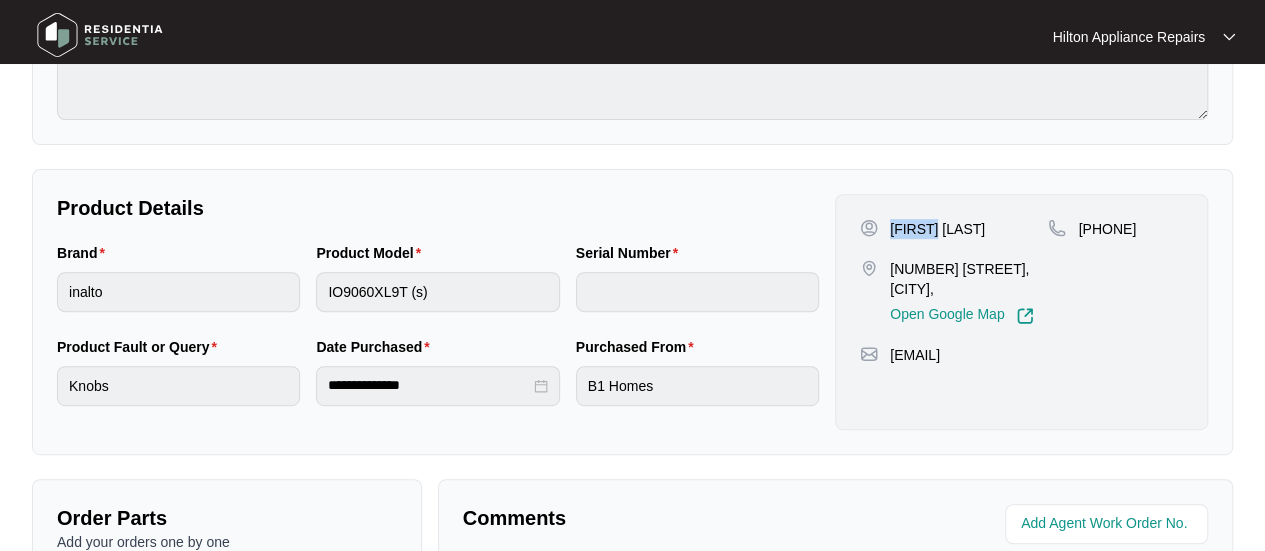 drag, startPoint x: 934, startPoint y: 227, endPoint x: 888, endPoint y: 228, distance: 46.010868 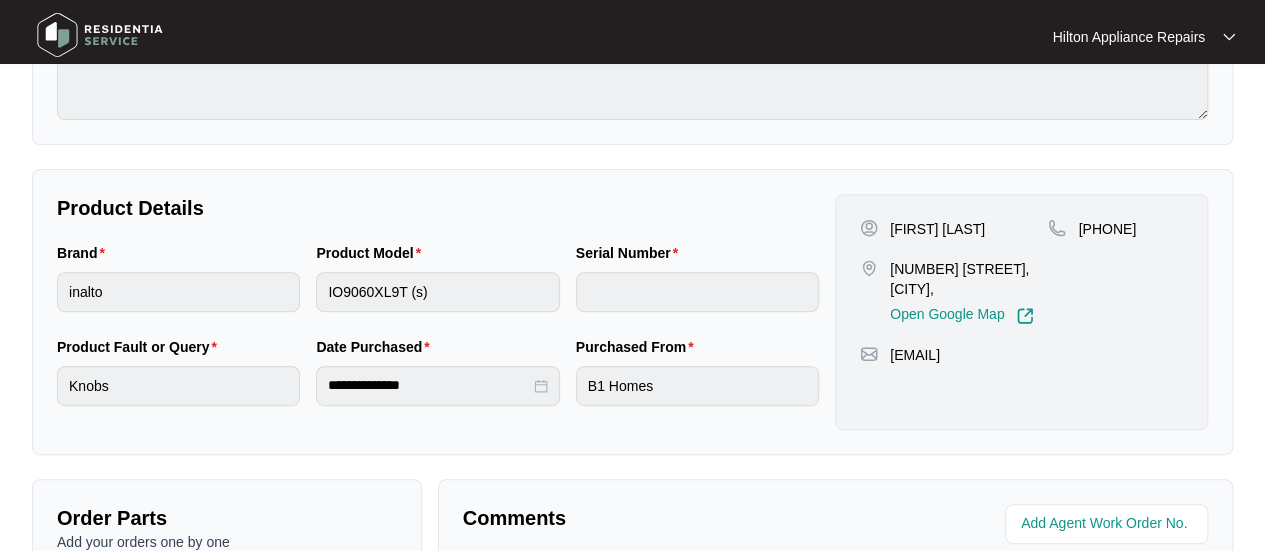 click on "[PHONE]" at bounding box center (1107, 229) 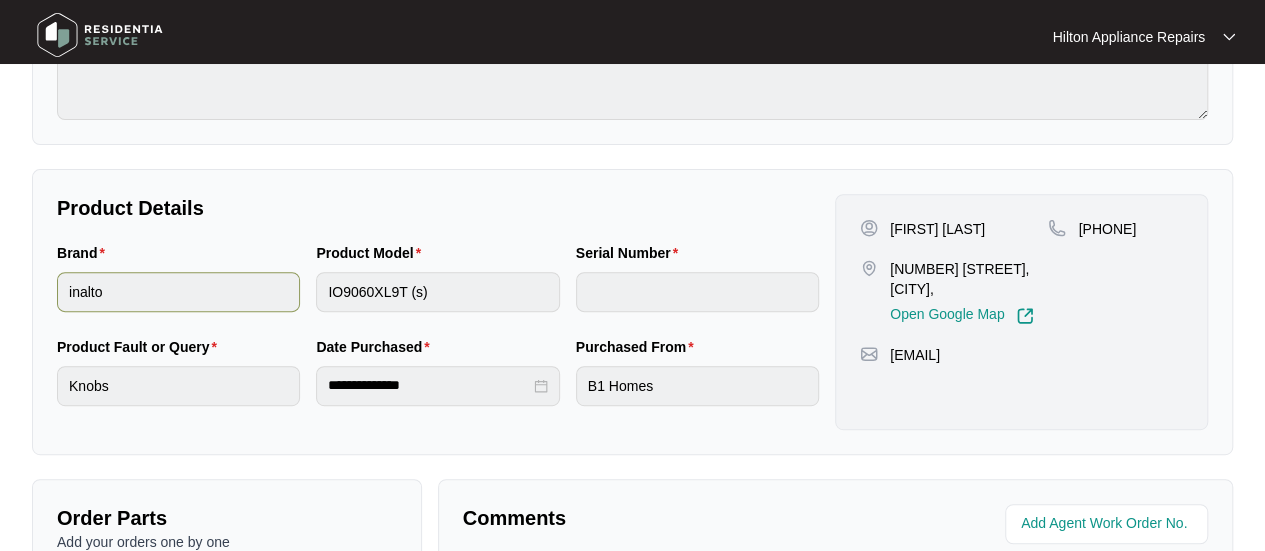 click on "Brand inalto Product Model IO9060XL9T (s) Serial Number" at bounding box center [438, 289] 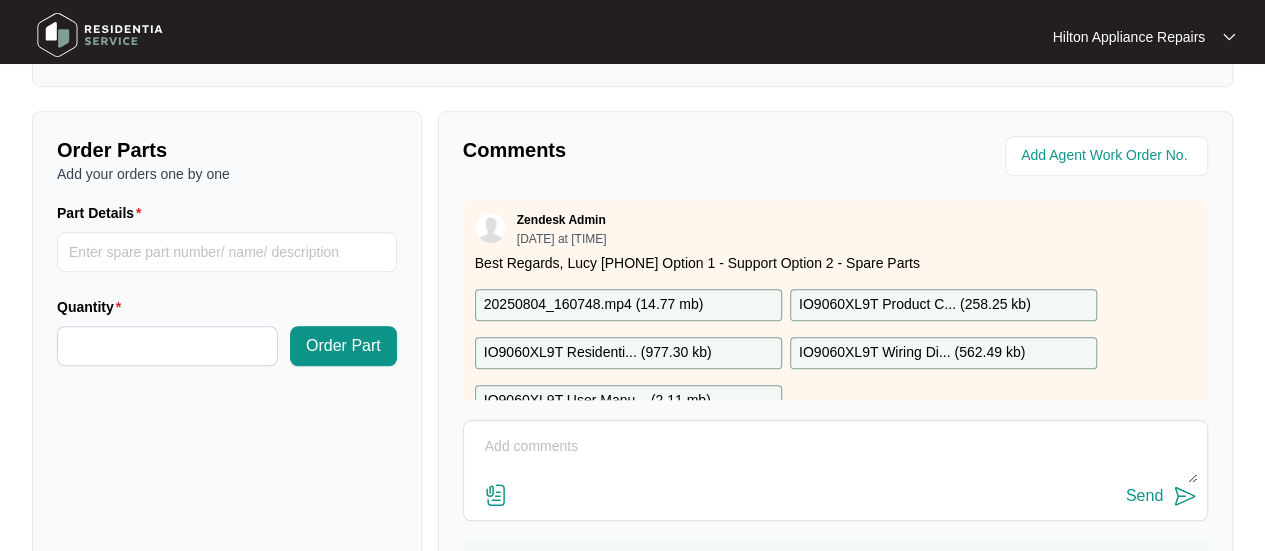scroll, scrollTop: 700, scrollLeft: 0, axis: vertical 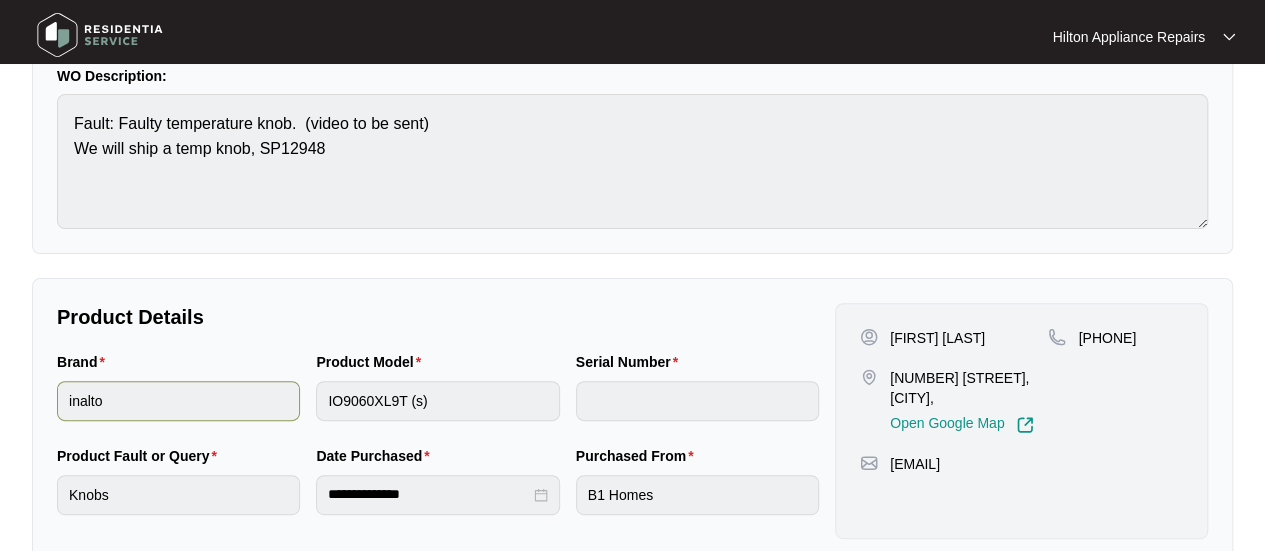 click on "Brand inalto Product Model IO9060XL9T (s) Serial Number" at bounding box center (438, 398) 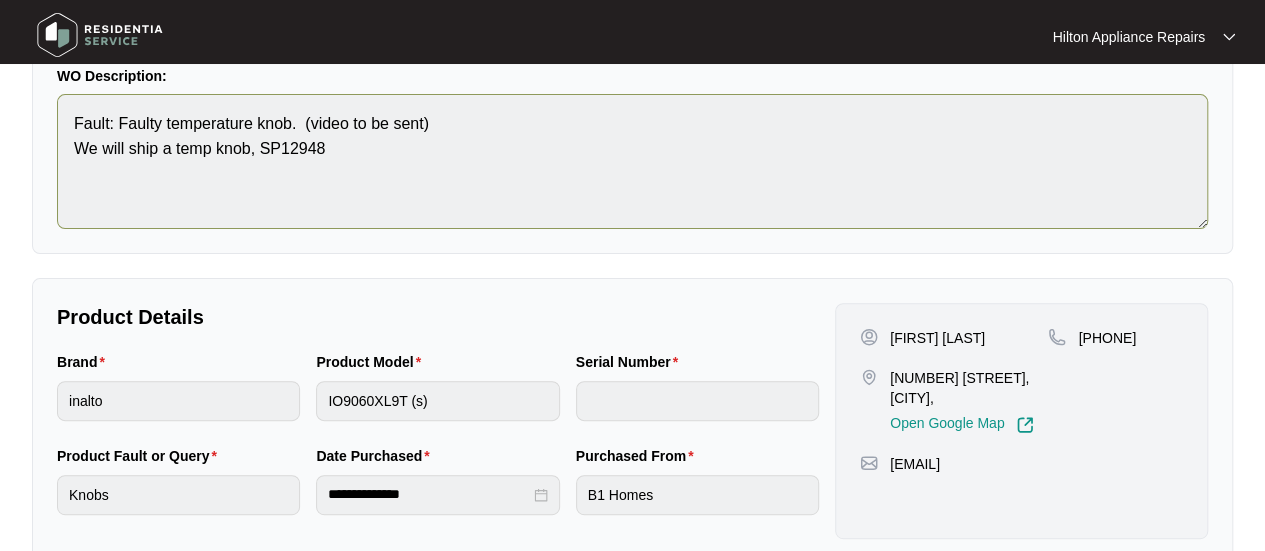 scroll, scrollTop: 0, scrollLeft: 0, axis: both 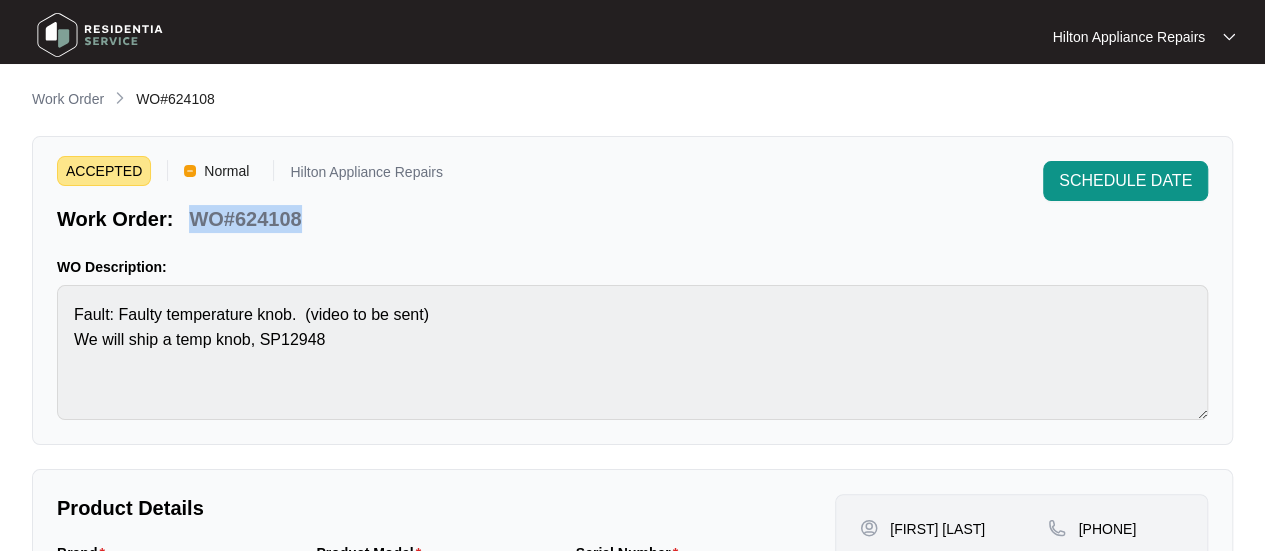 drag, startPoint x: 304, startPoint y: 216, endPoint x: 192, endPoint y: 222, distance: 112.1606 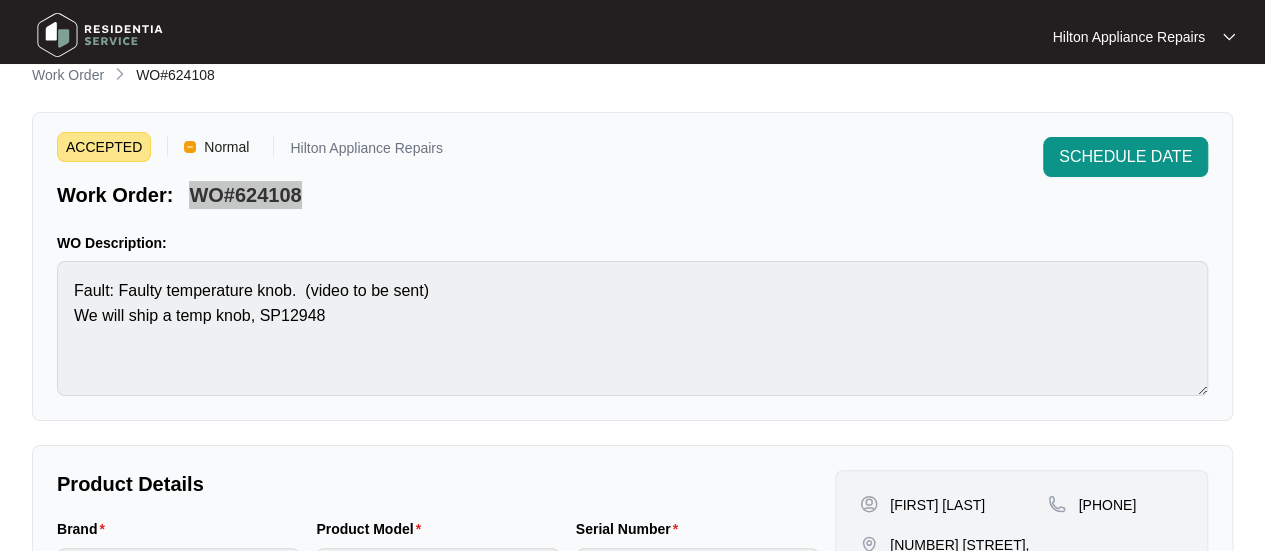 scroll, scrollTop: 0, scrollLeft: 0, axis: both 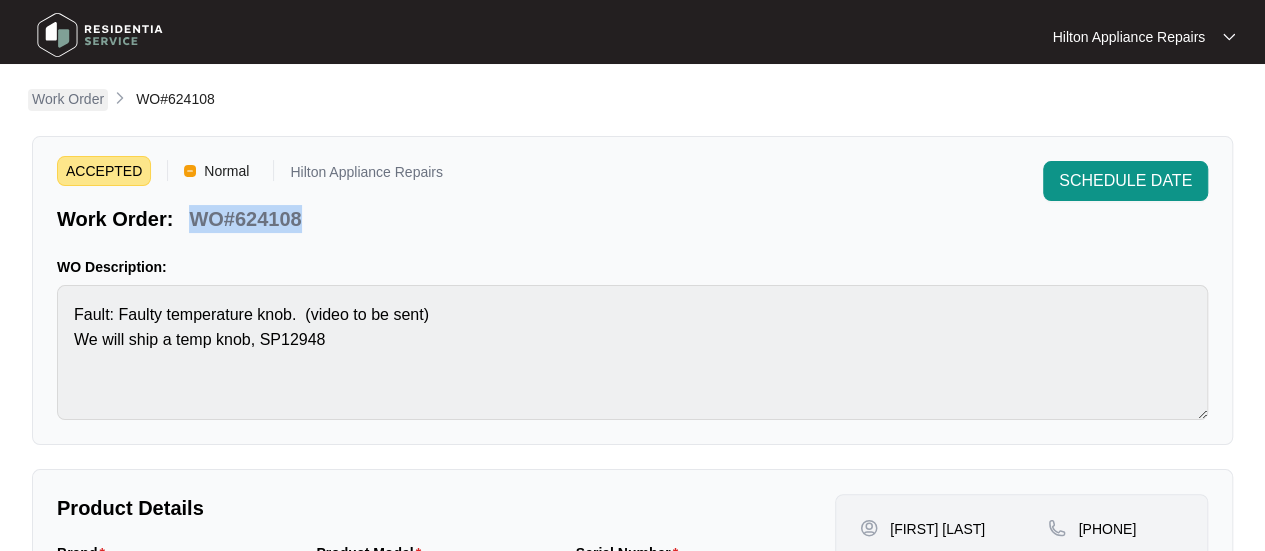 click on "Work Order" at bounding box center (68, 99) 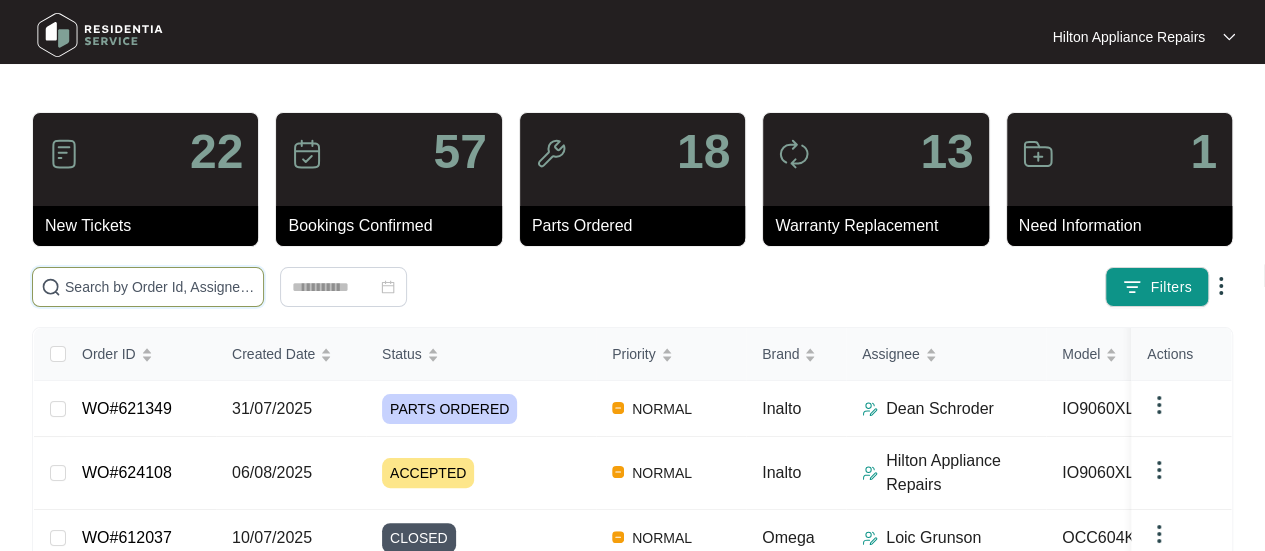 click at bounding box center [160, 287] 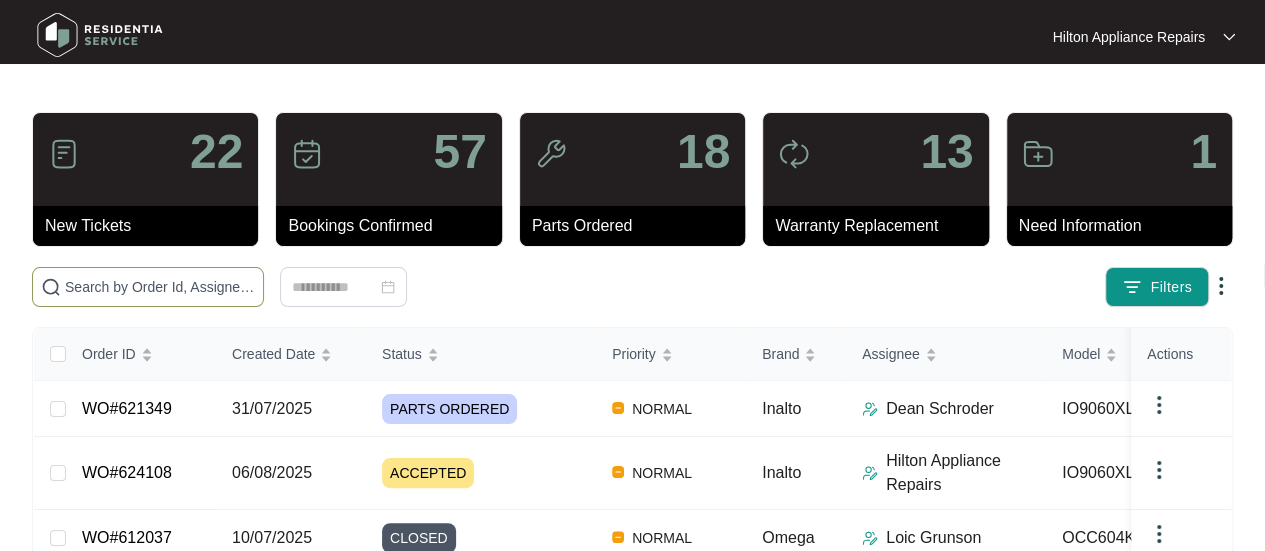 paste on "WO#623923" 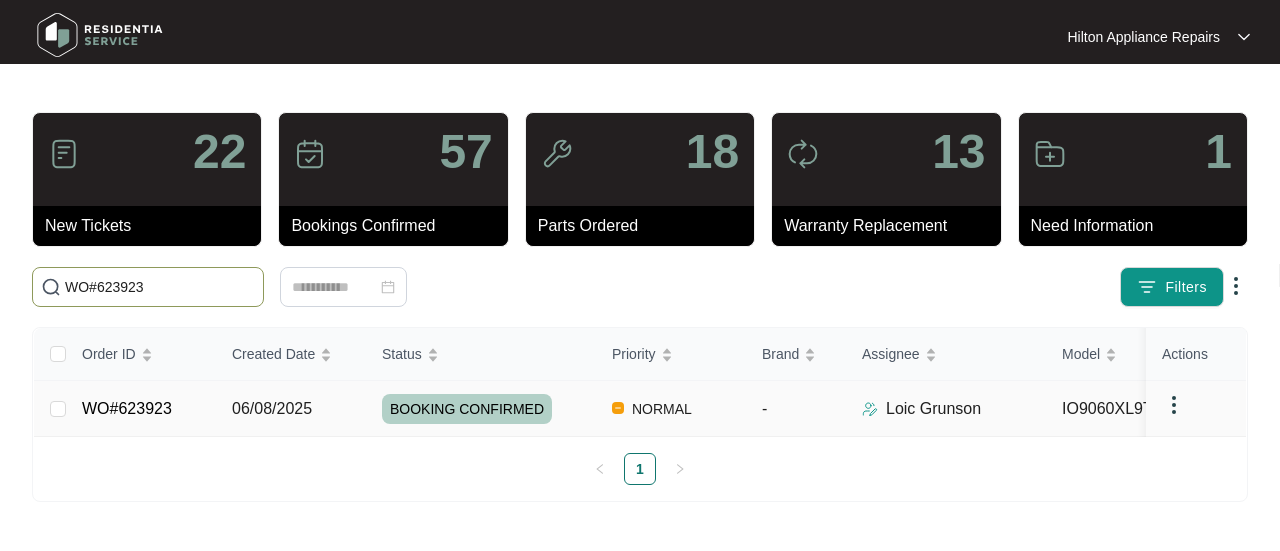 type on "WO#623923" 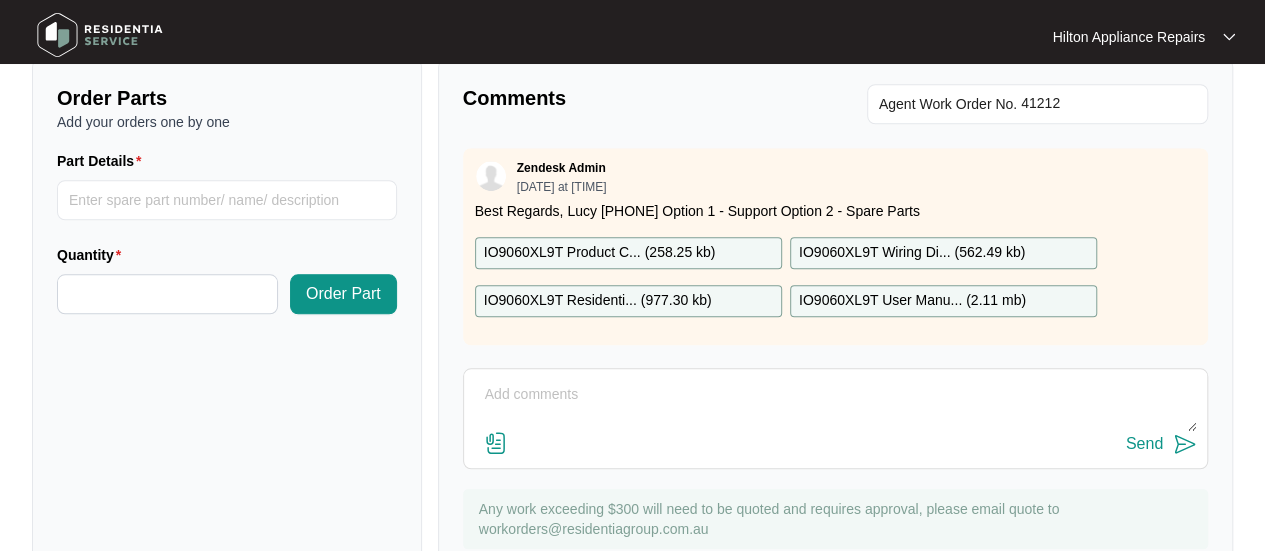 scroll, scrollTop: 500, scrollLeft: 0, axis: vertical 